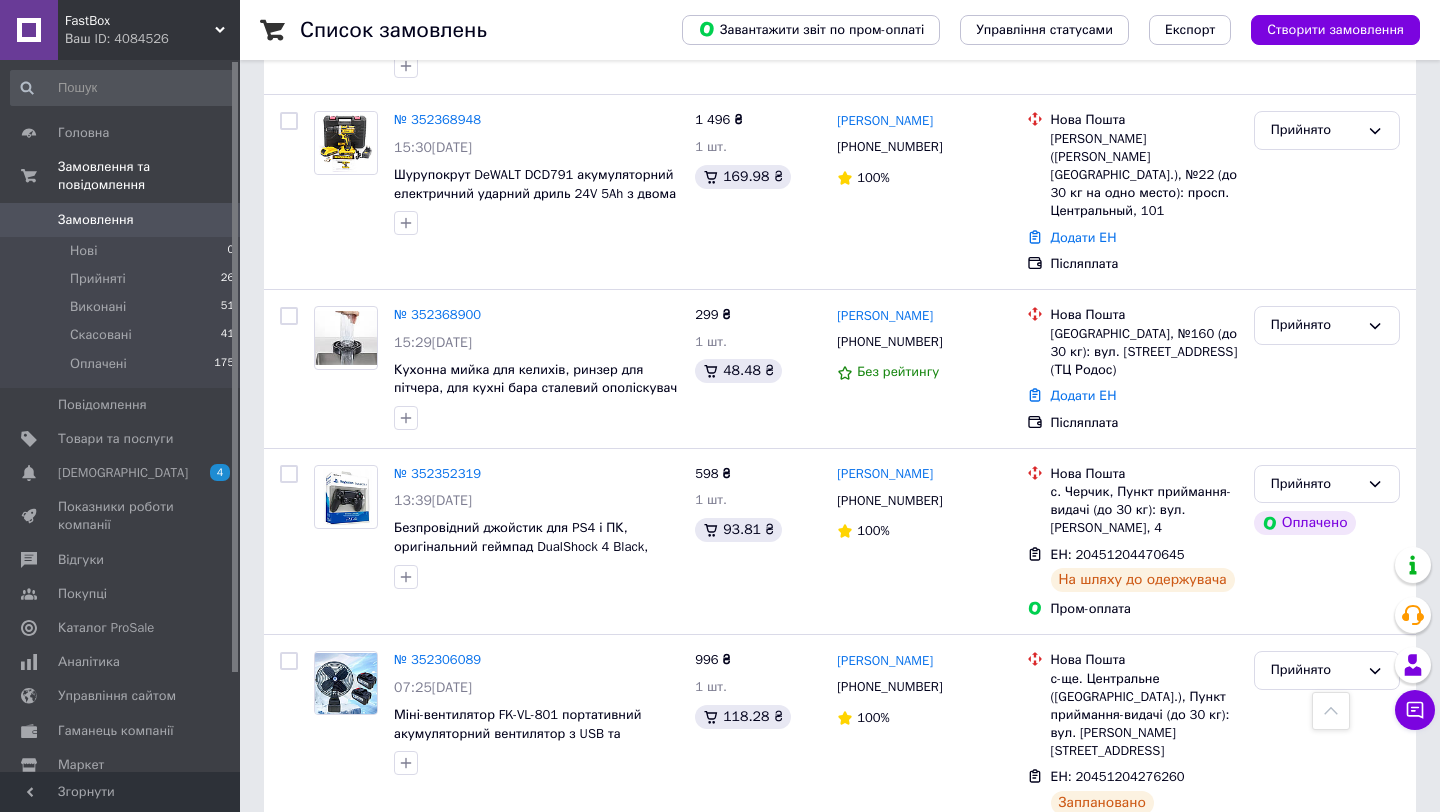 scroll, scrollTop: 802, scrollLeft: 0, axis: vertical 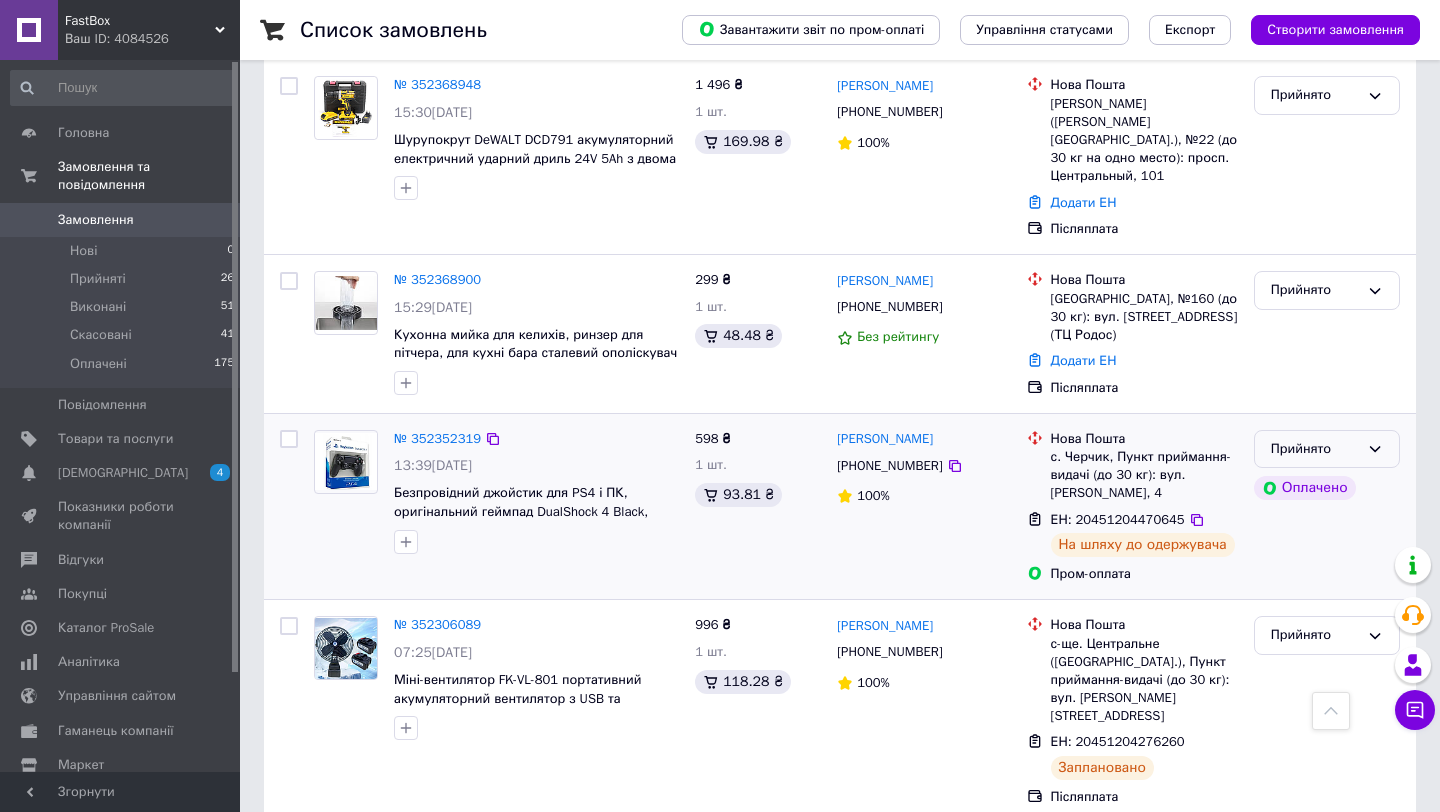 click on "Прийнято" at bounding box center [1327, 449] 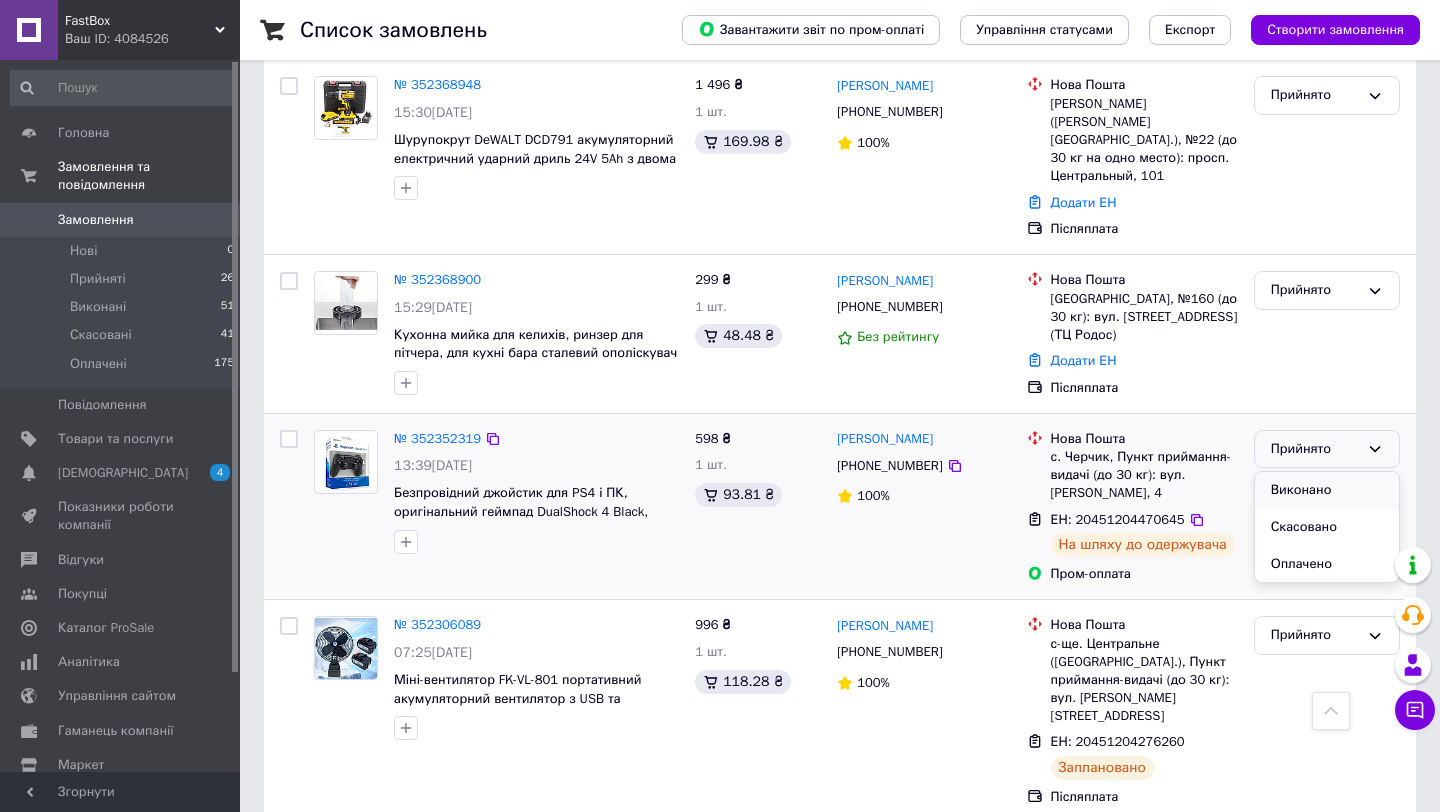 click on "Виконано" at bounding box center [1327, 490] 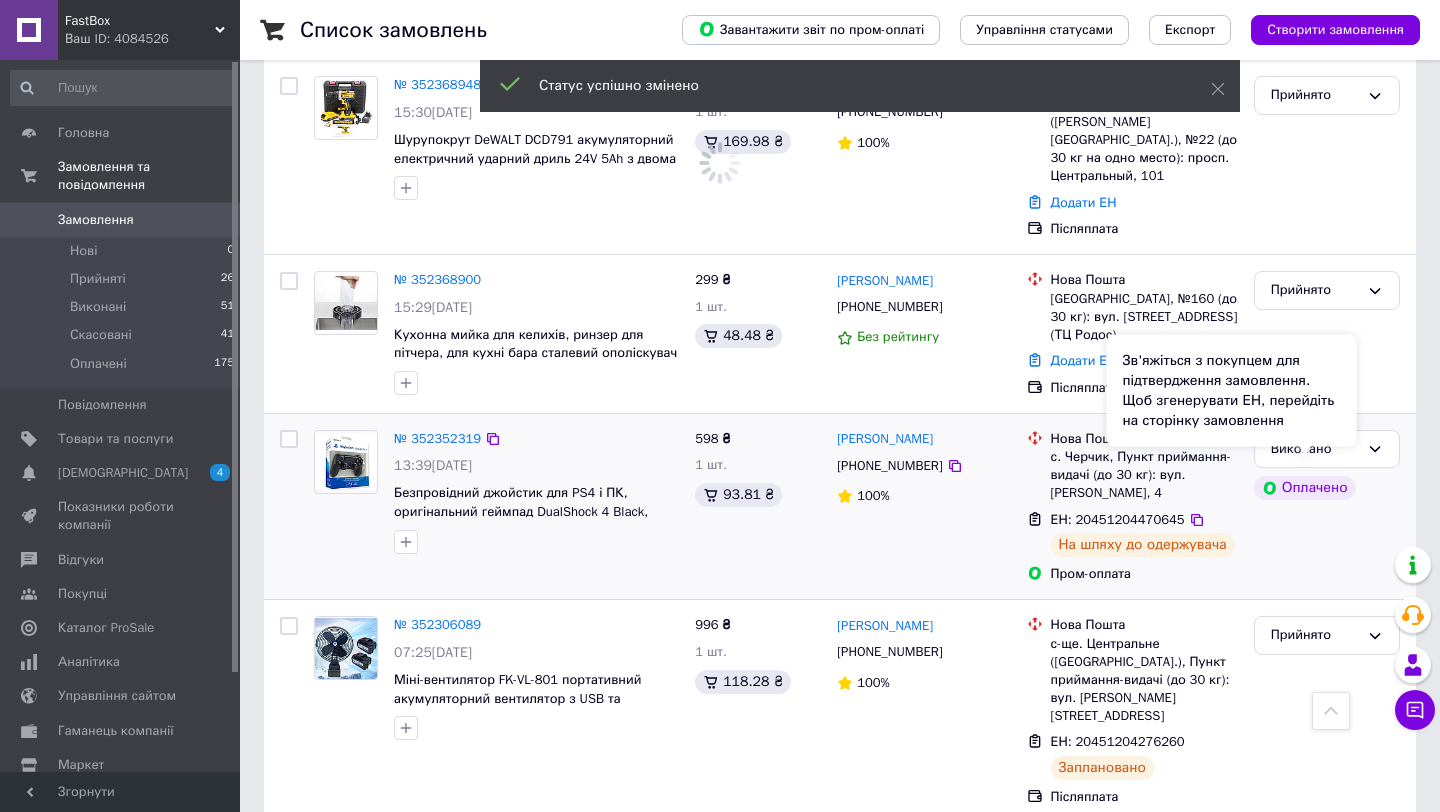 scroll, scrollTop: 936, scrollLeft: 0, axis: vertical 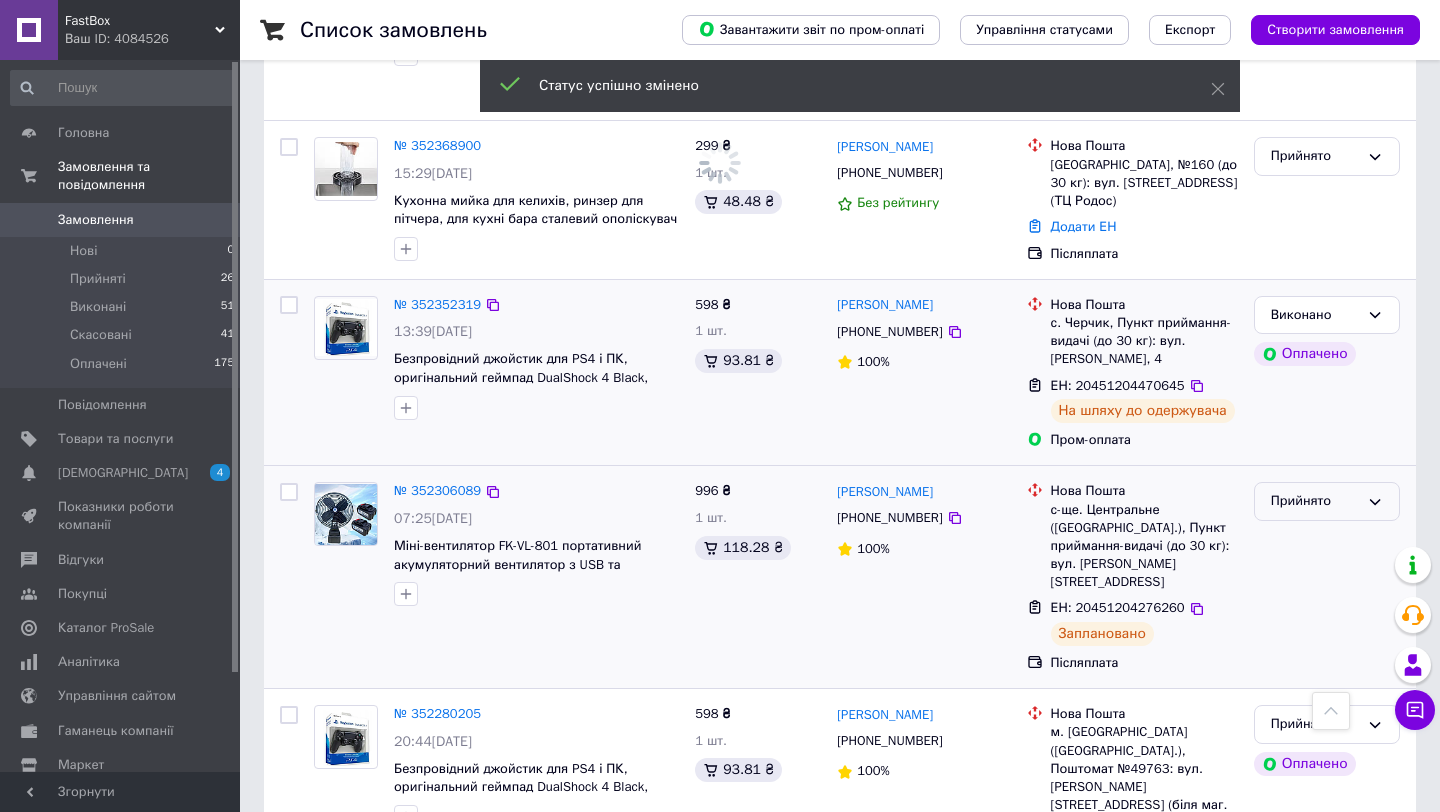click on "Прийнято" at bounding box center (1315, 501) 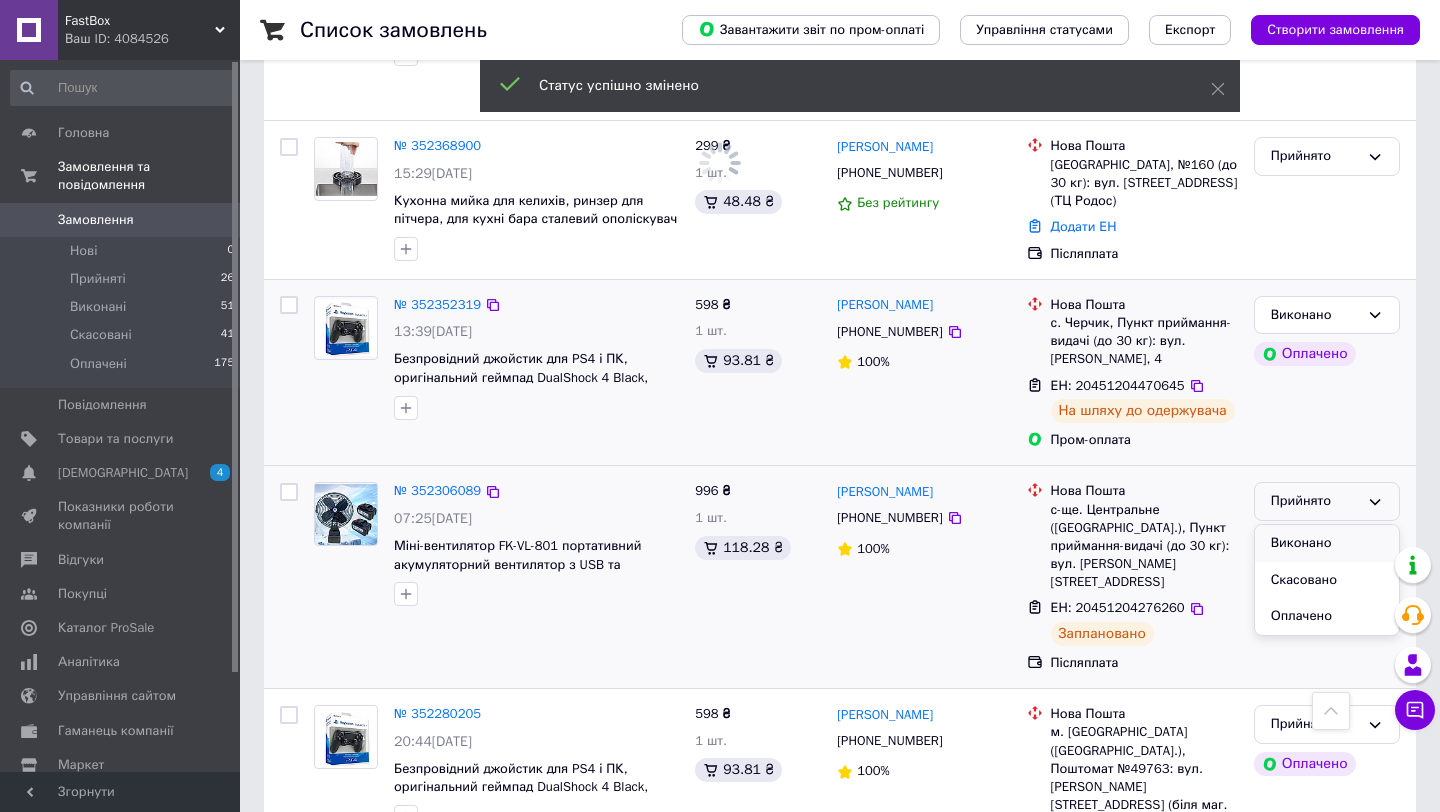 click on "Виконано" at bounding box center (1327, 543) 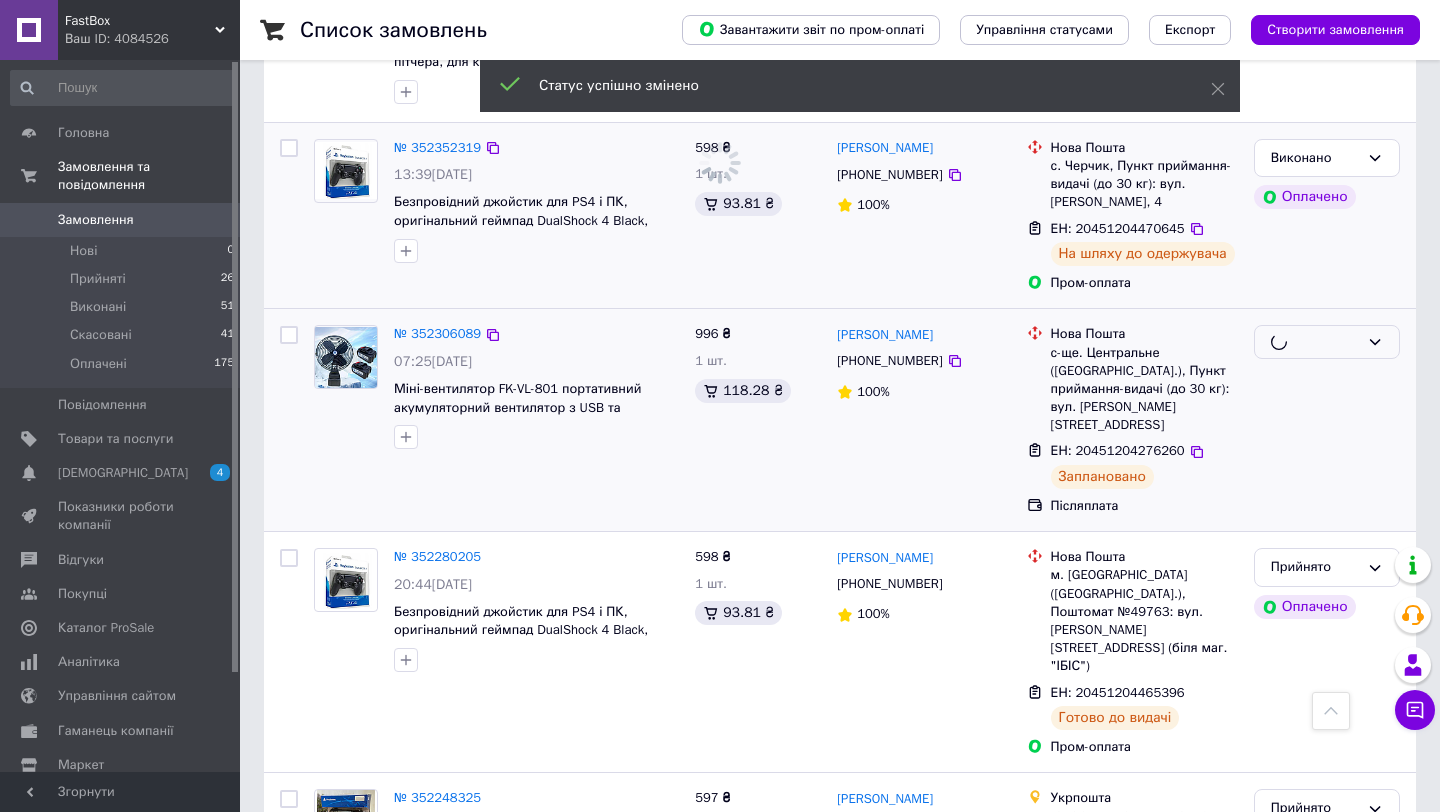 scroll, scrollTop: 1101, scrollLeft: 0, axis: vertical 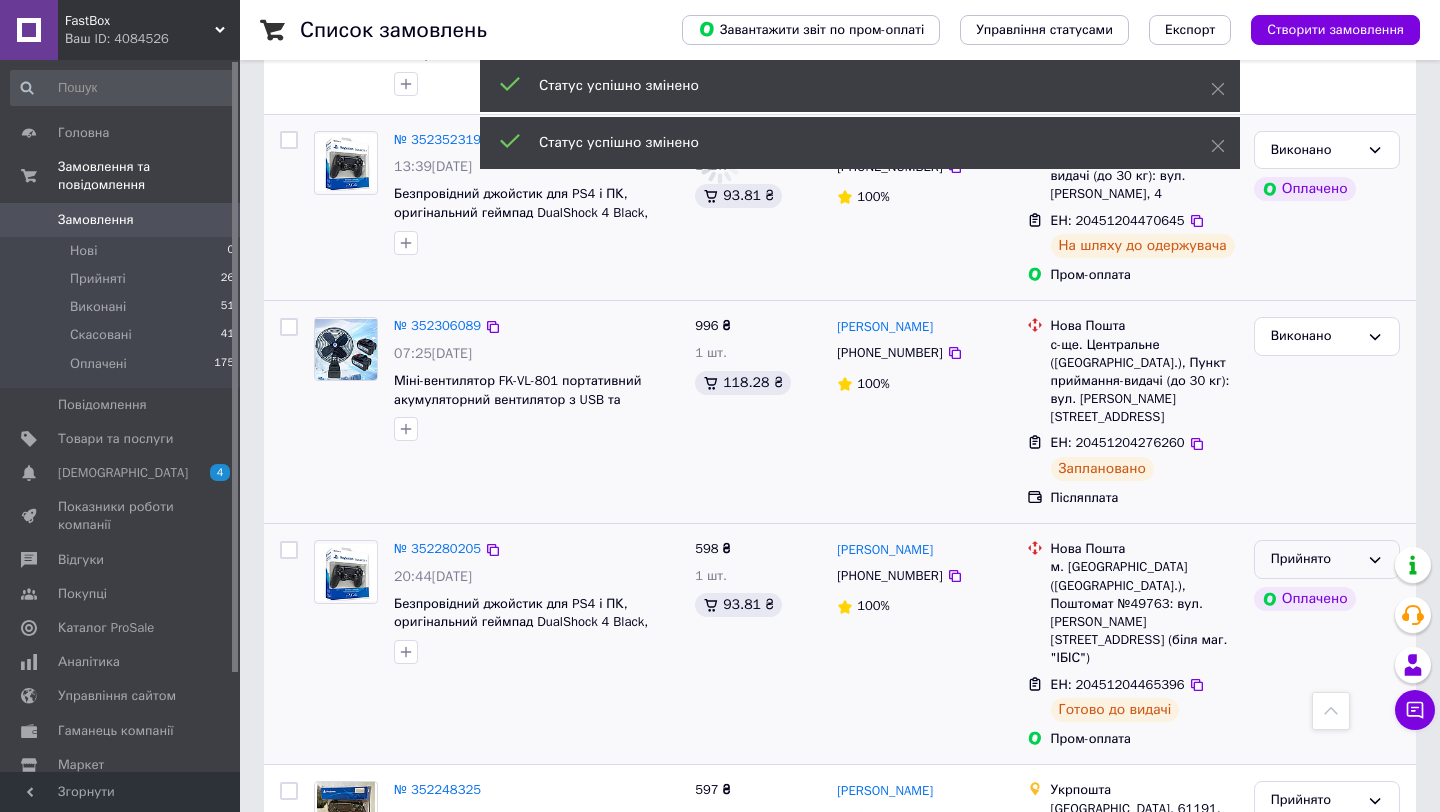 click on "Прийнято" at bounding box center [1315, 559] 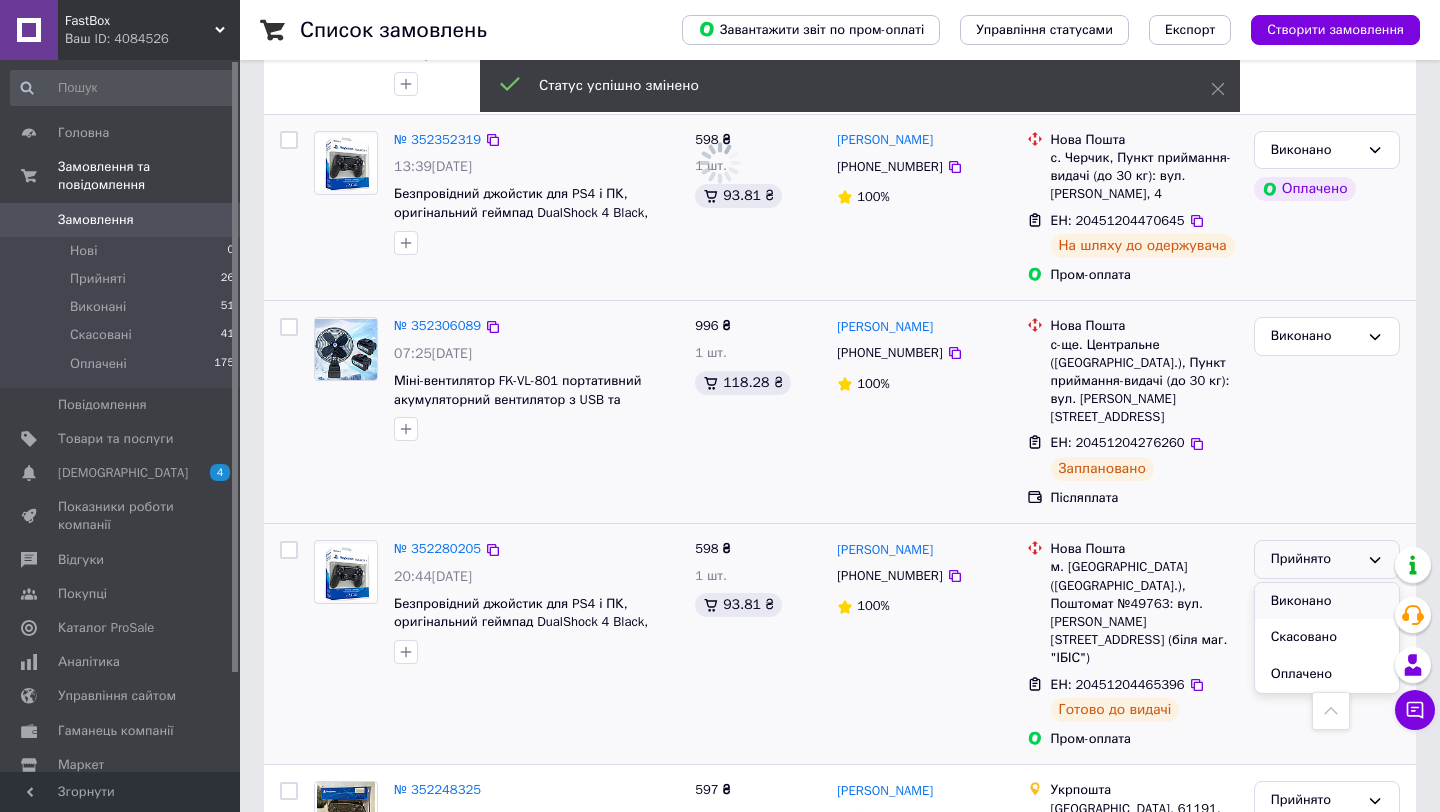 click on "Виконано" at bounding box center [1327, 601] 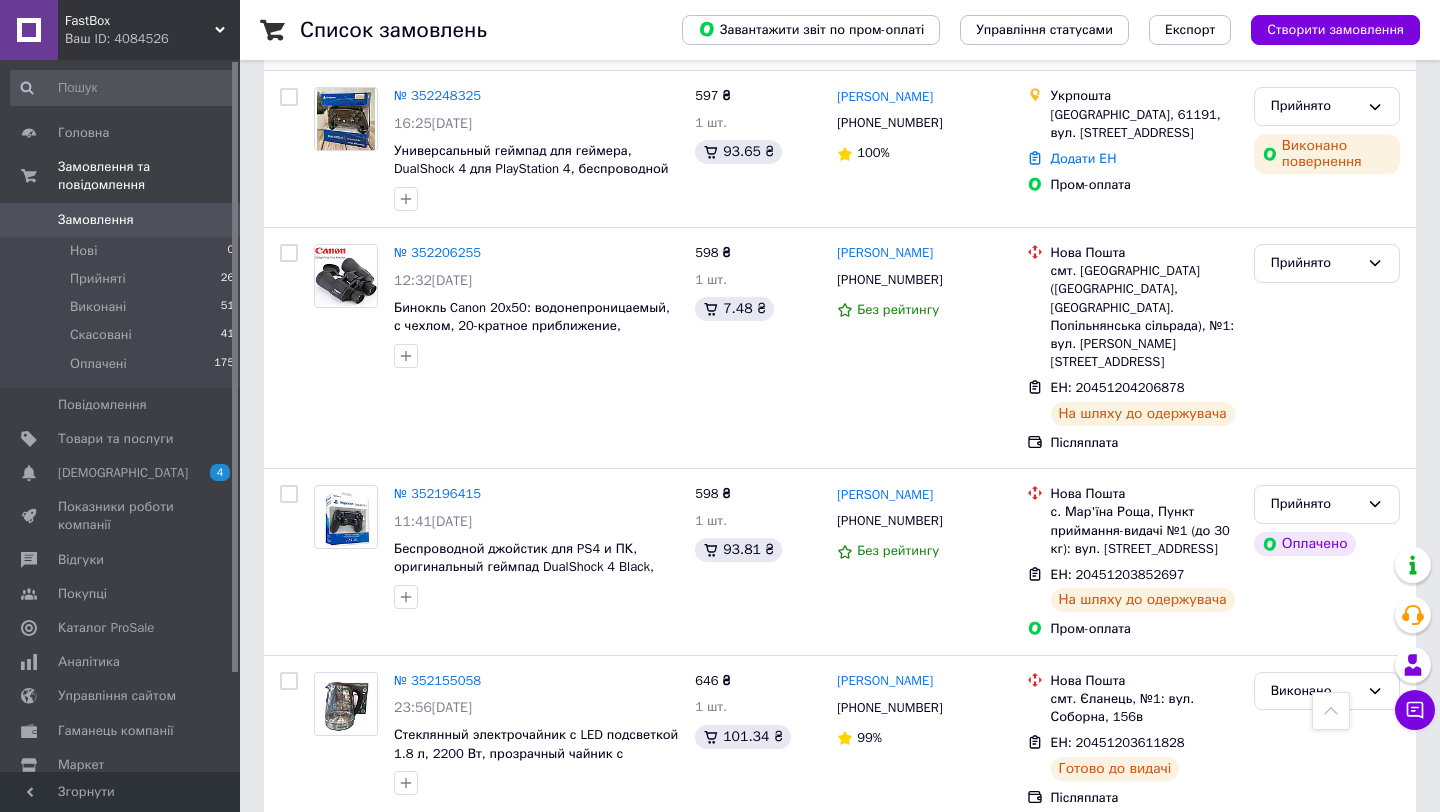 scroll, scrollTop: 1797, scrollLeft: 0, axis: vertical 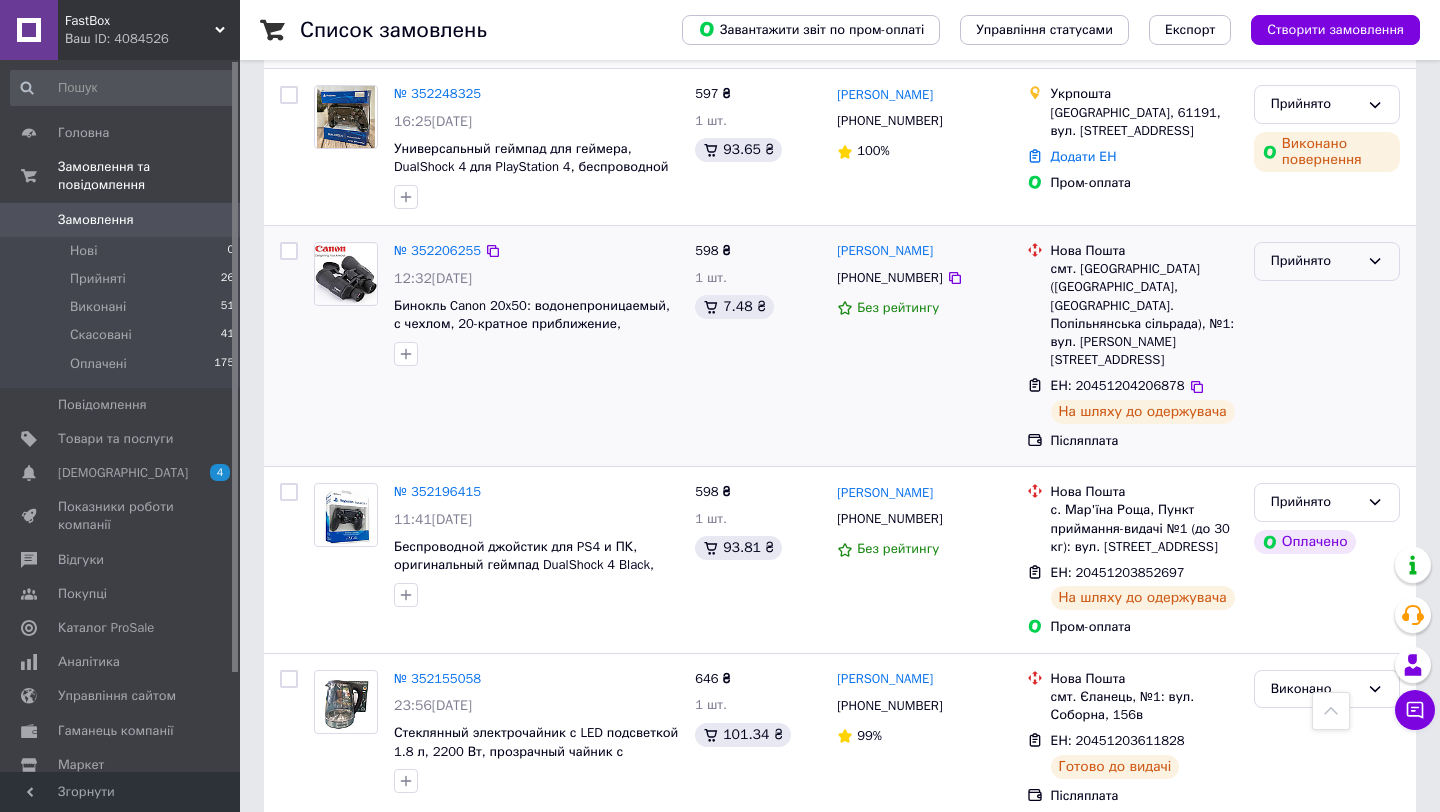 click on "Прийнято" at bounding box center [1315, 261] 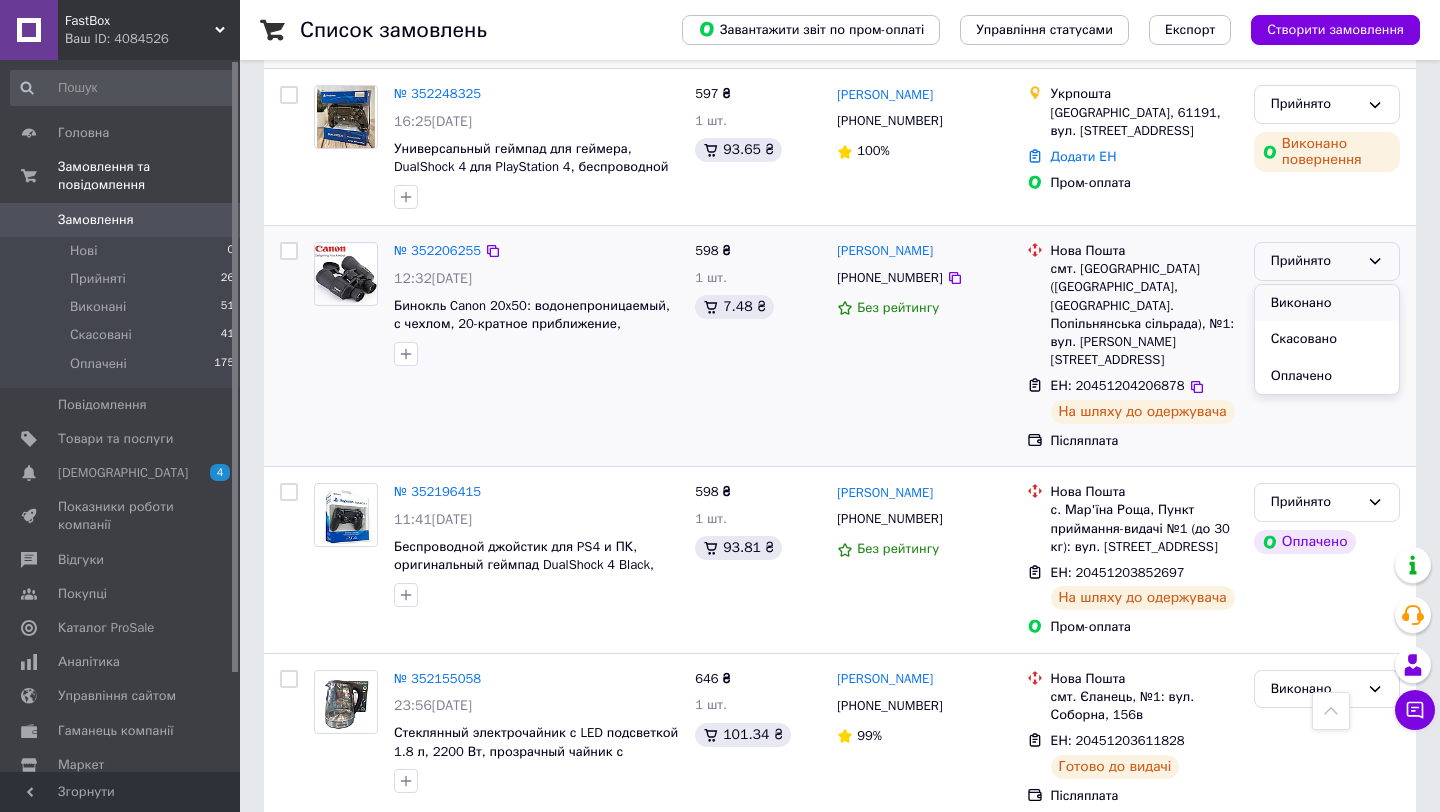 click on "Виконано" at bounding box center (1327, 303) 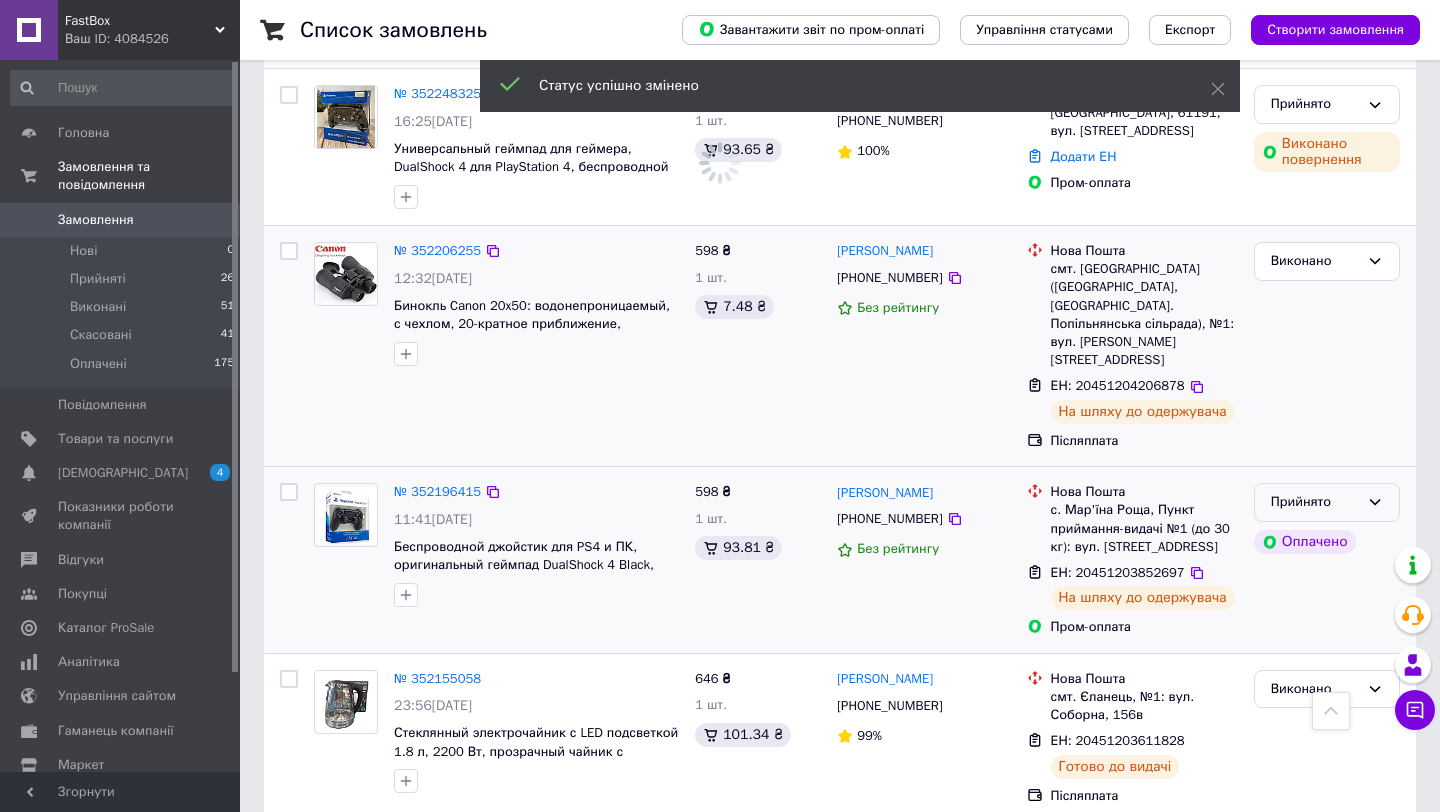 click on "Прийнято" at bounding box center (1315, 502) 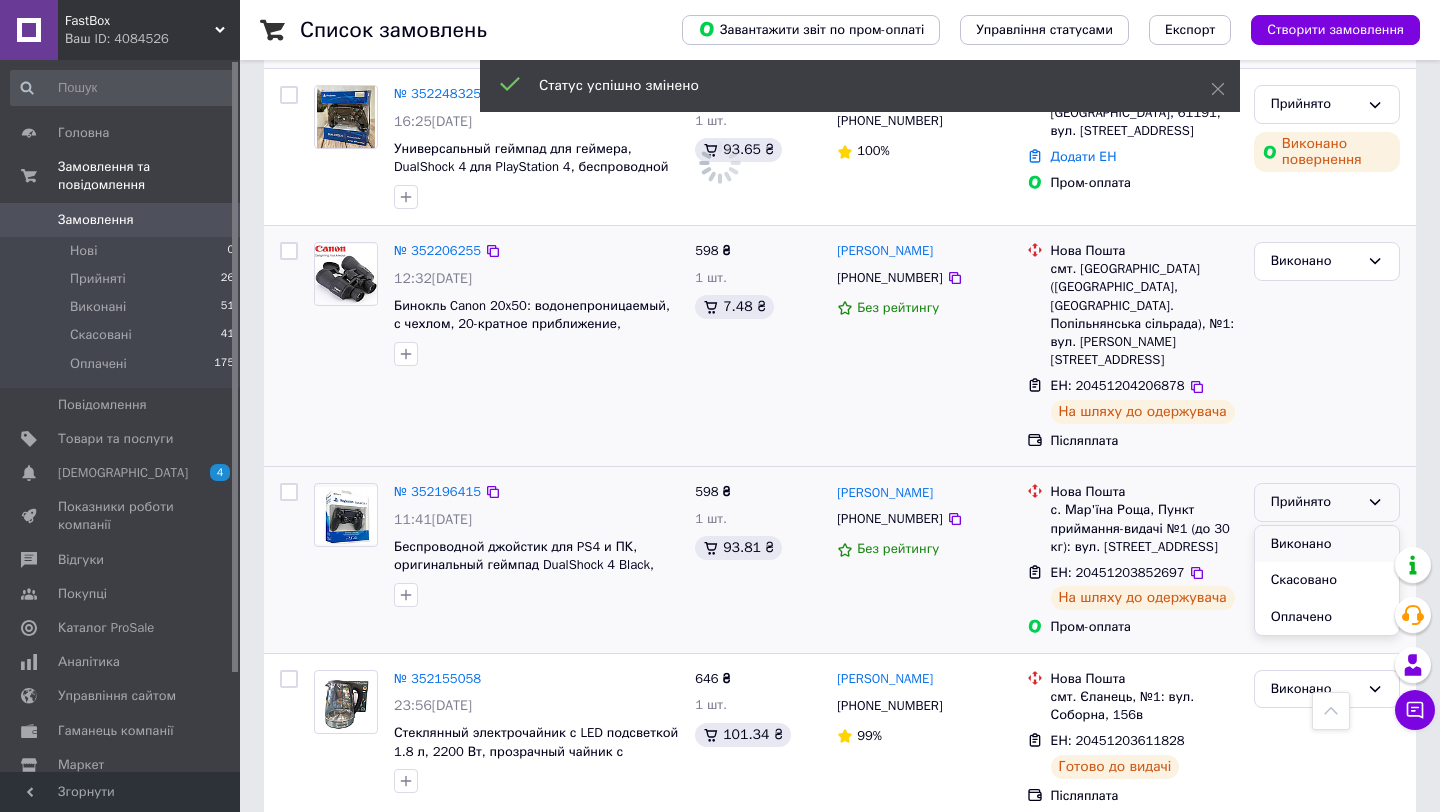 click on "Виконано" at bounding box center [1327, 544] 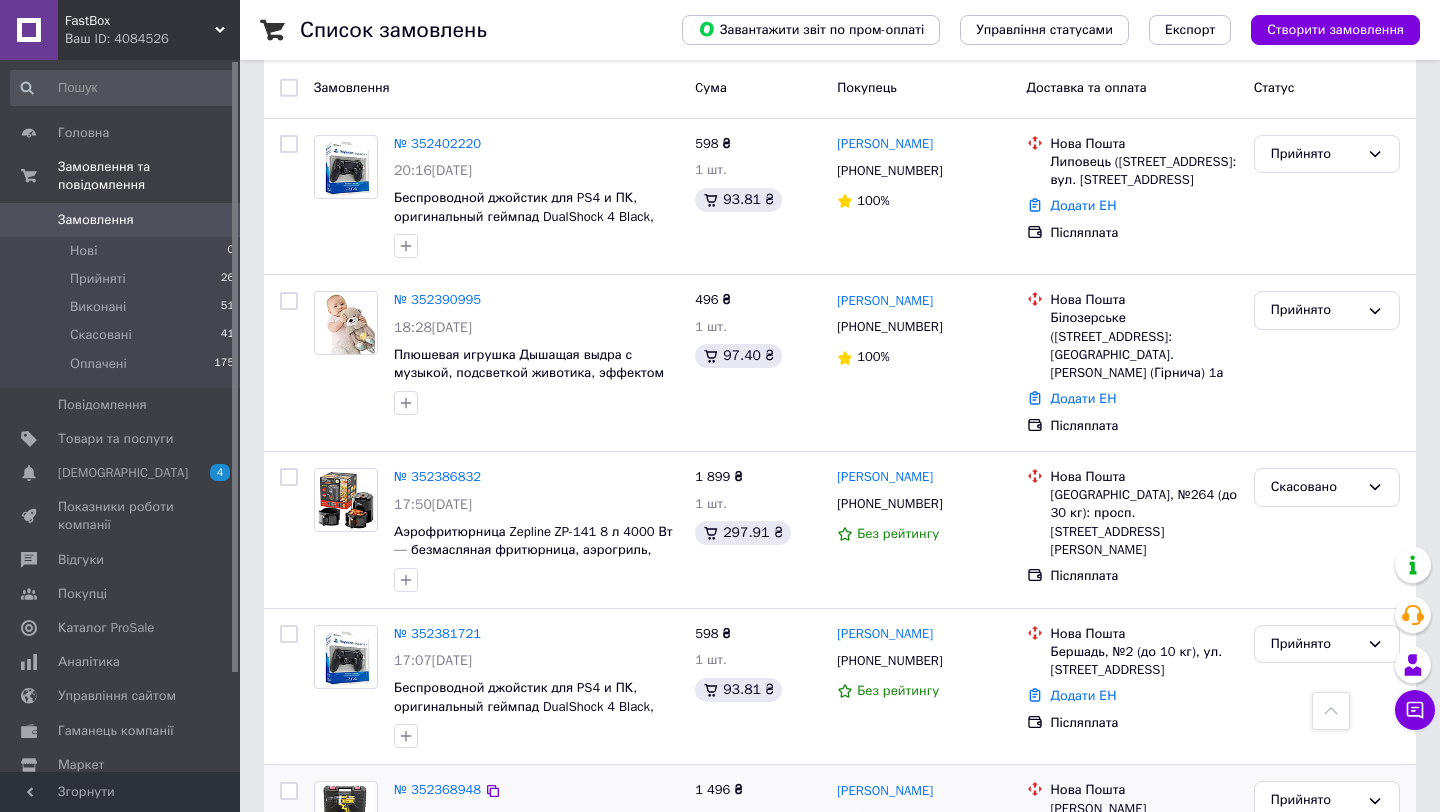 scroll, scrollTop: 0, scrollLeft: 0, axis: both 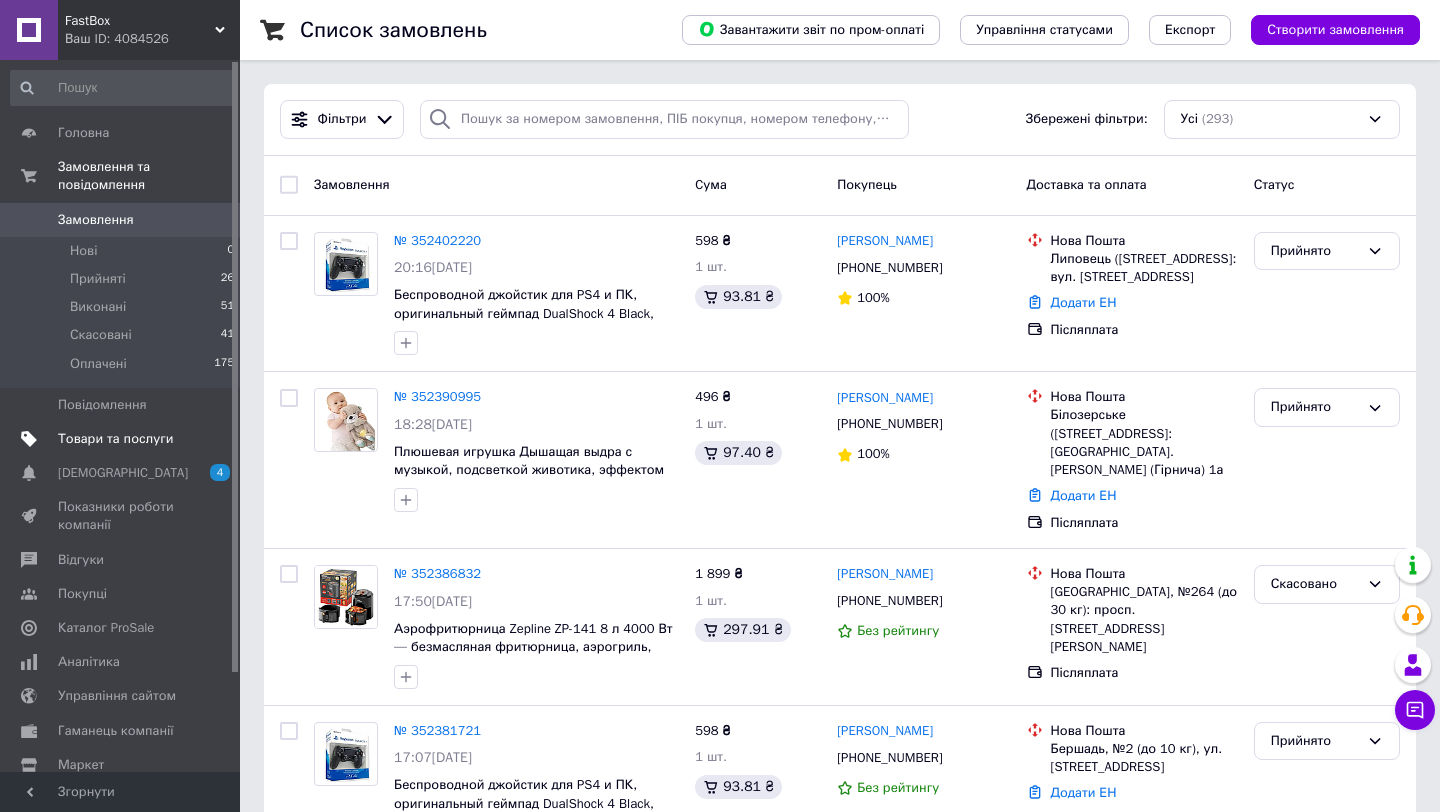 click on "Товари та послуги" at bounding box center (123, 439) 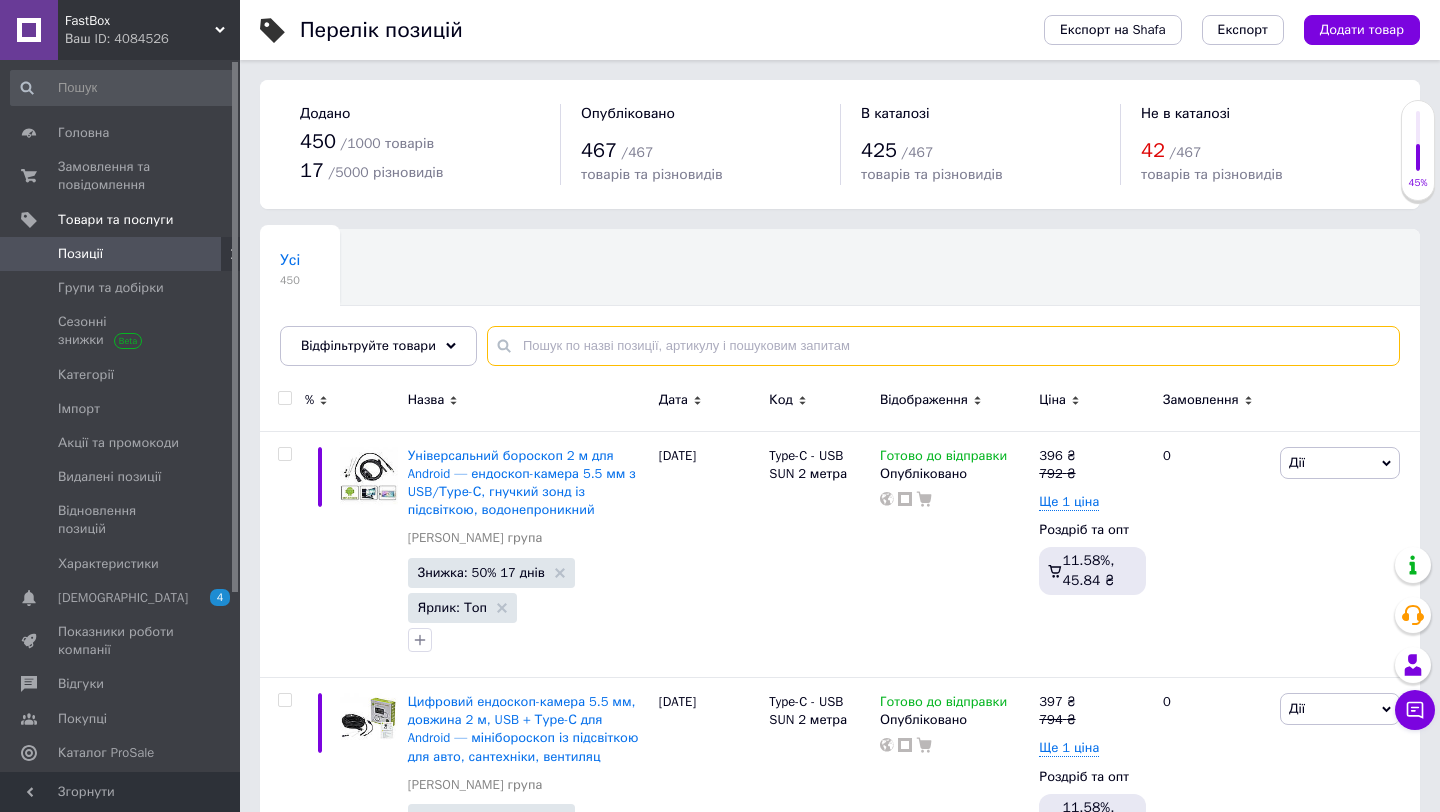 click at bounding box center [943, 346] 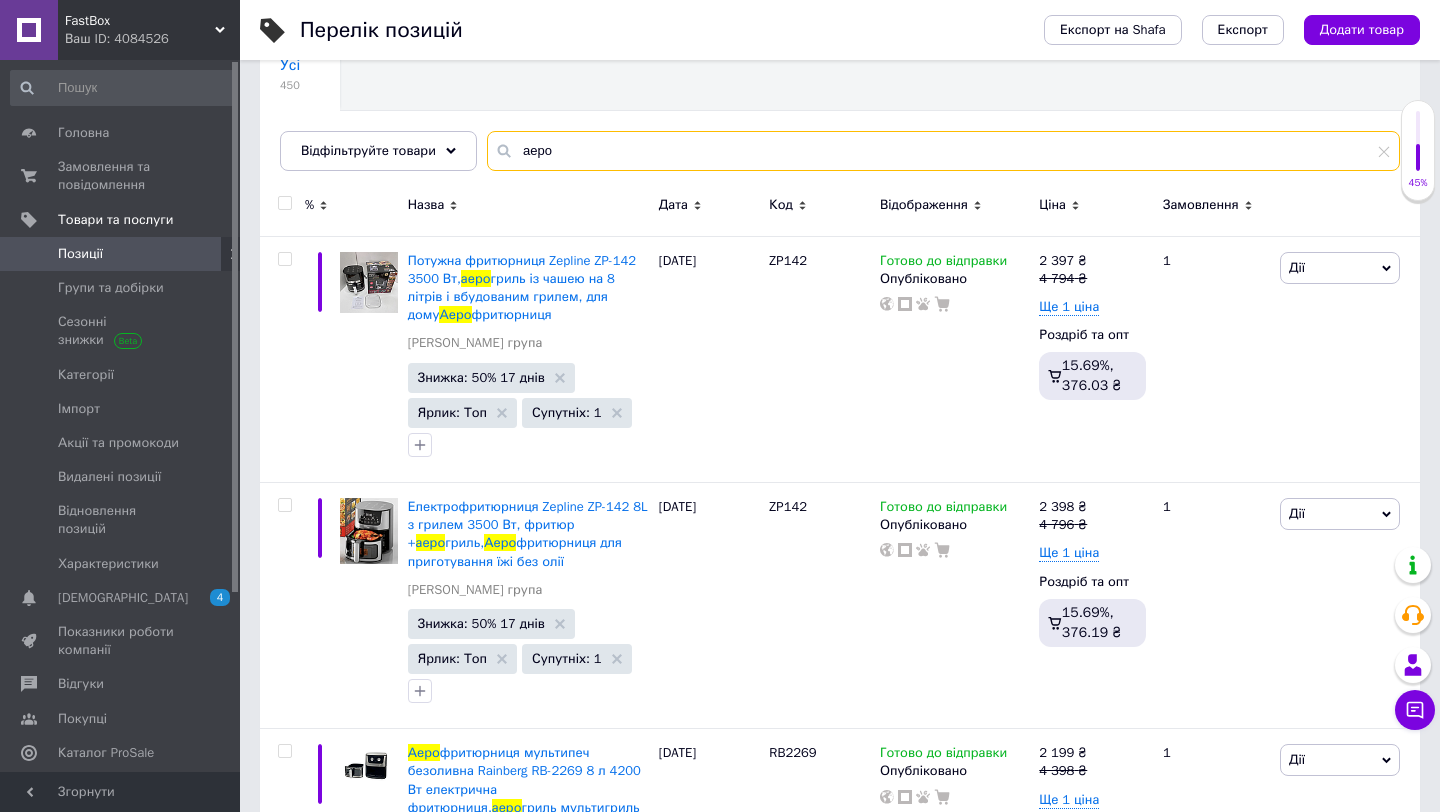 scroll, scrollTop: 202, scrollLeft: 0, axis: vertical 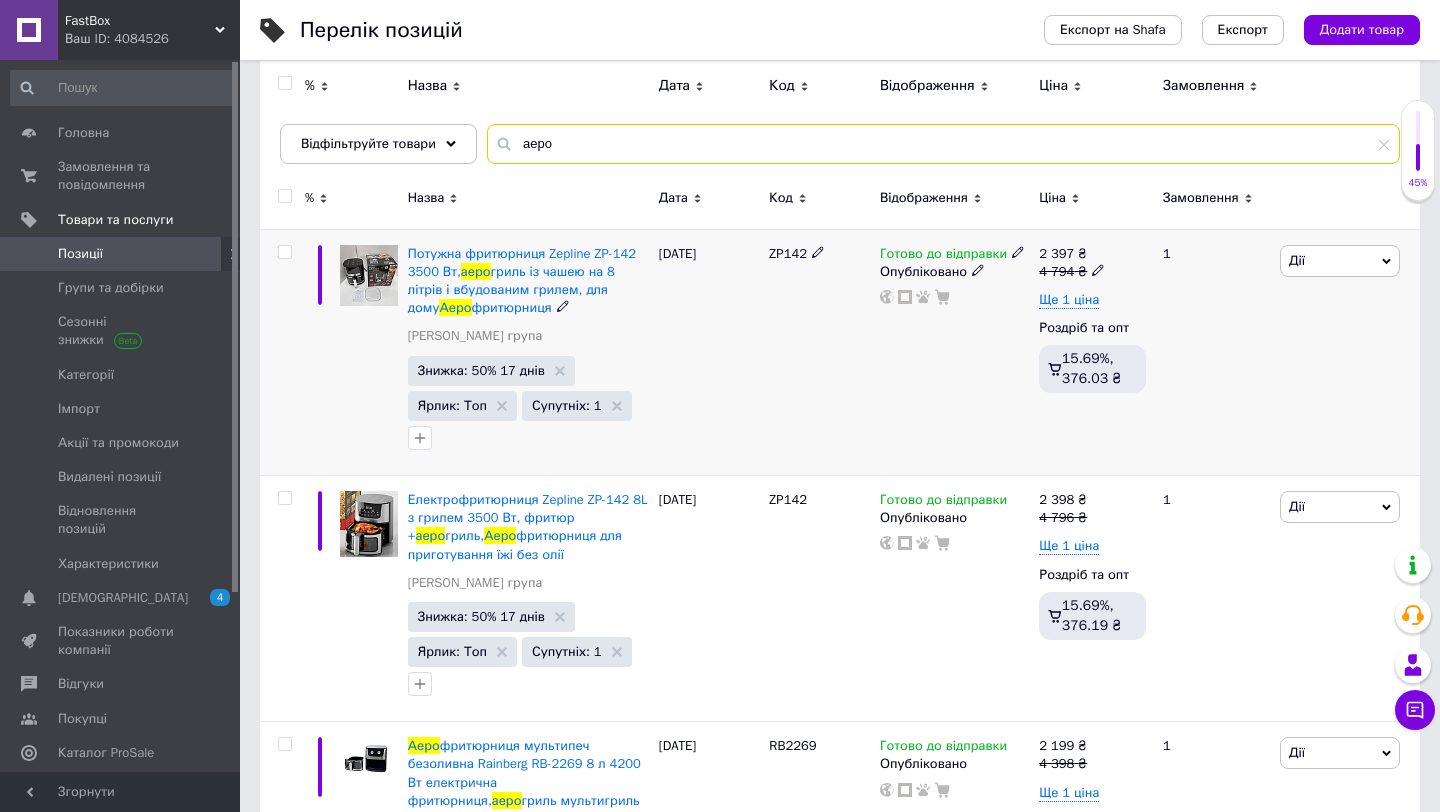 type on "аеро" 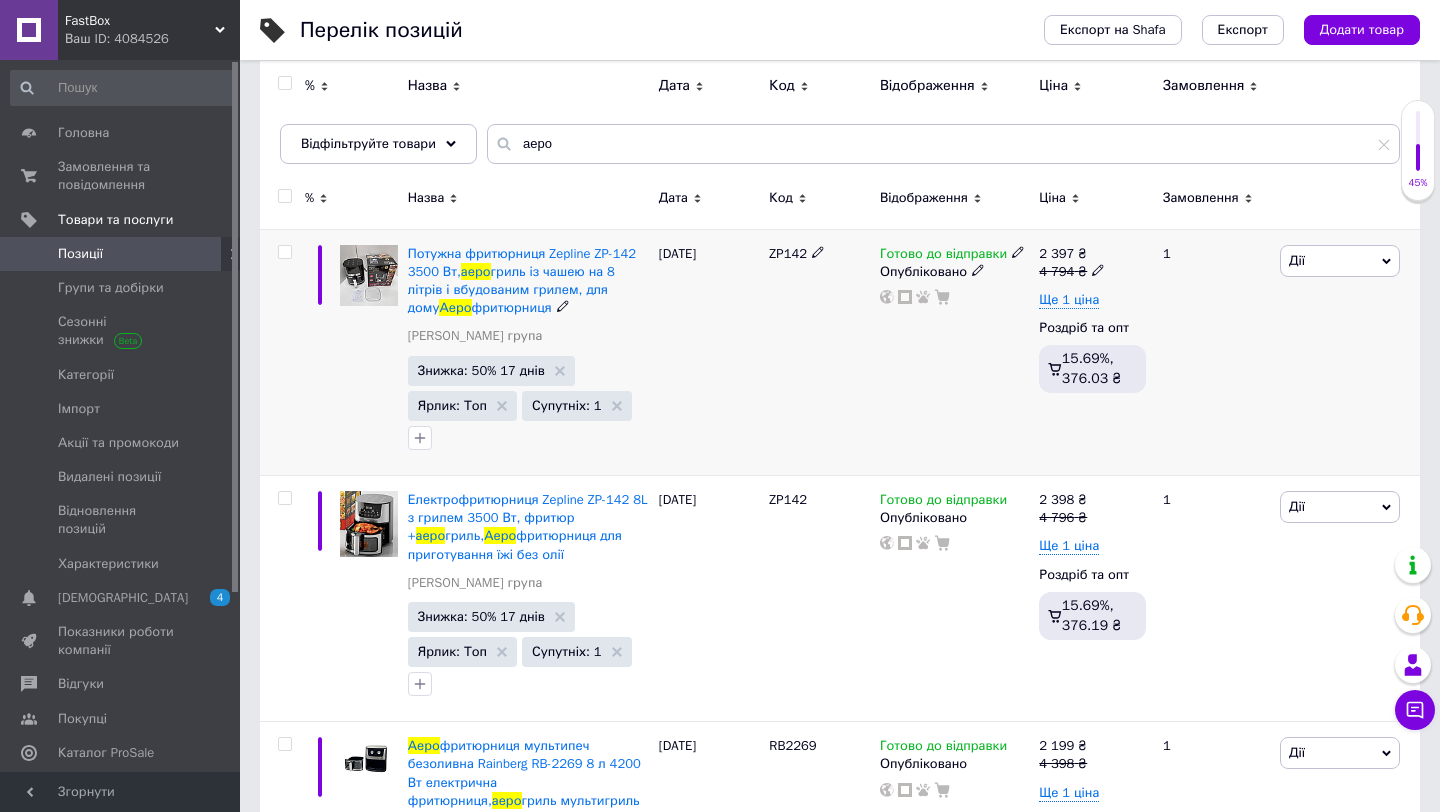 click on "Готово до відправки" at bounding box center [952, 254] 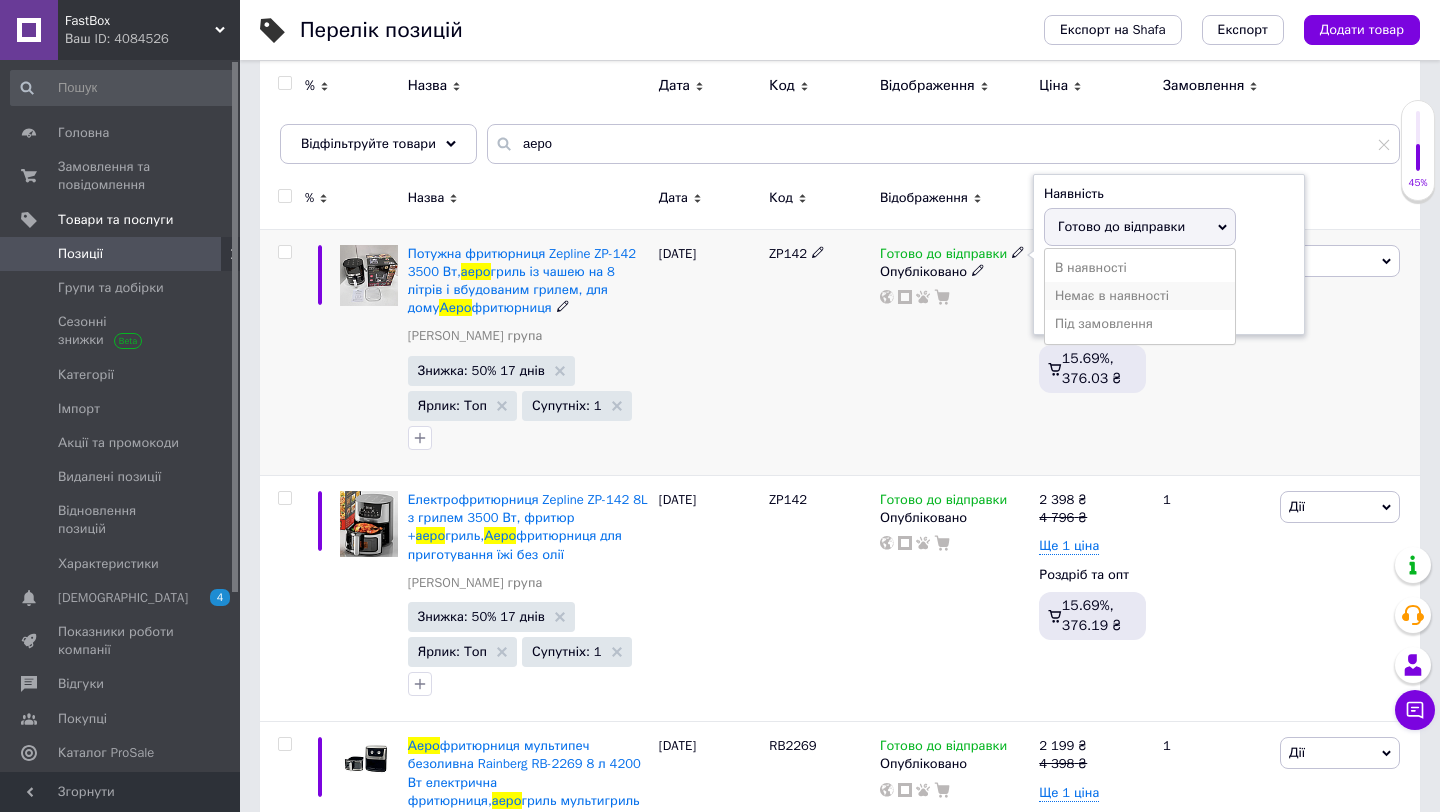 click on "Немає в наявності" at bounding box center [1140, 296] 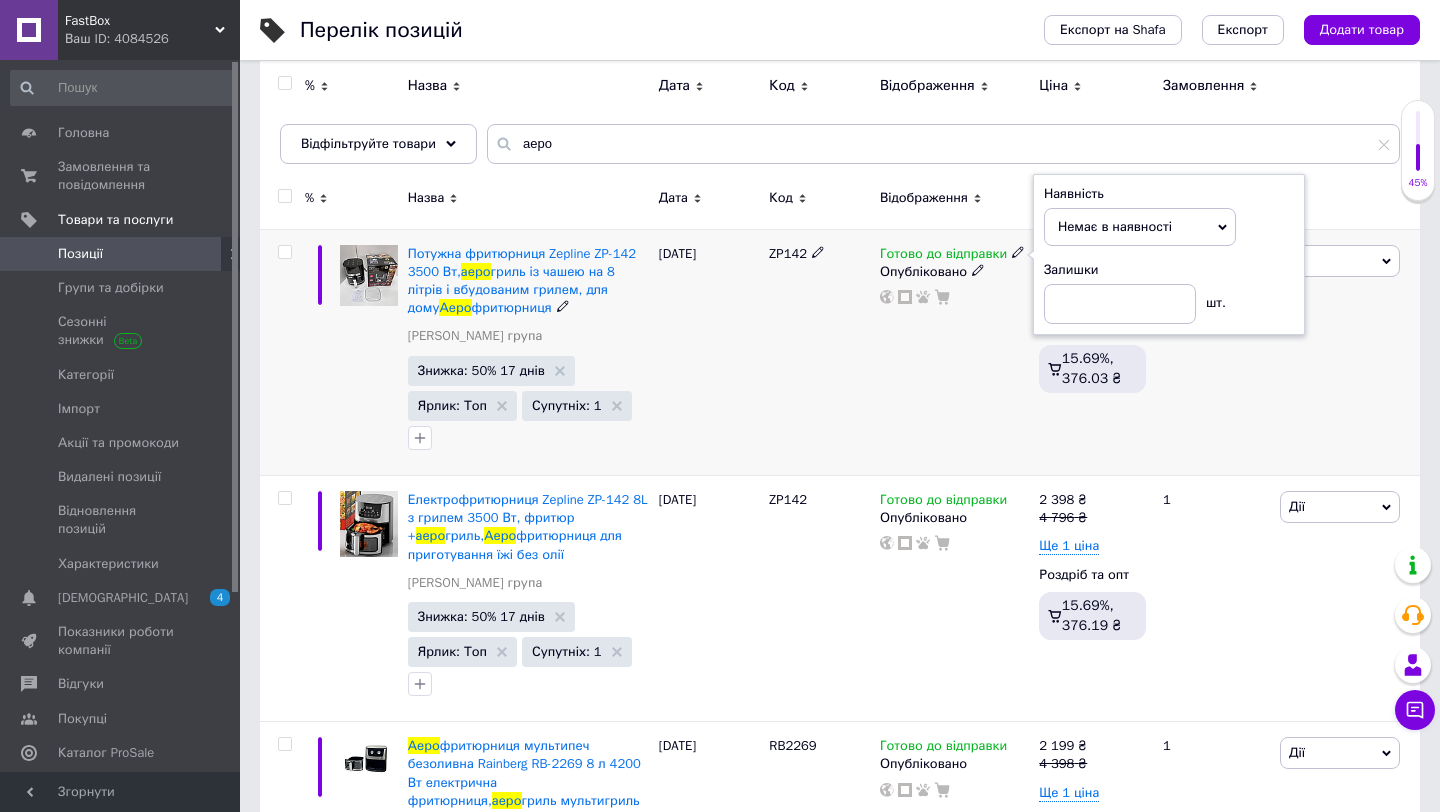 click on "Готово до відправки Наявність Немає в наявності В наявності Під замовлення Готово до відправки Залишки шт. Опубліковано" at bounding box center [954, 352] 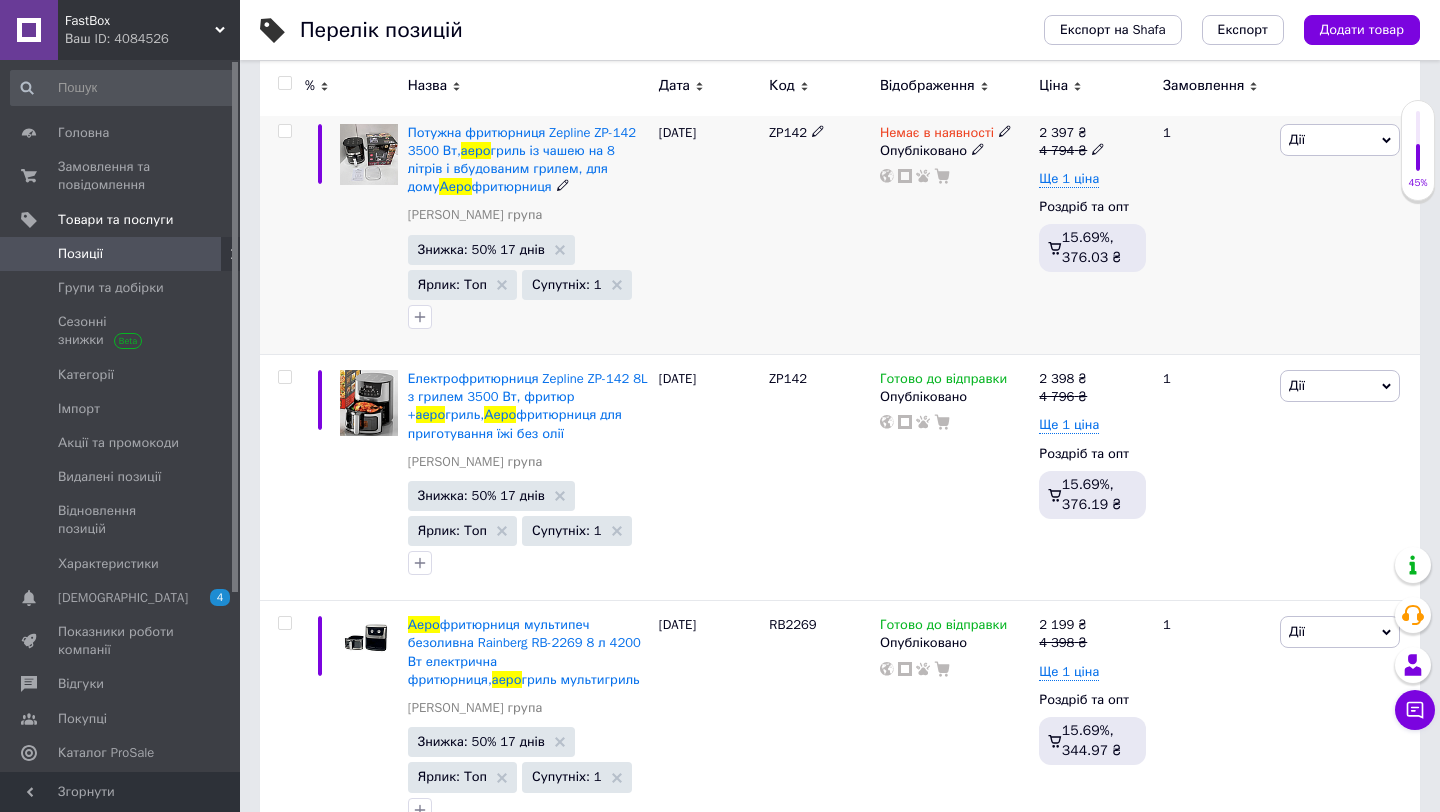 scroll, scrollTop: 324, scrollLeft: 0, axis: vertical 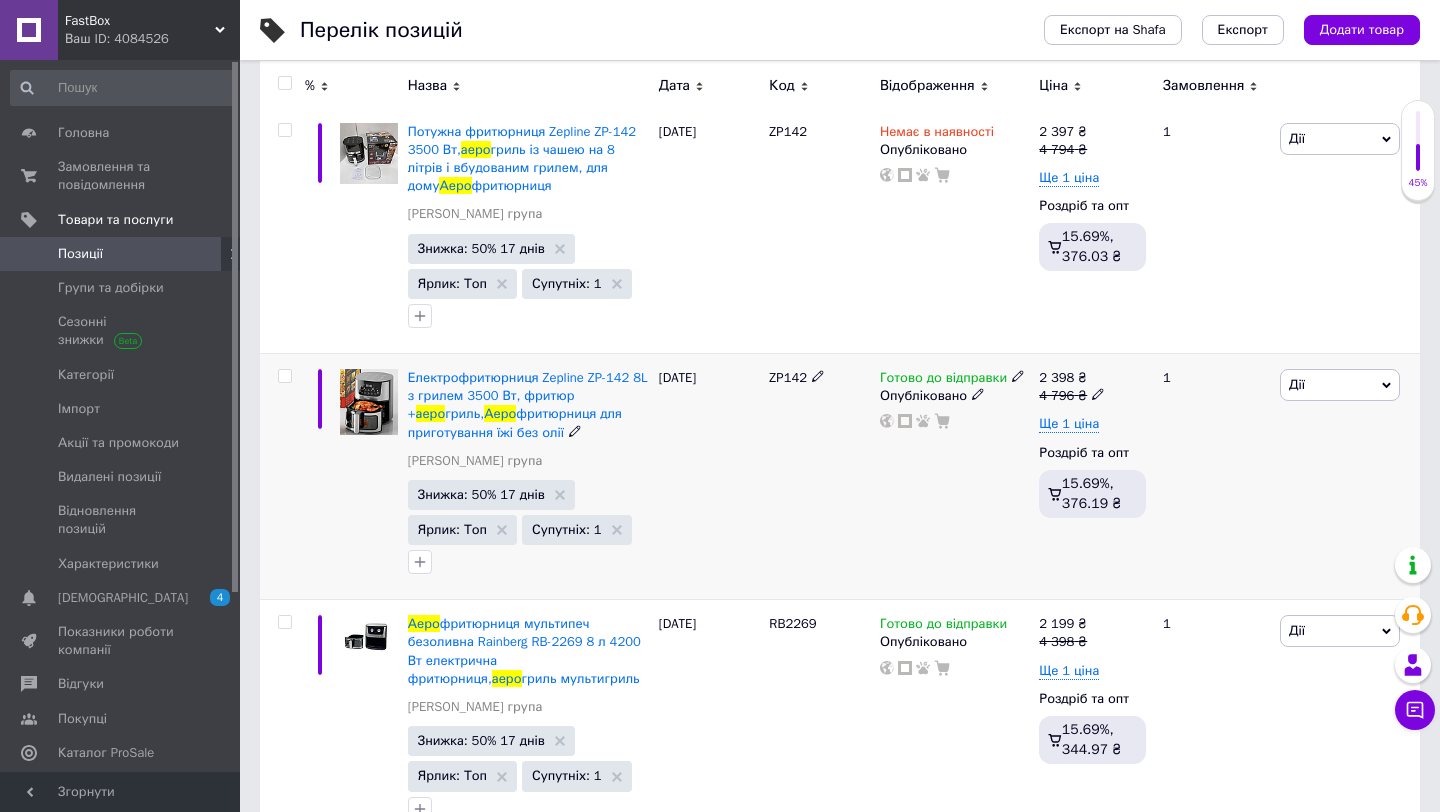 click at bounding box center (284, 376) 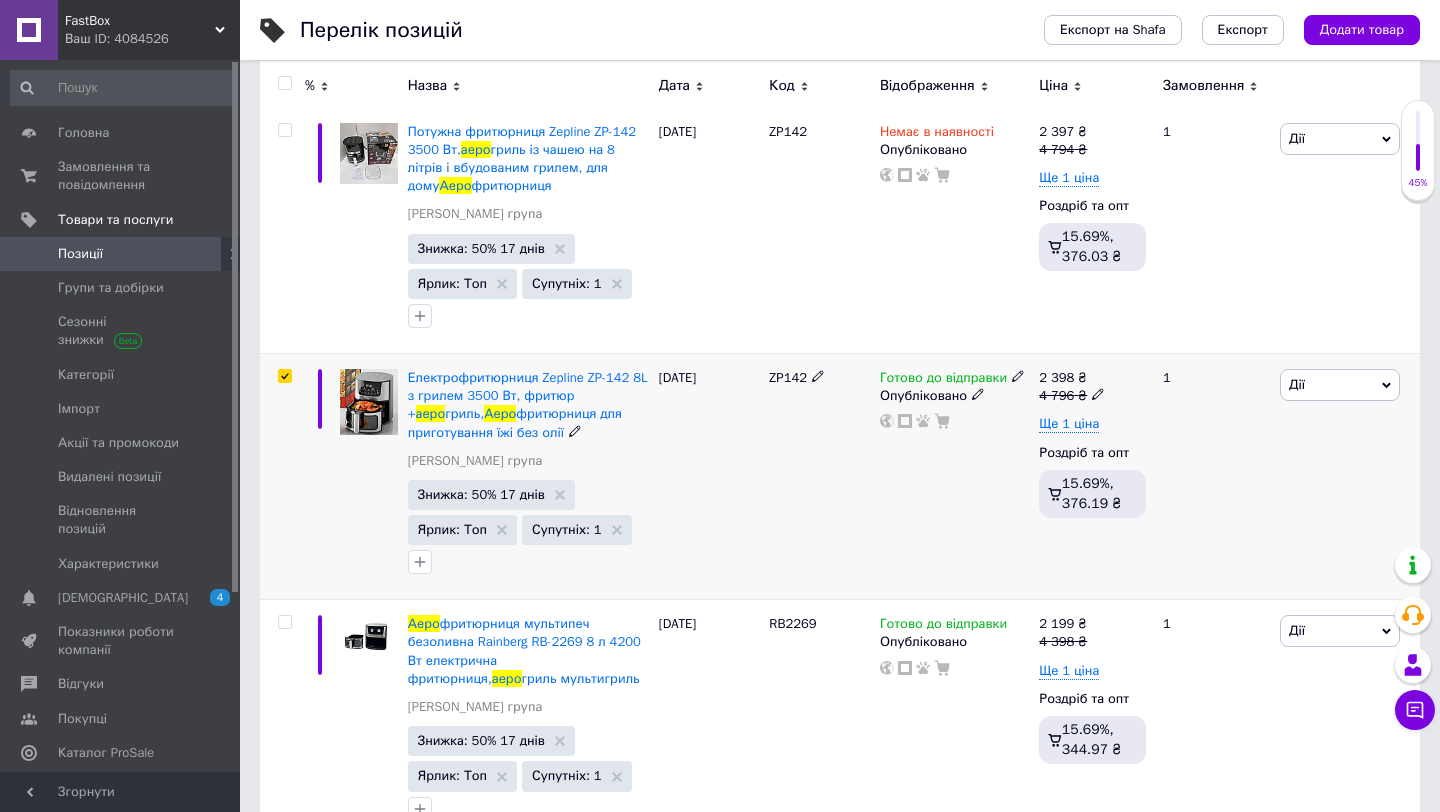 checkbox on "true" 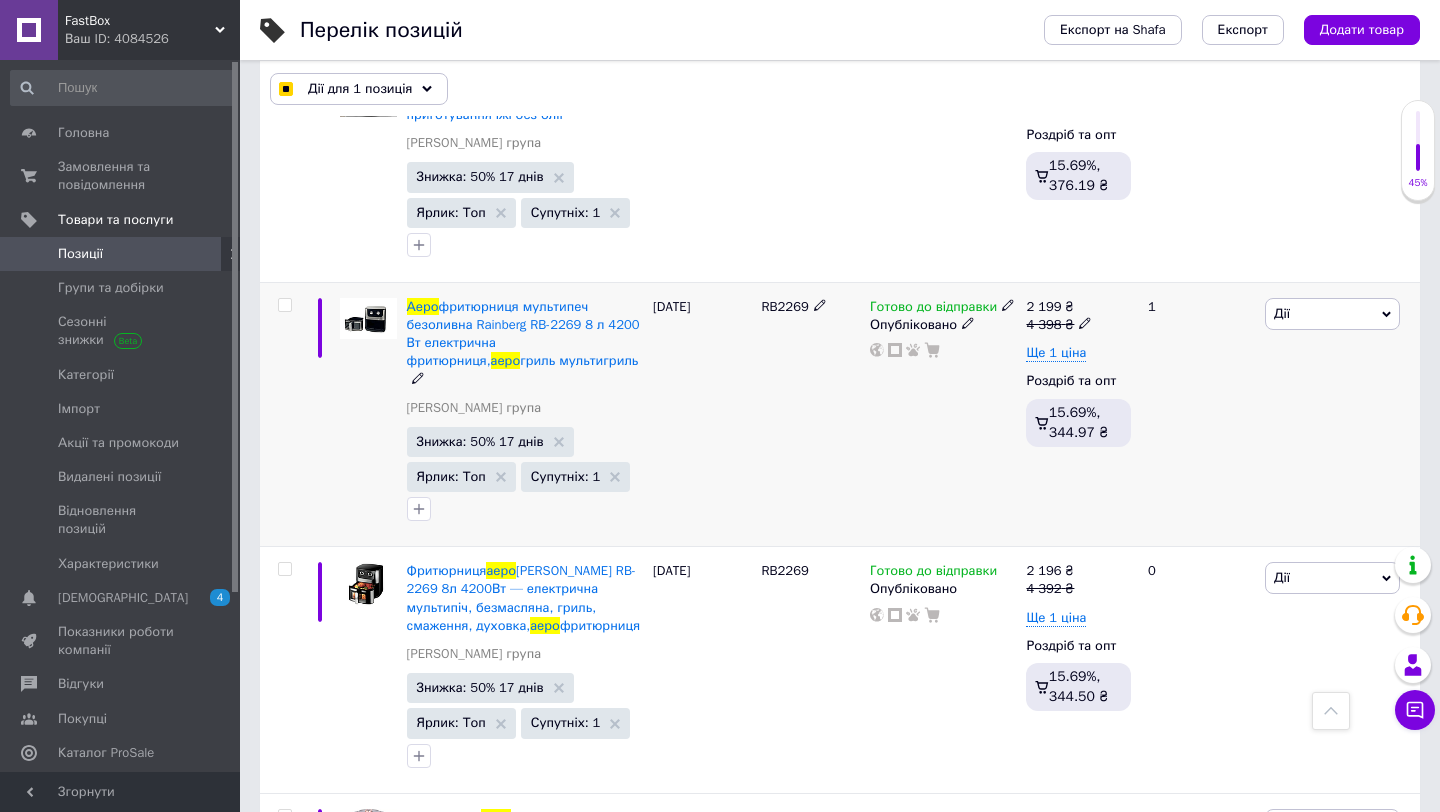 scroll, scrollTop: 642, scrollLeft: 0, axis: vertical 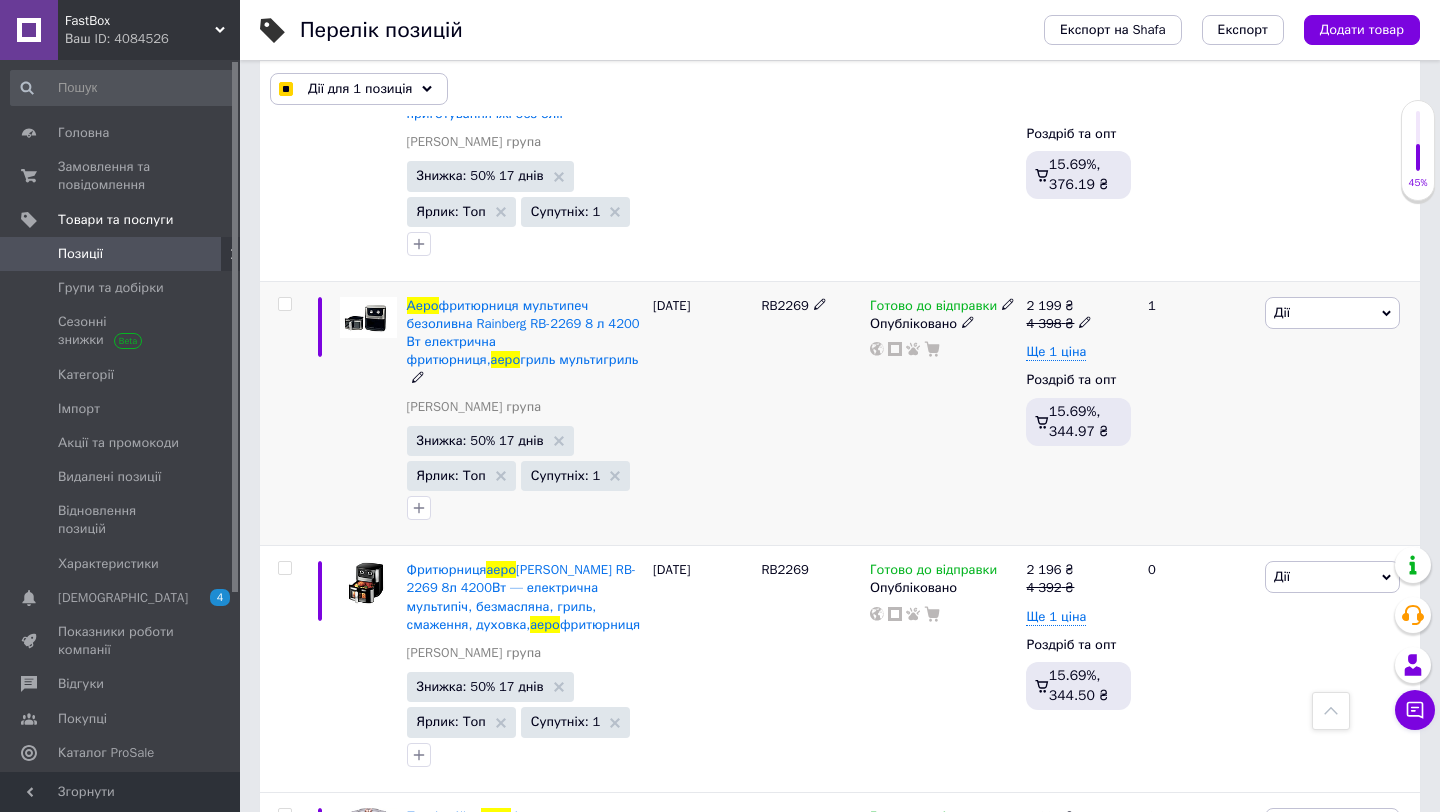 click at bounding box center (284, 304) 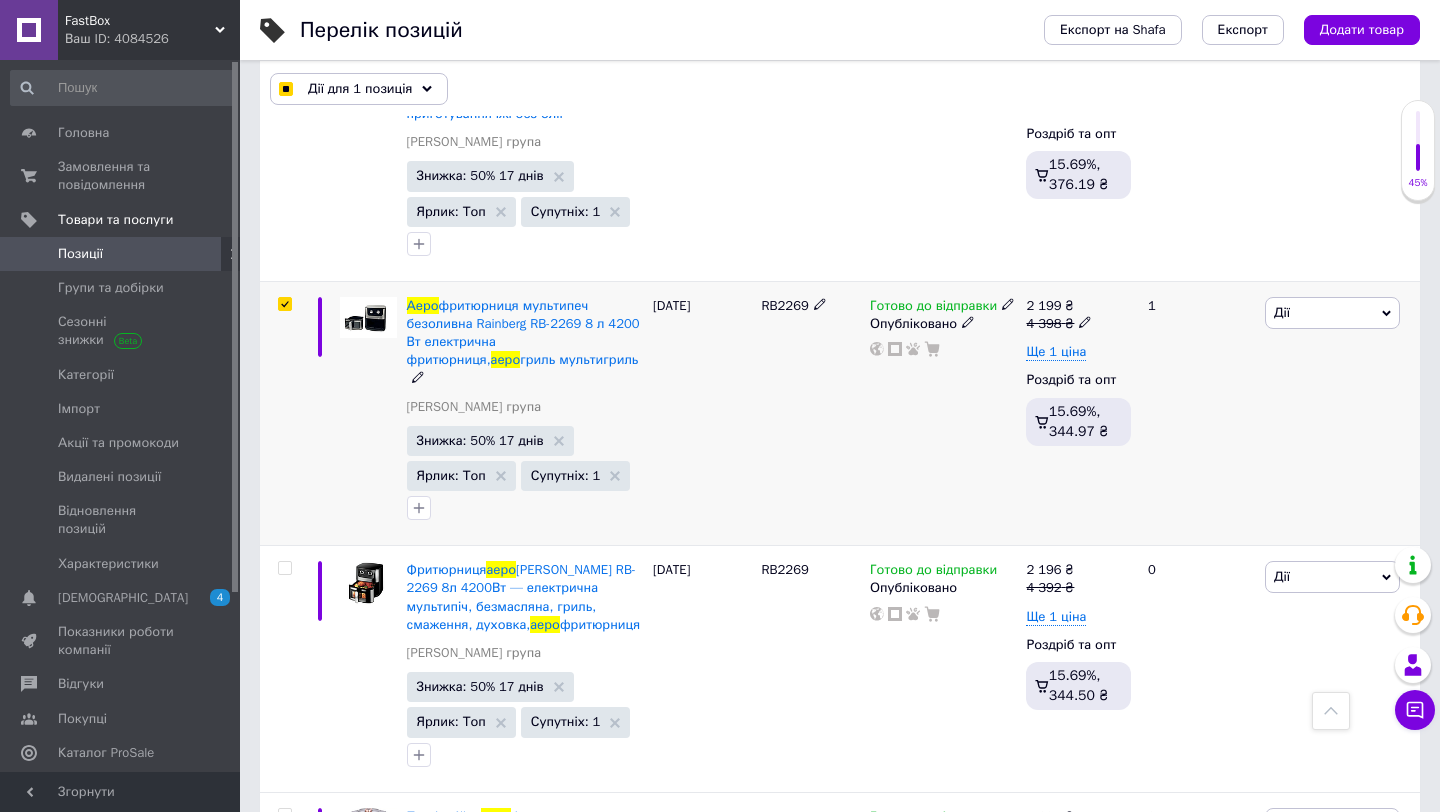 checkbox on "true" 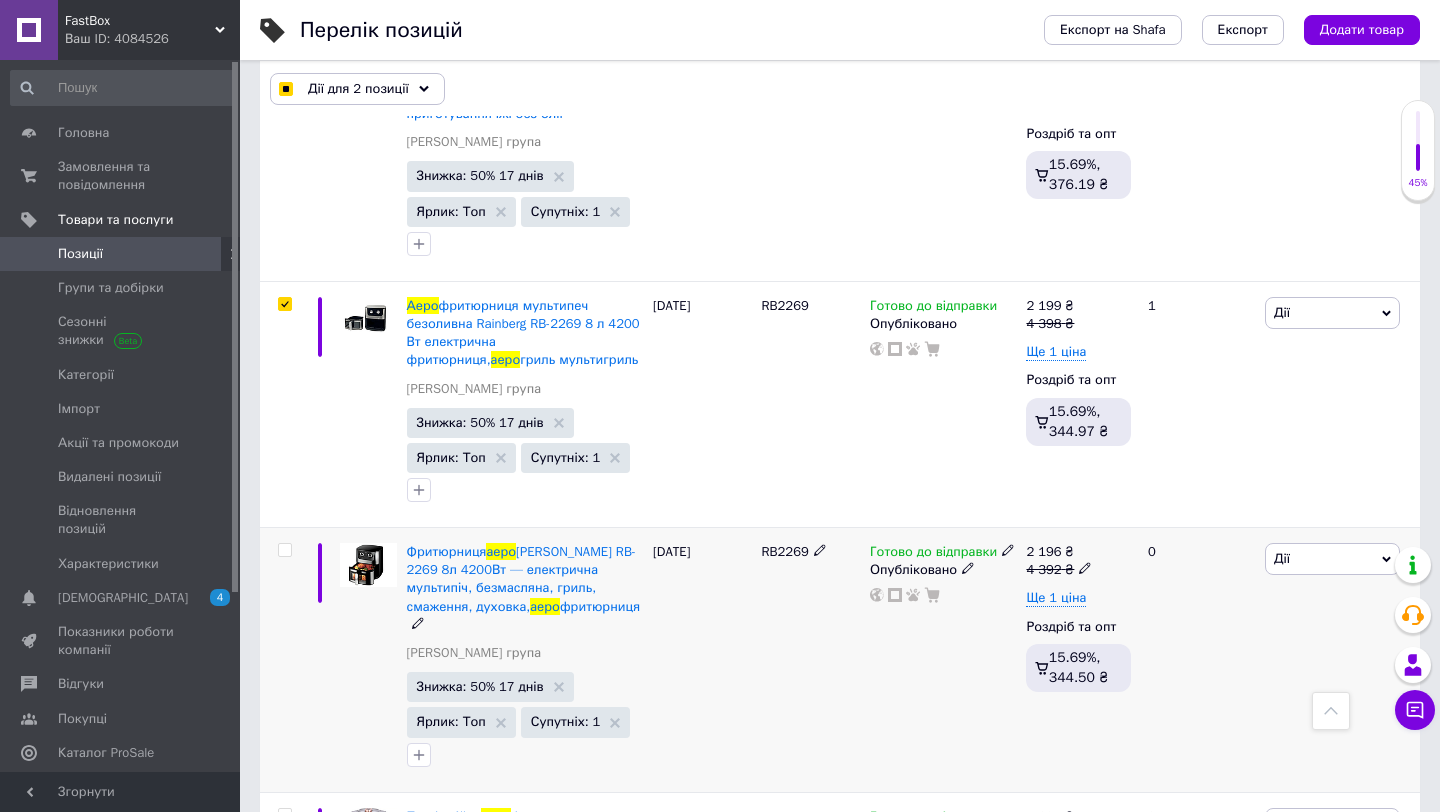 click at bounding box center [284, 550] 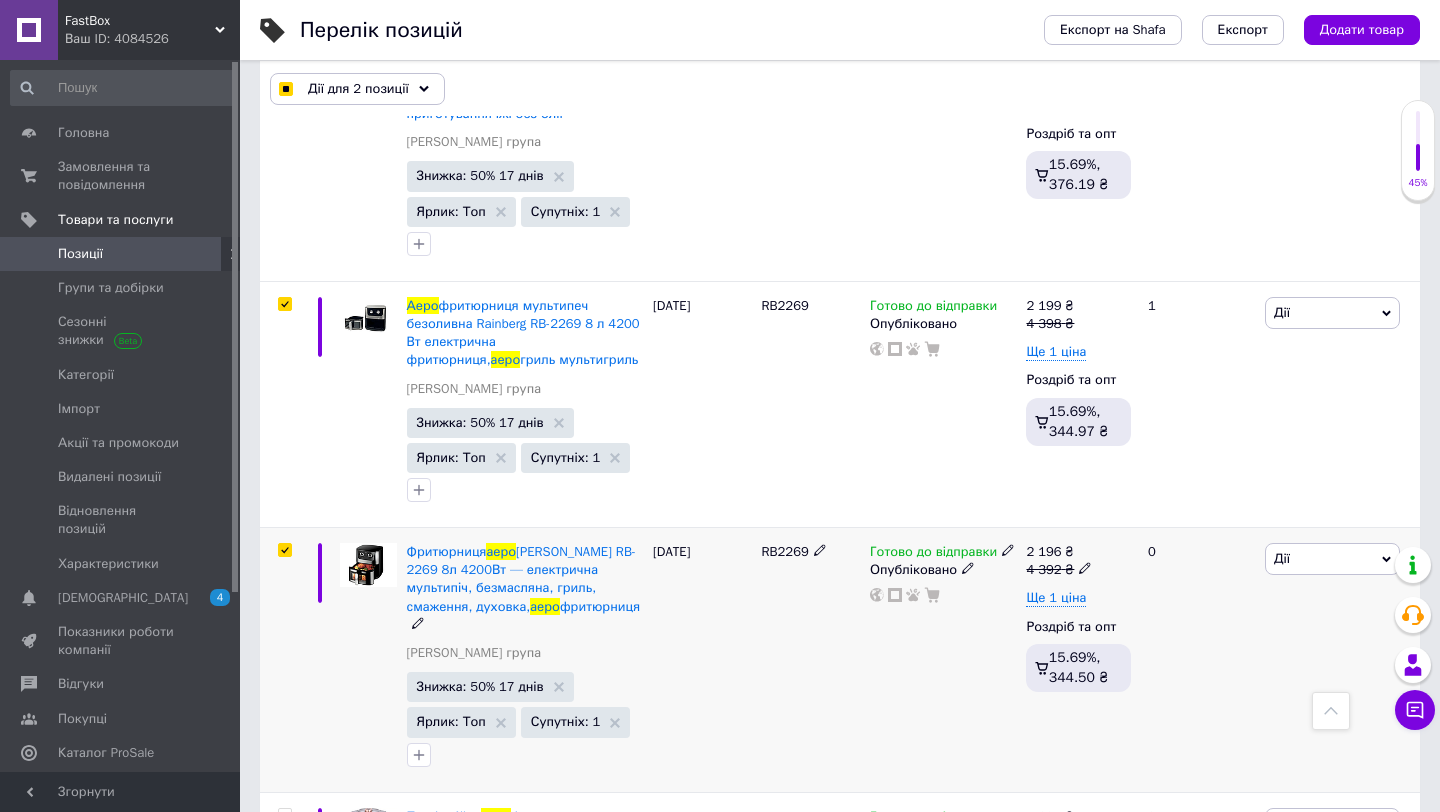 checkbox on "true" 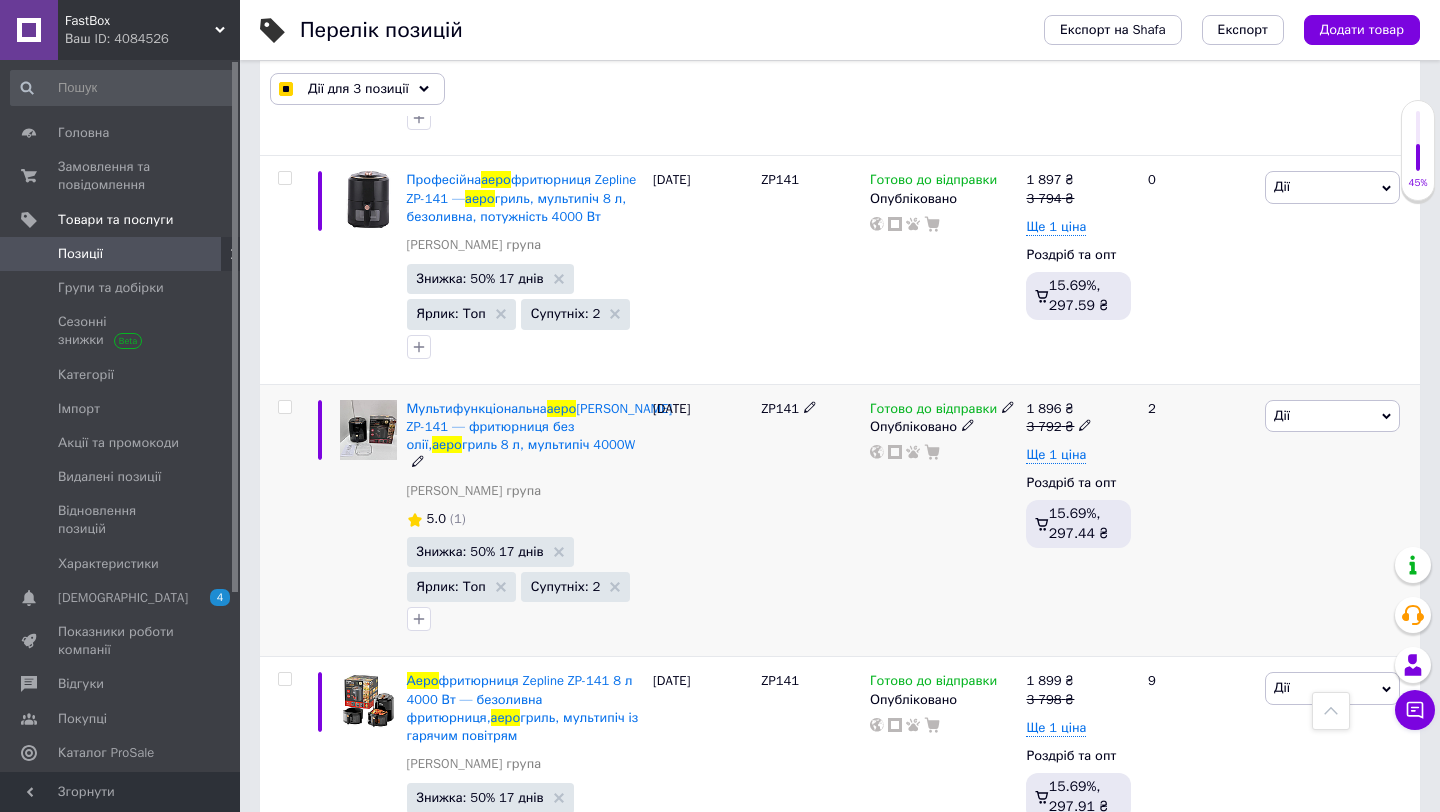 scroll, scrollTop: 1258, scrollLeft: 0, axis: vertical 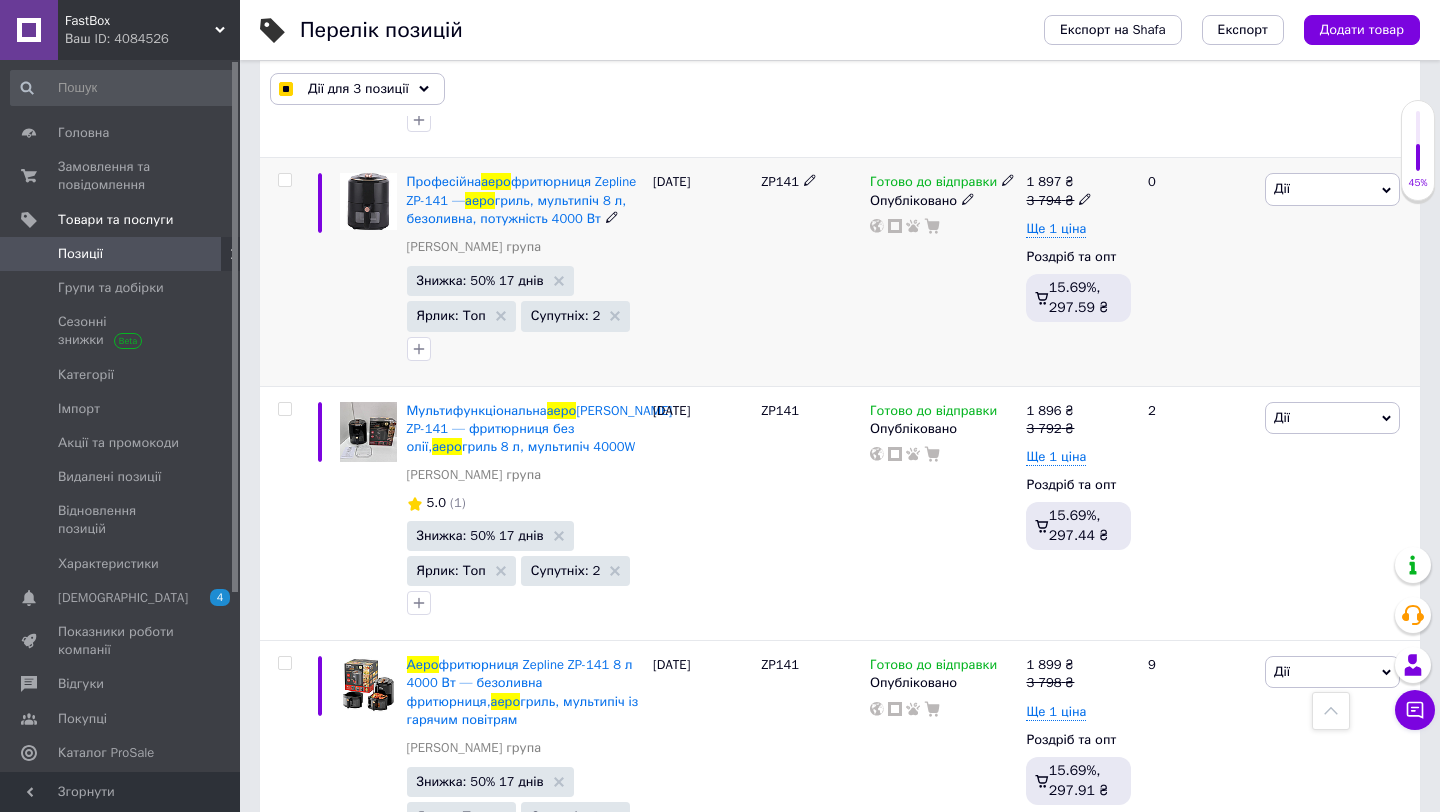 click at bounding box center (284, 180) 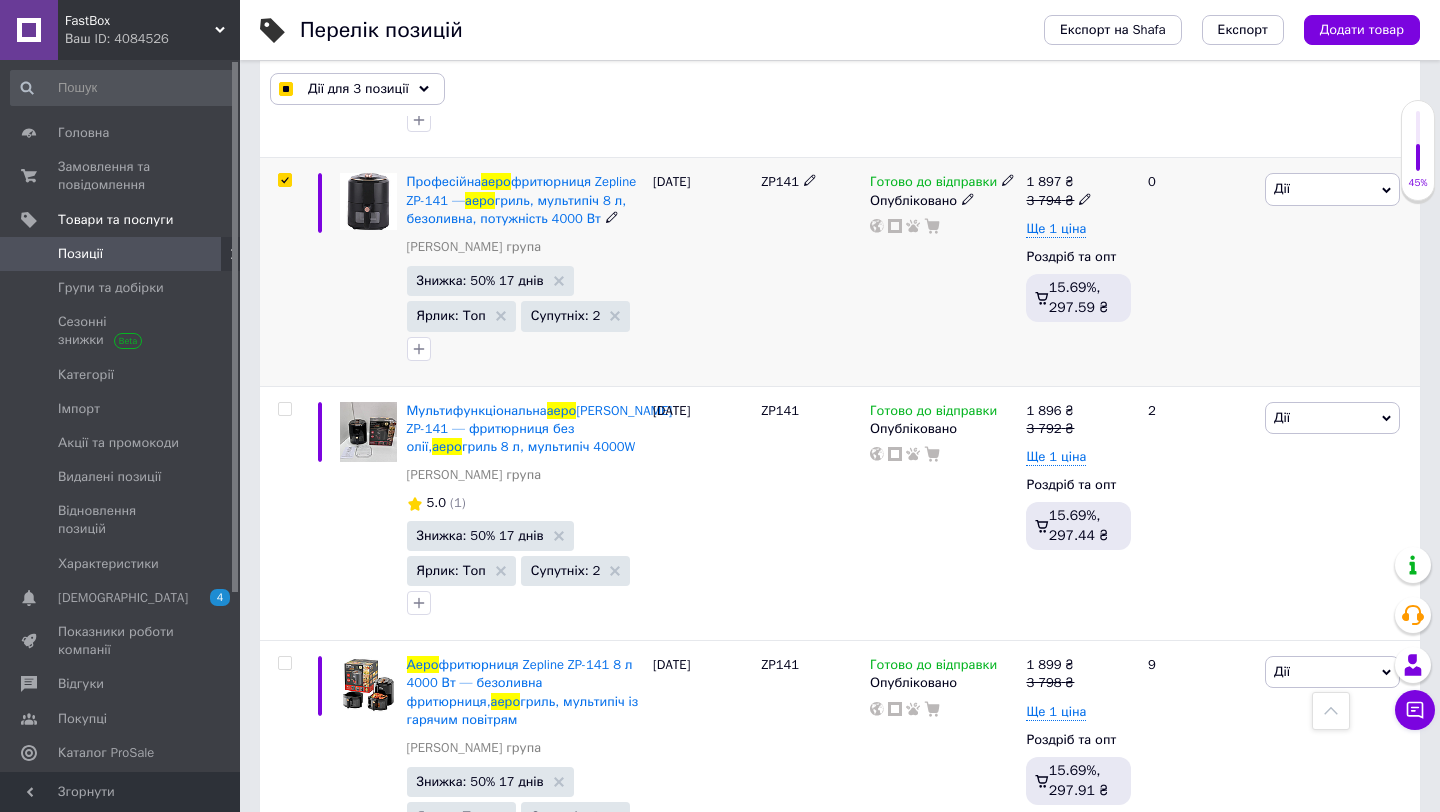 checkbox on "true" 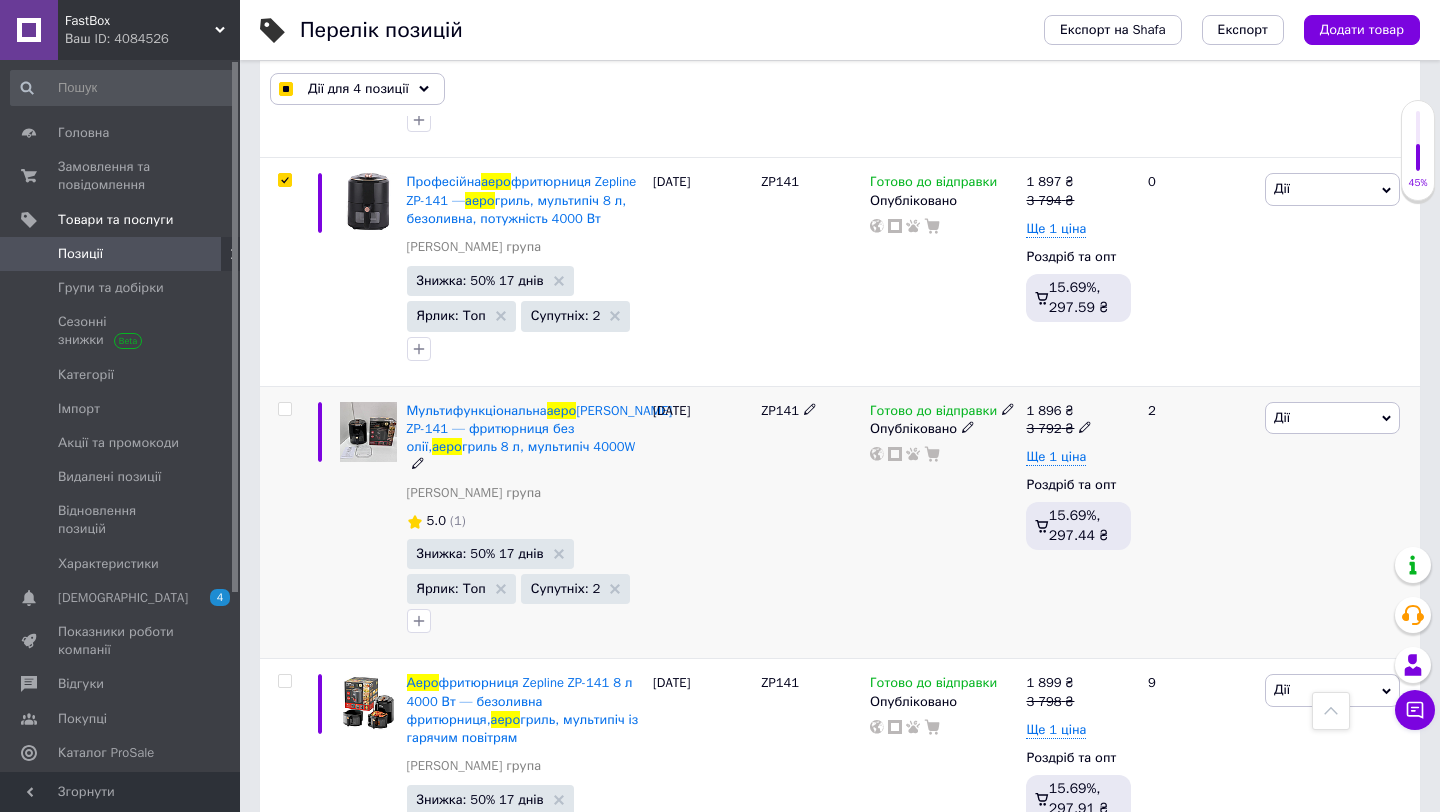 click at bounding box center [282, 522] 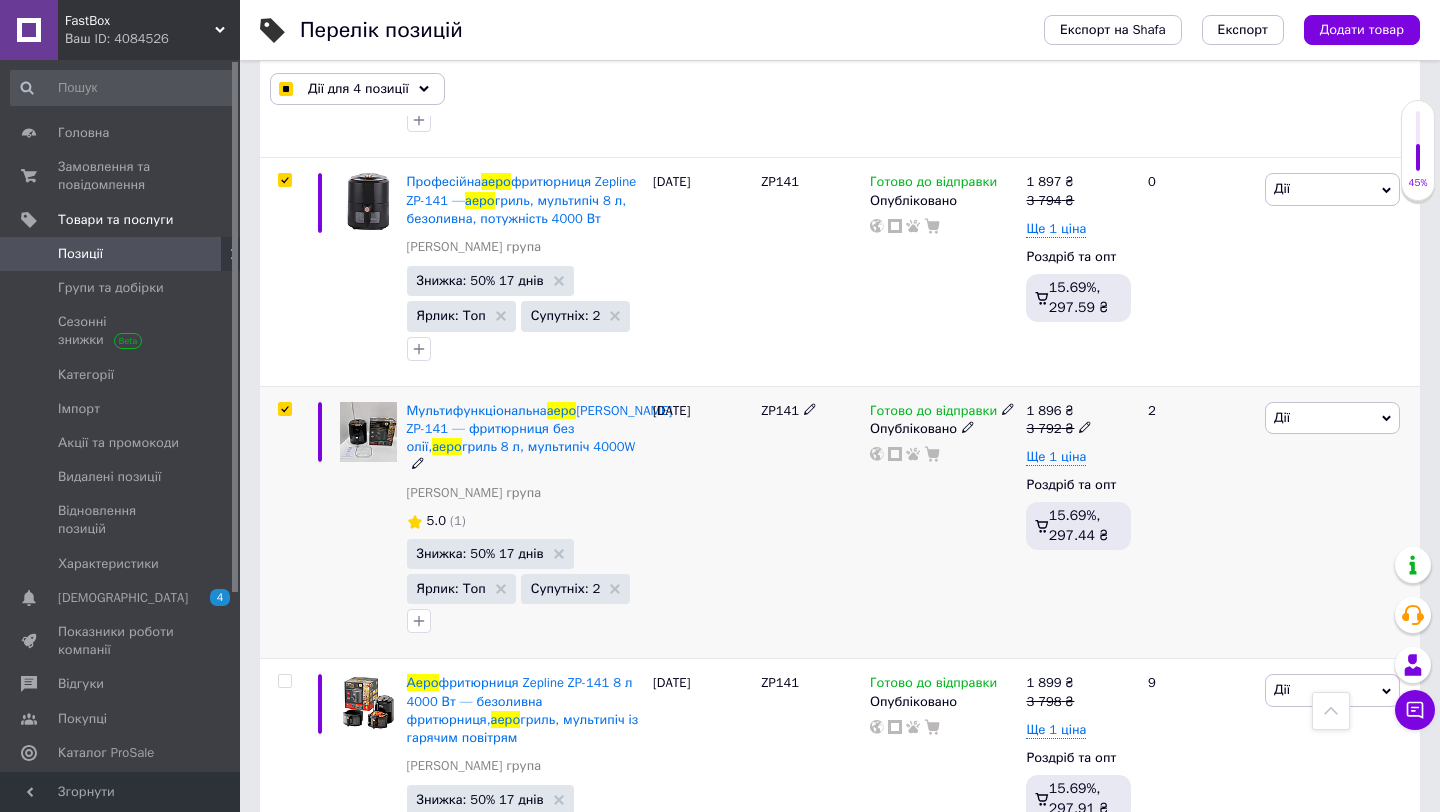 checkbox on "true" 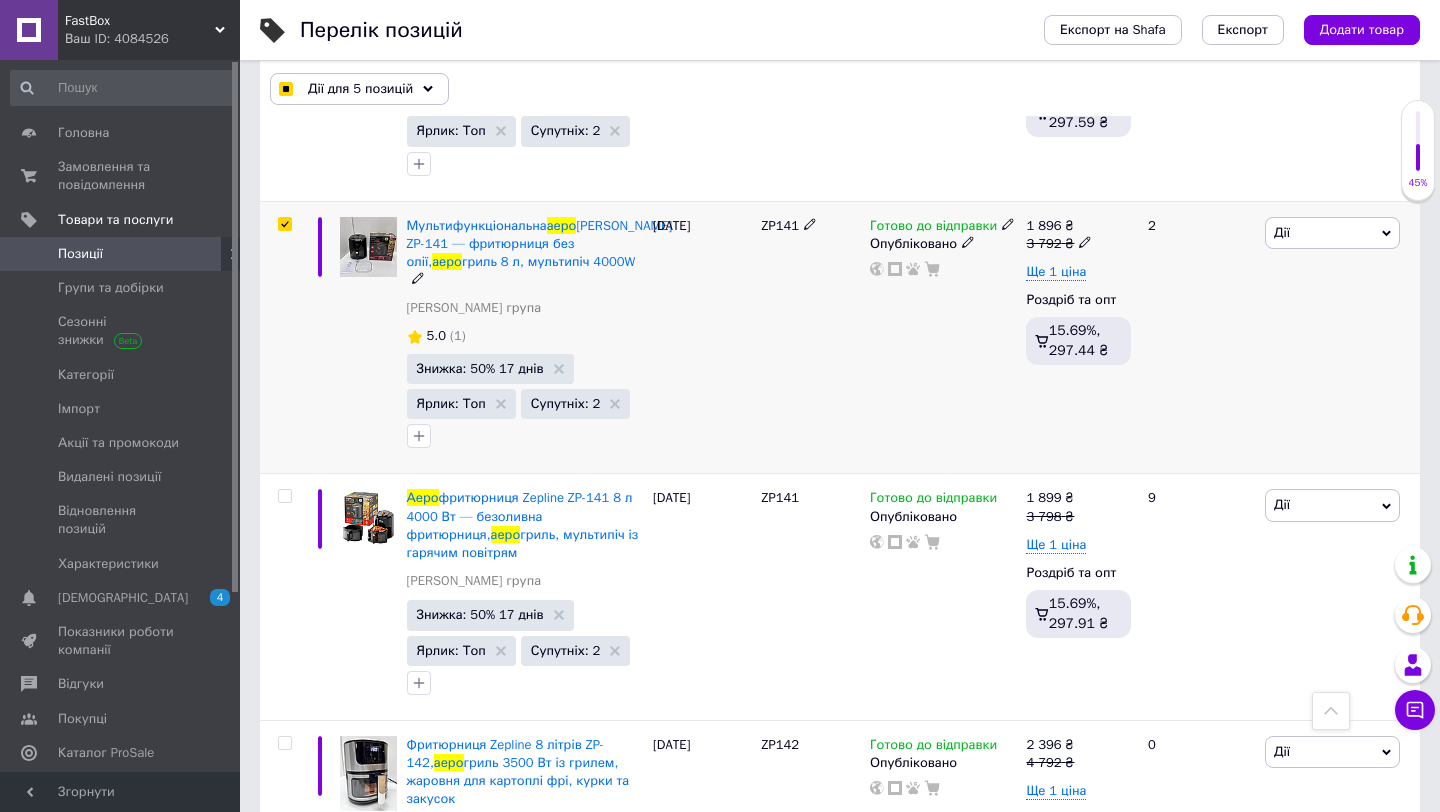 scroll, scrollTop: 1448, scrollLeft: 0, axis: vertical 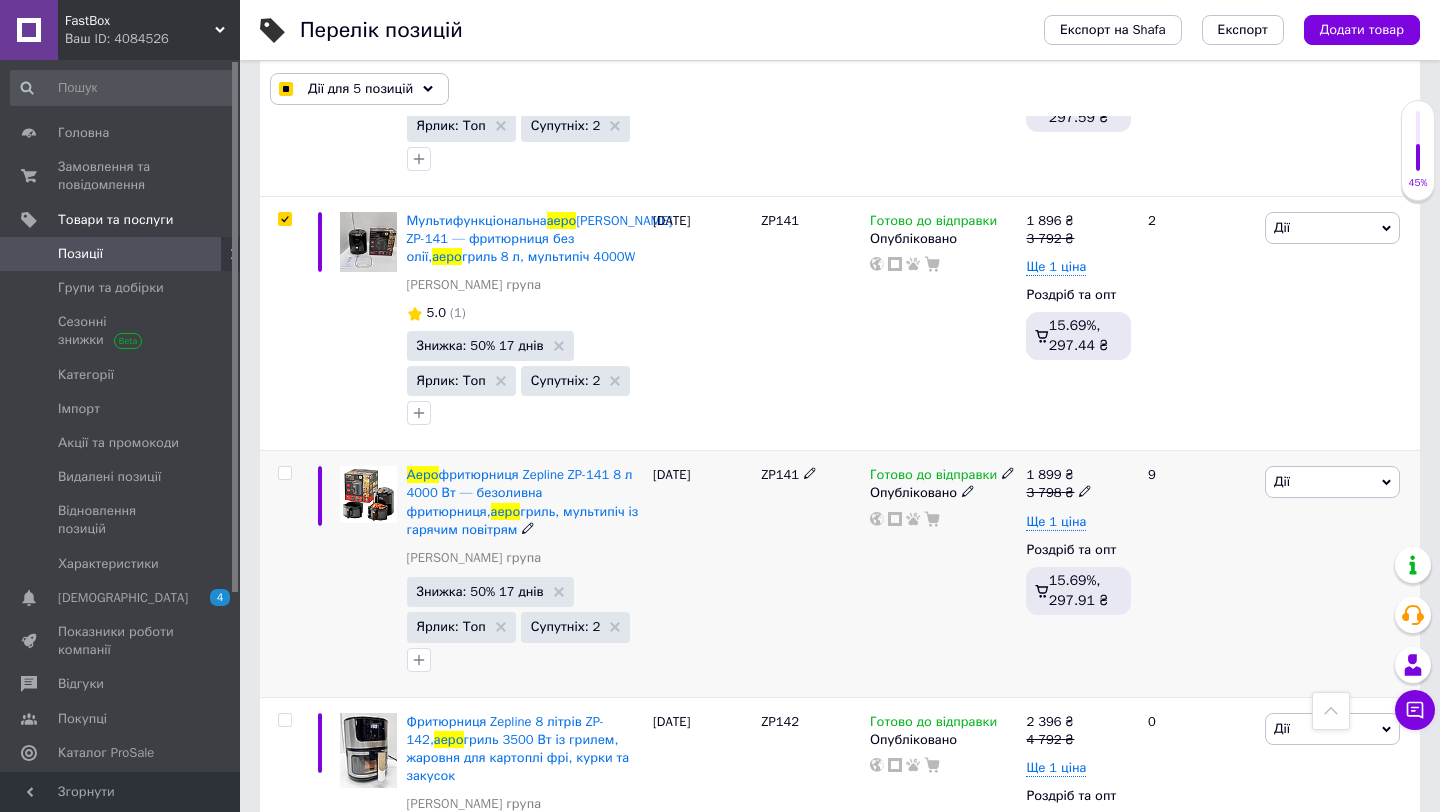 click at bounding box center [284, 473] 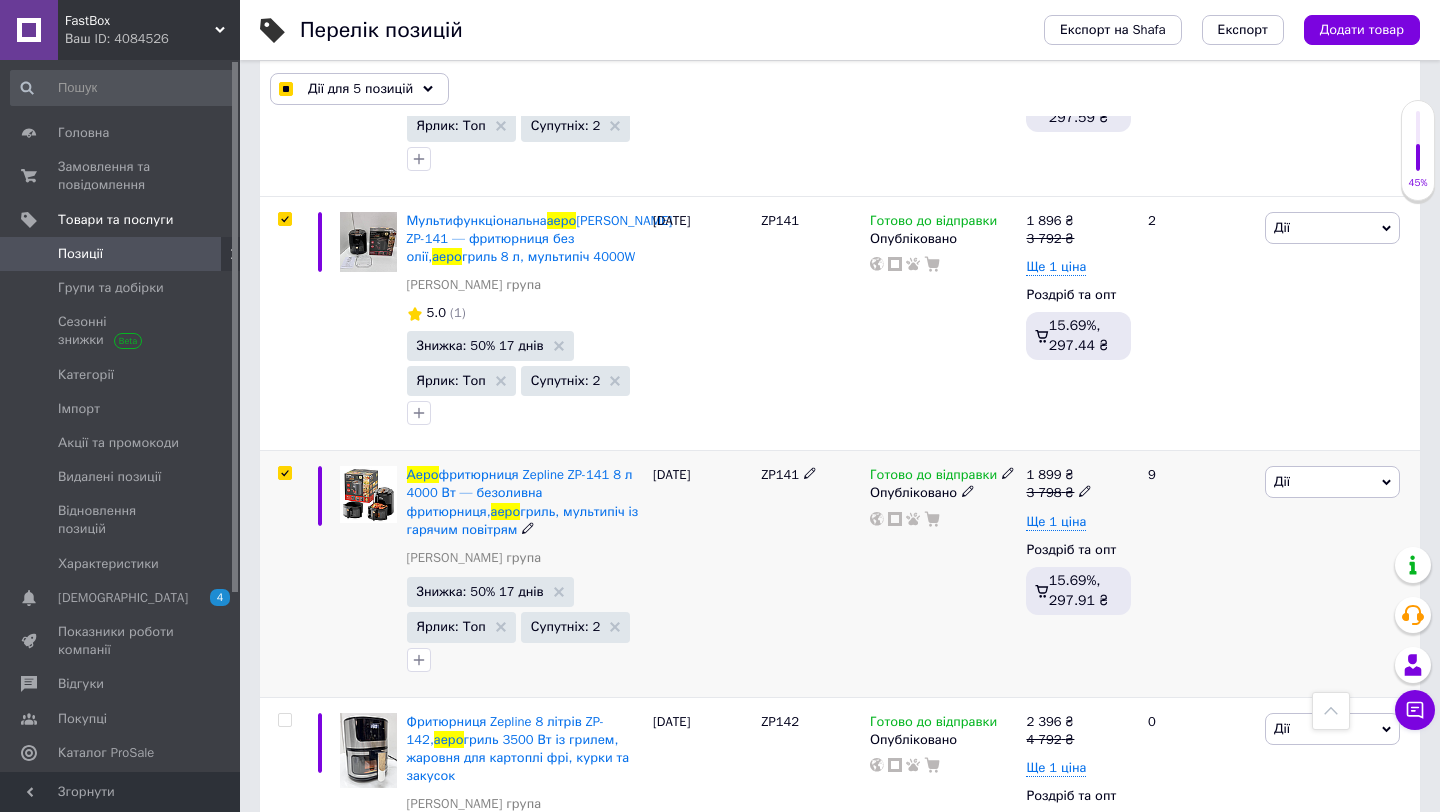 checkbox on "true" 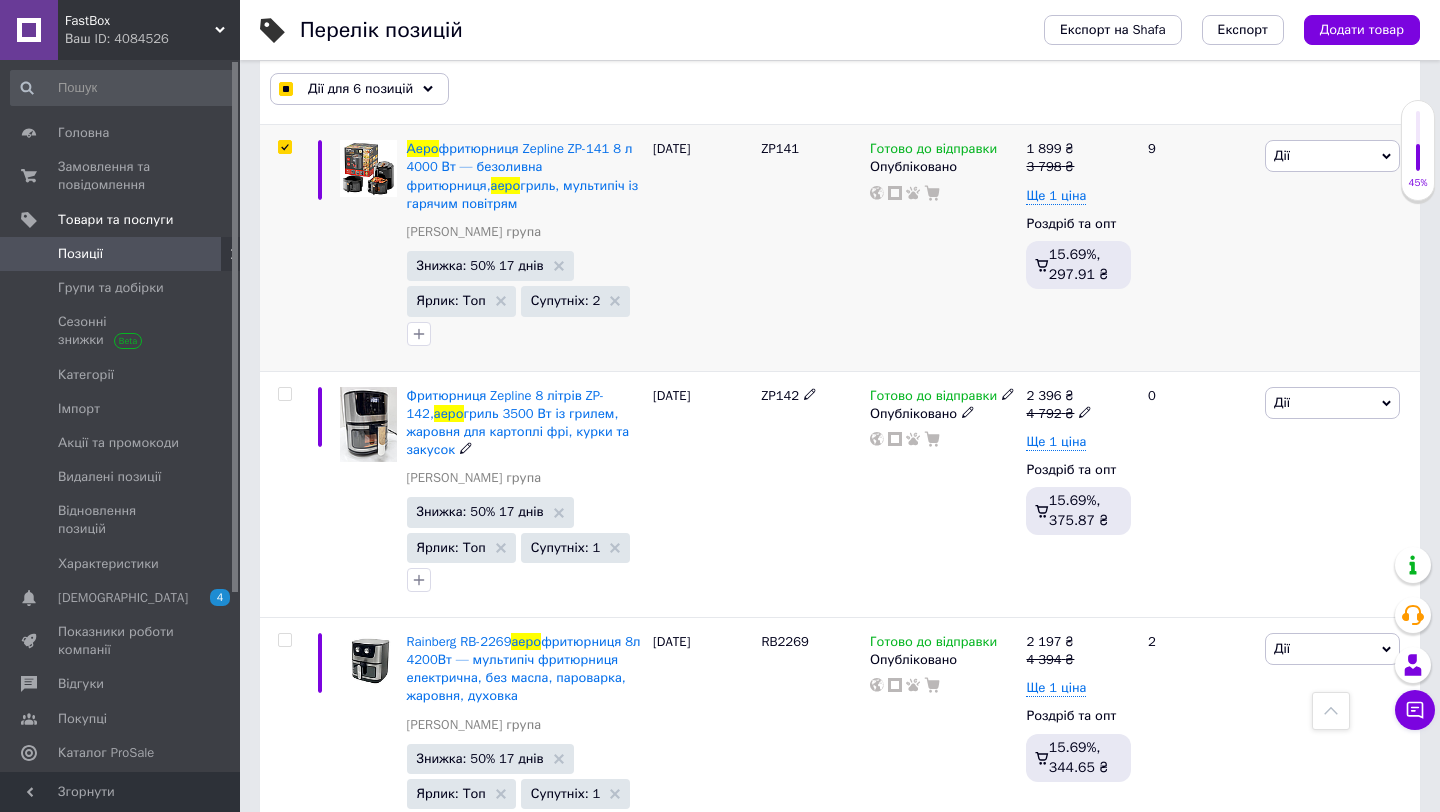 scroll, scrollTop: 1806, scrollLeft: 0, axis: vertical 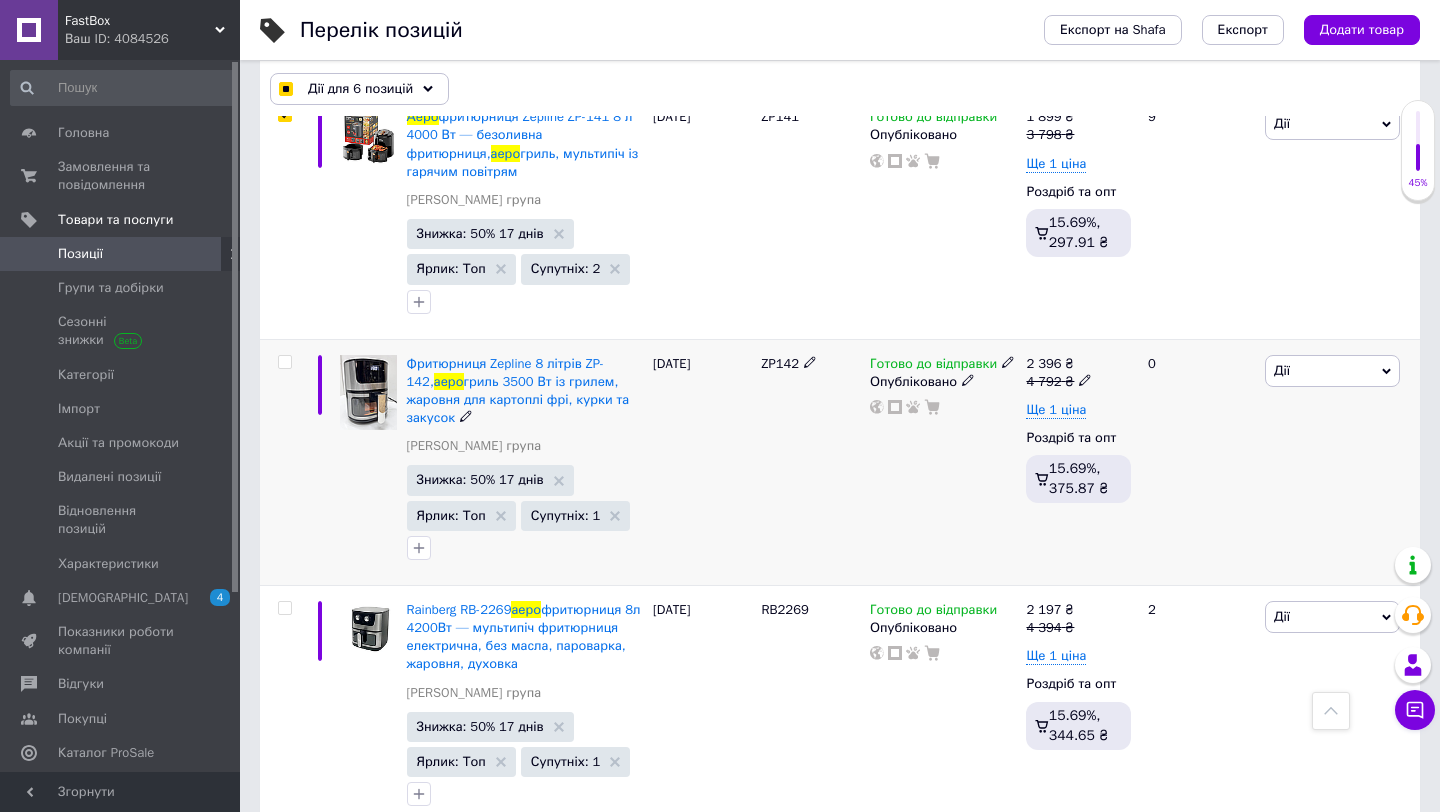 click at bounding box center [284, 362] 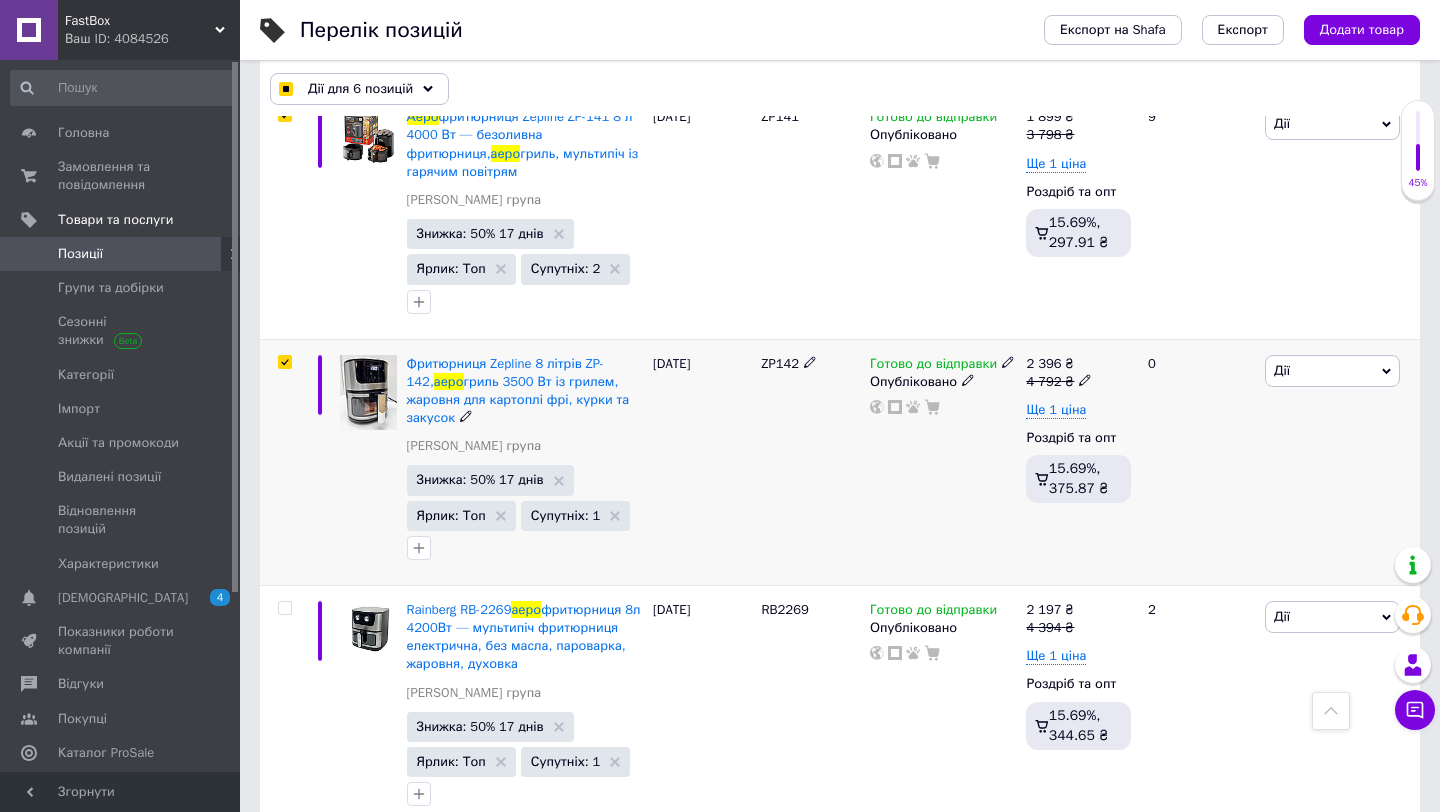 checkbox on "true" 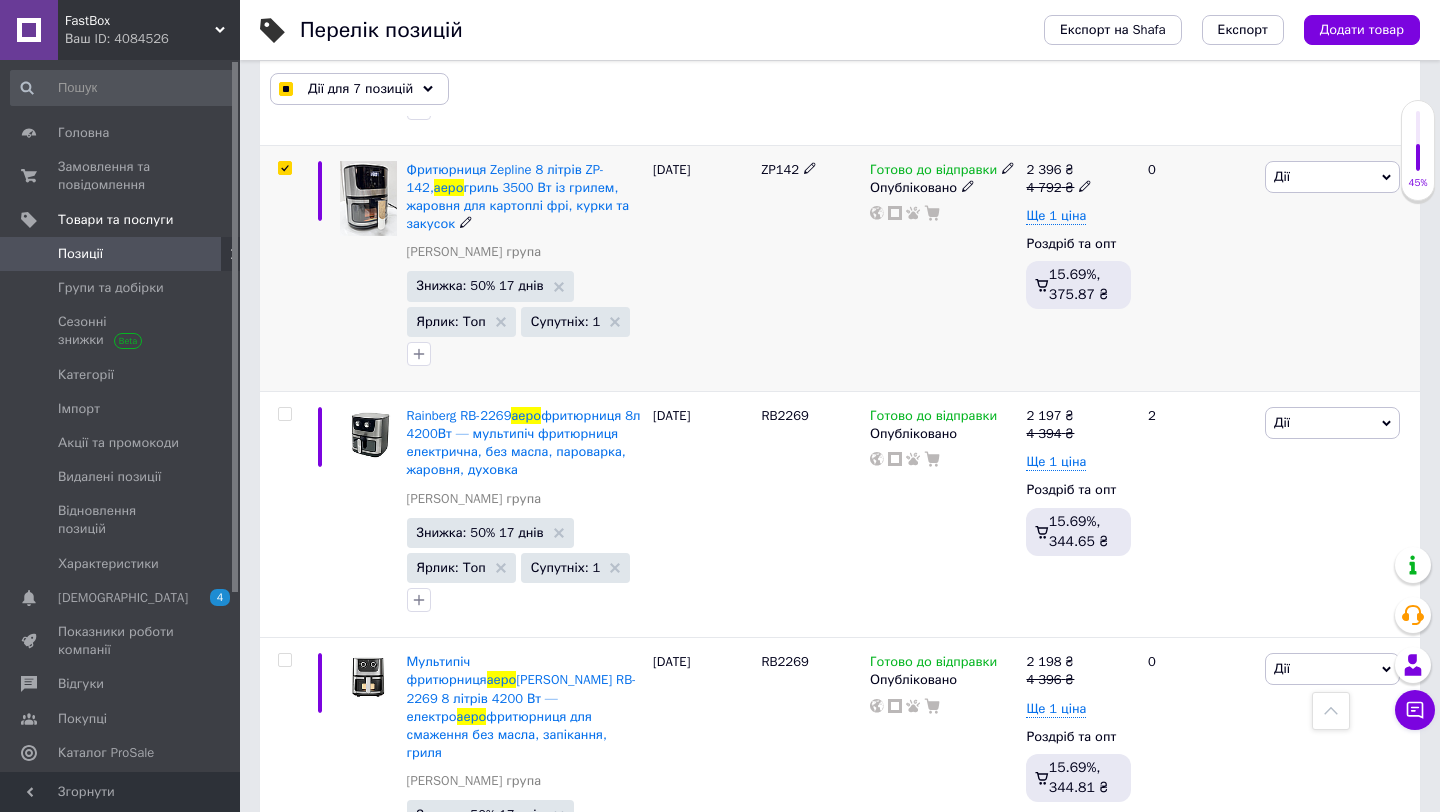 scroll, scrollTop: 2005, scrollLeft: 0, axis: vertical 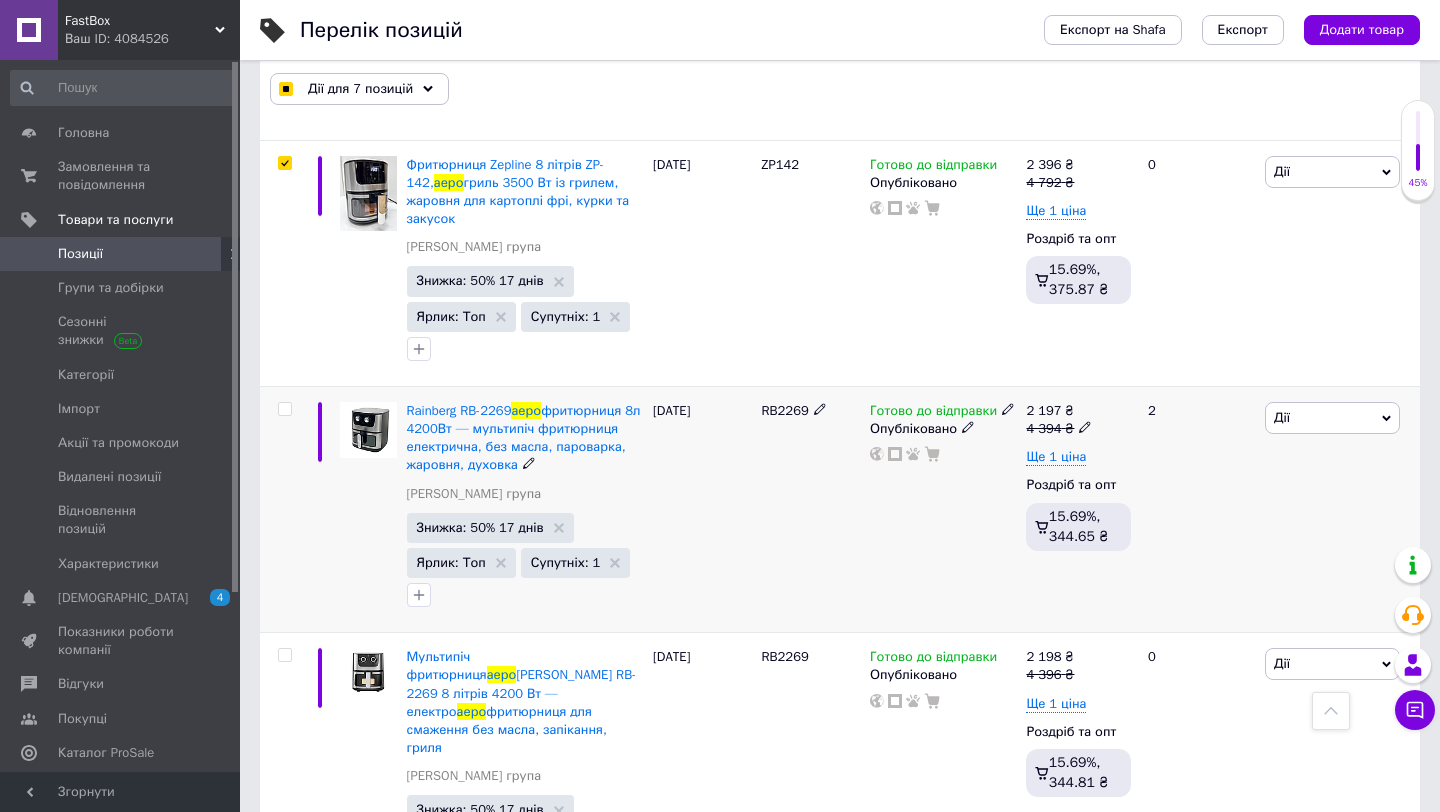 click at bounding box center [284, 409] 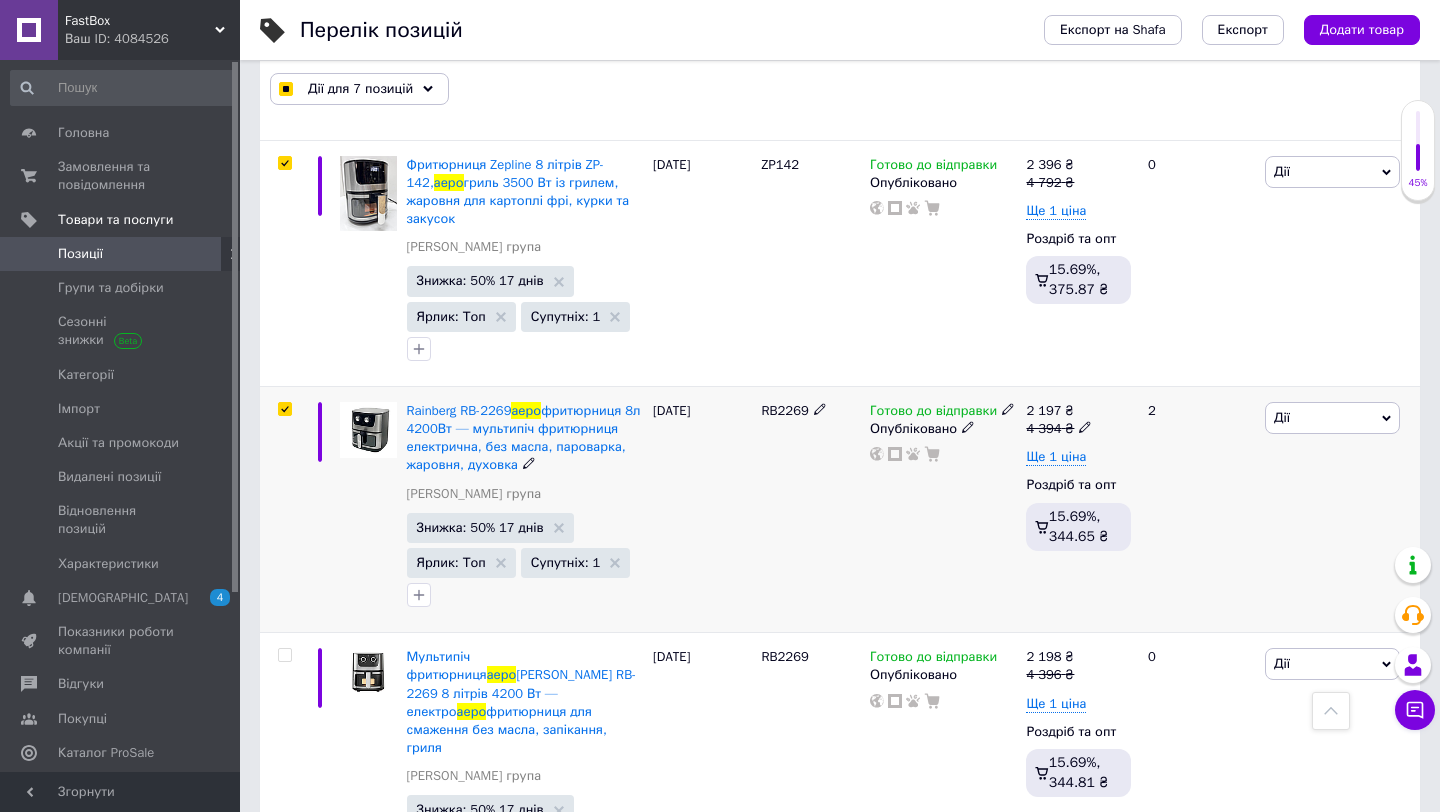 checkbox on "true" 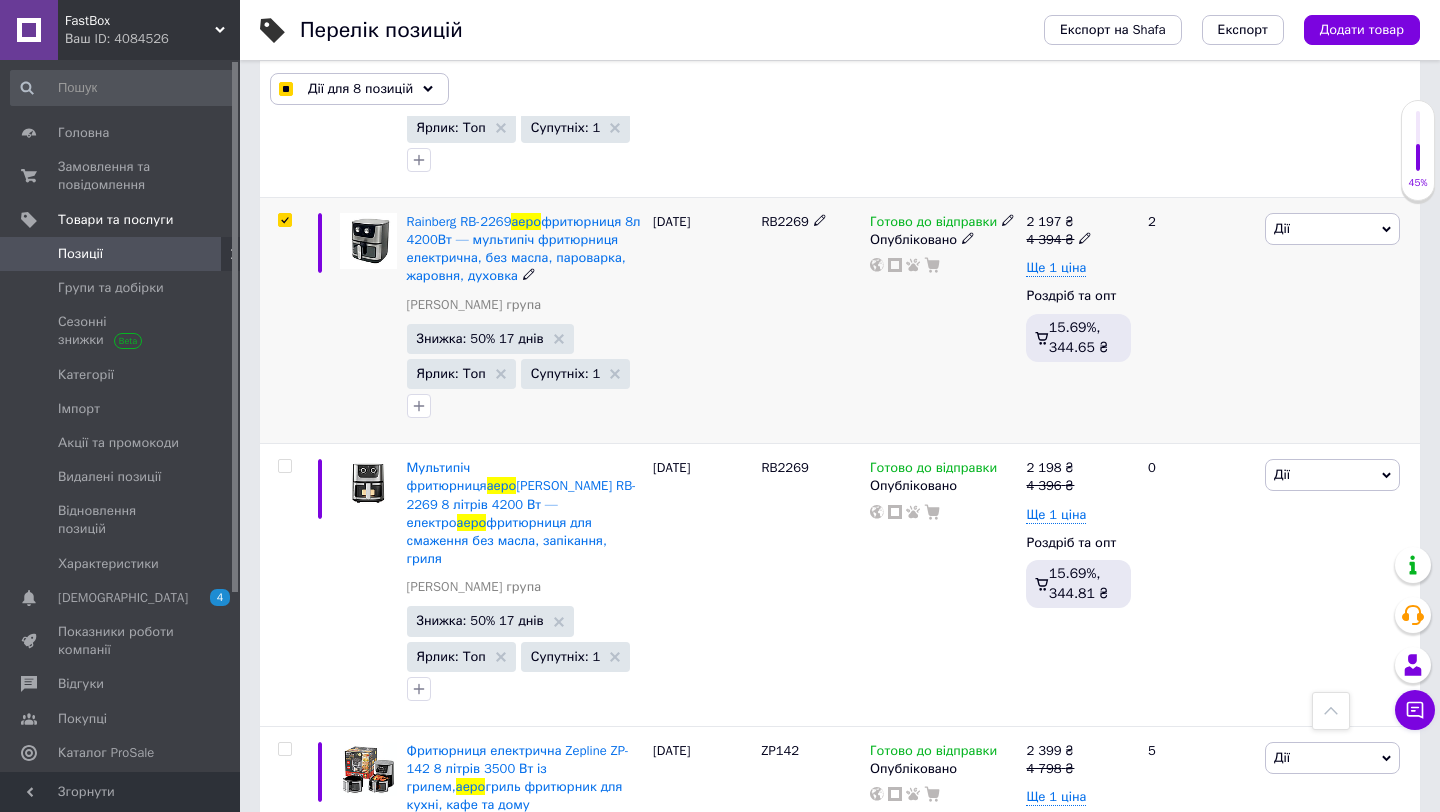 scroll, scrollTop: 2201, scrollLeft: 0, axis: vertical 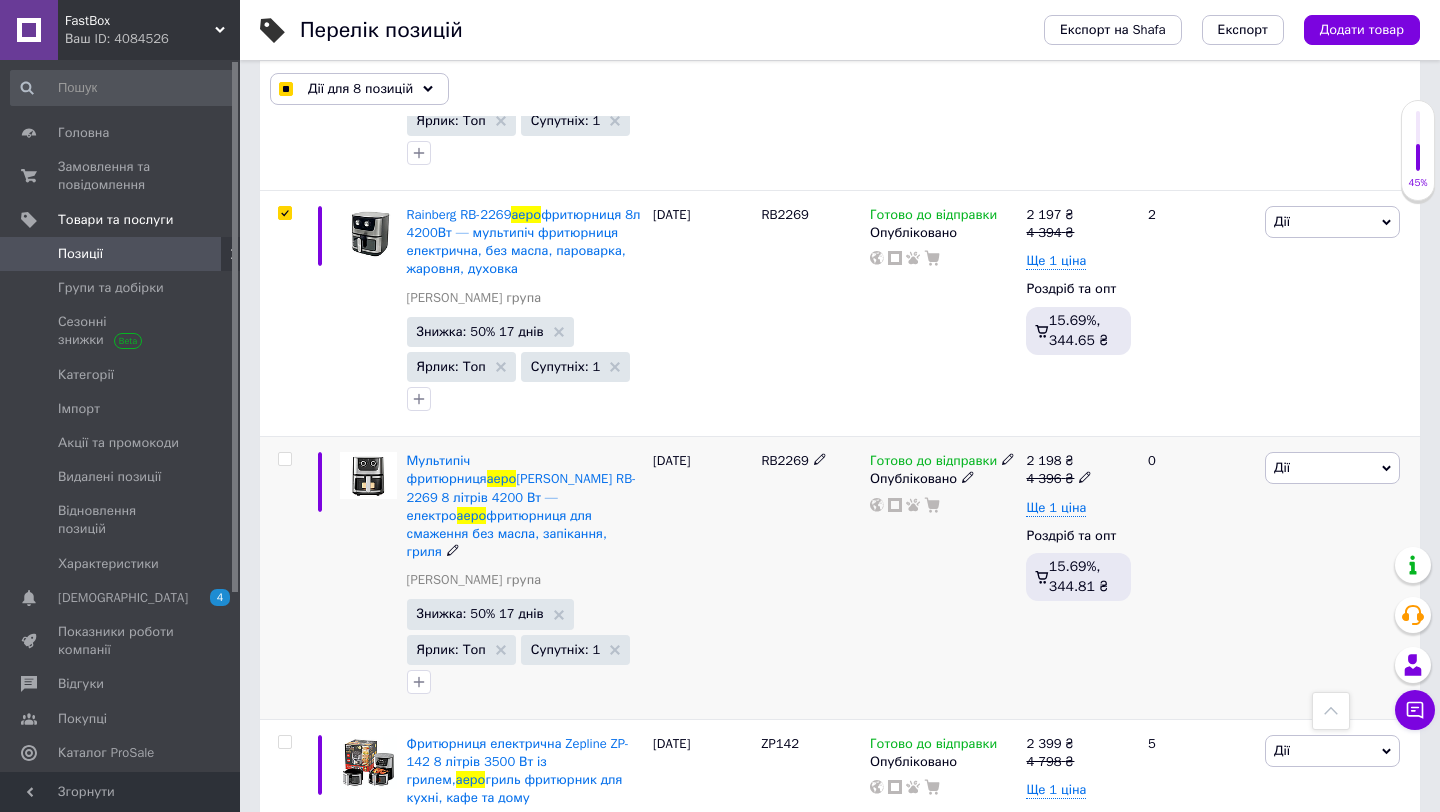 click at bounding box center [284, 459] 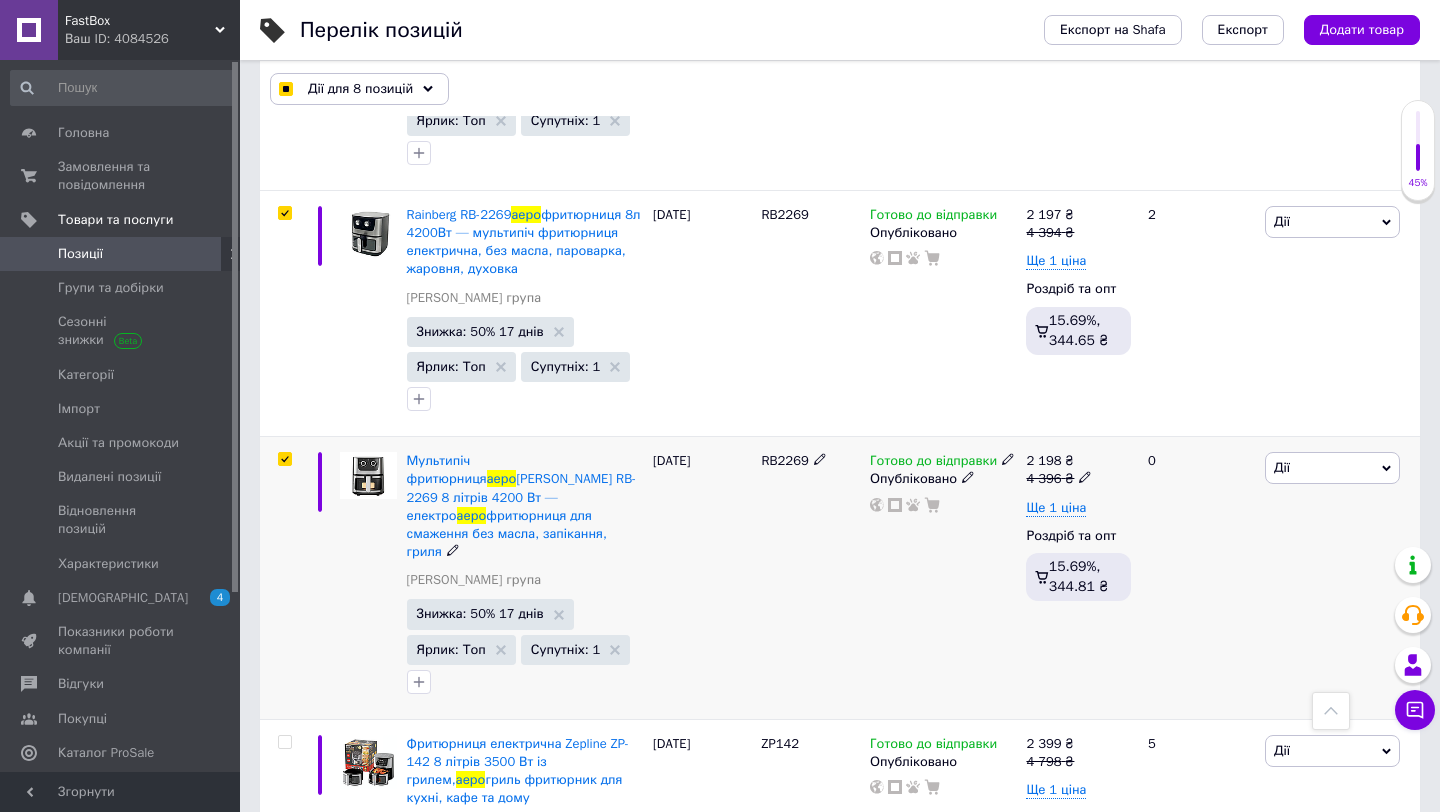 checkbox on "true" 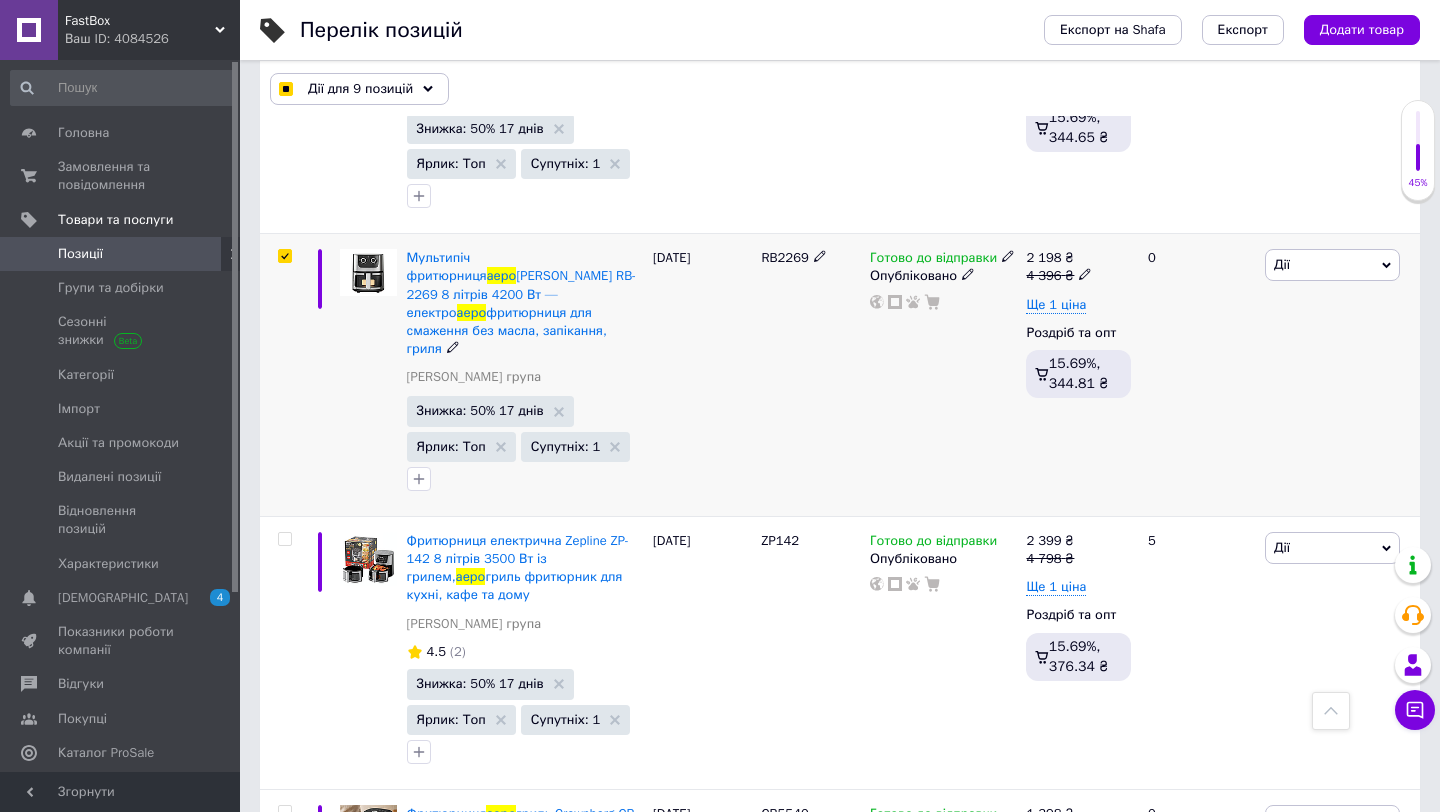 scroll, scrollTop: 2414, scrollLeft: 0, axis: vertical 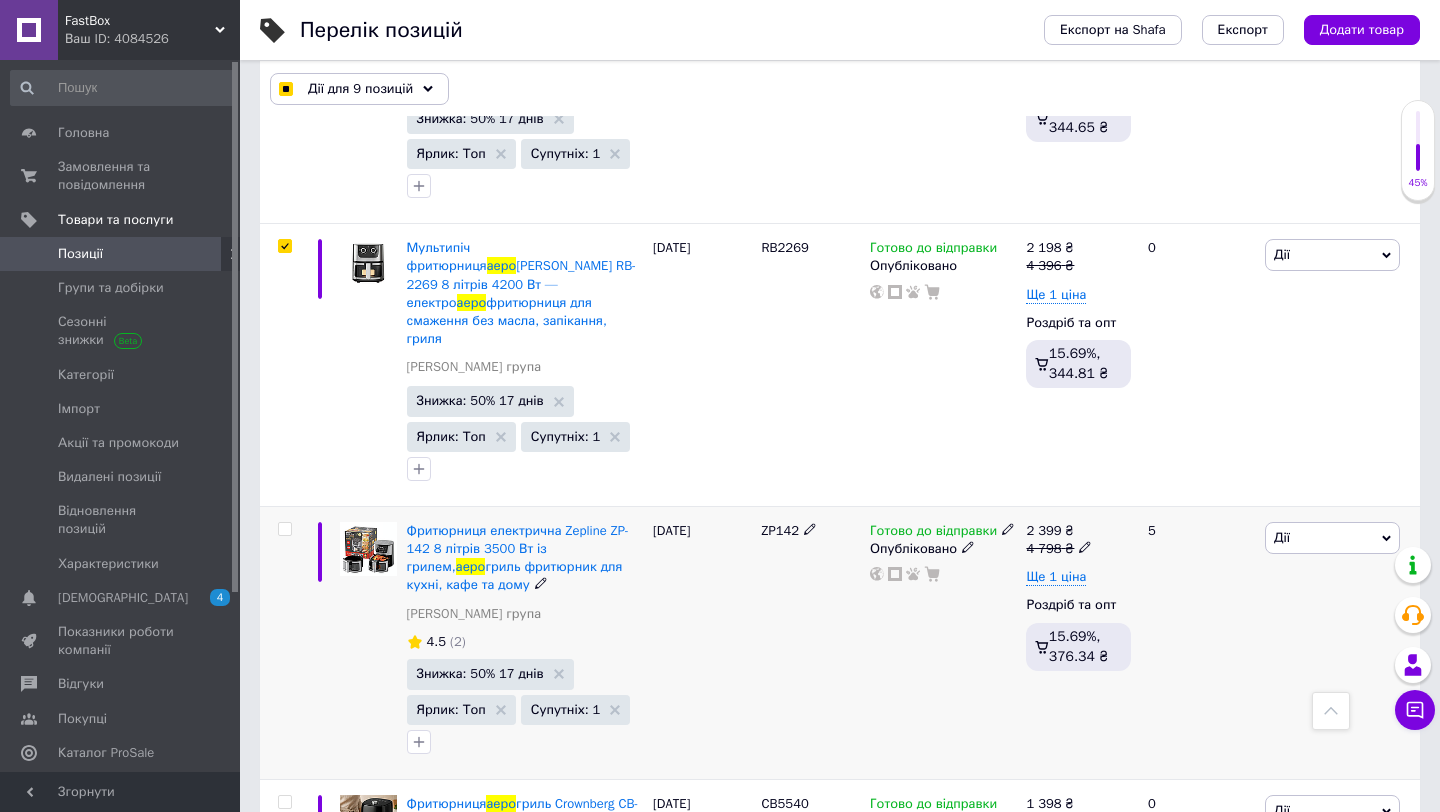 click at bounding box center [284, 529] 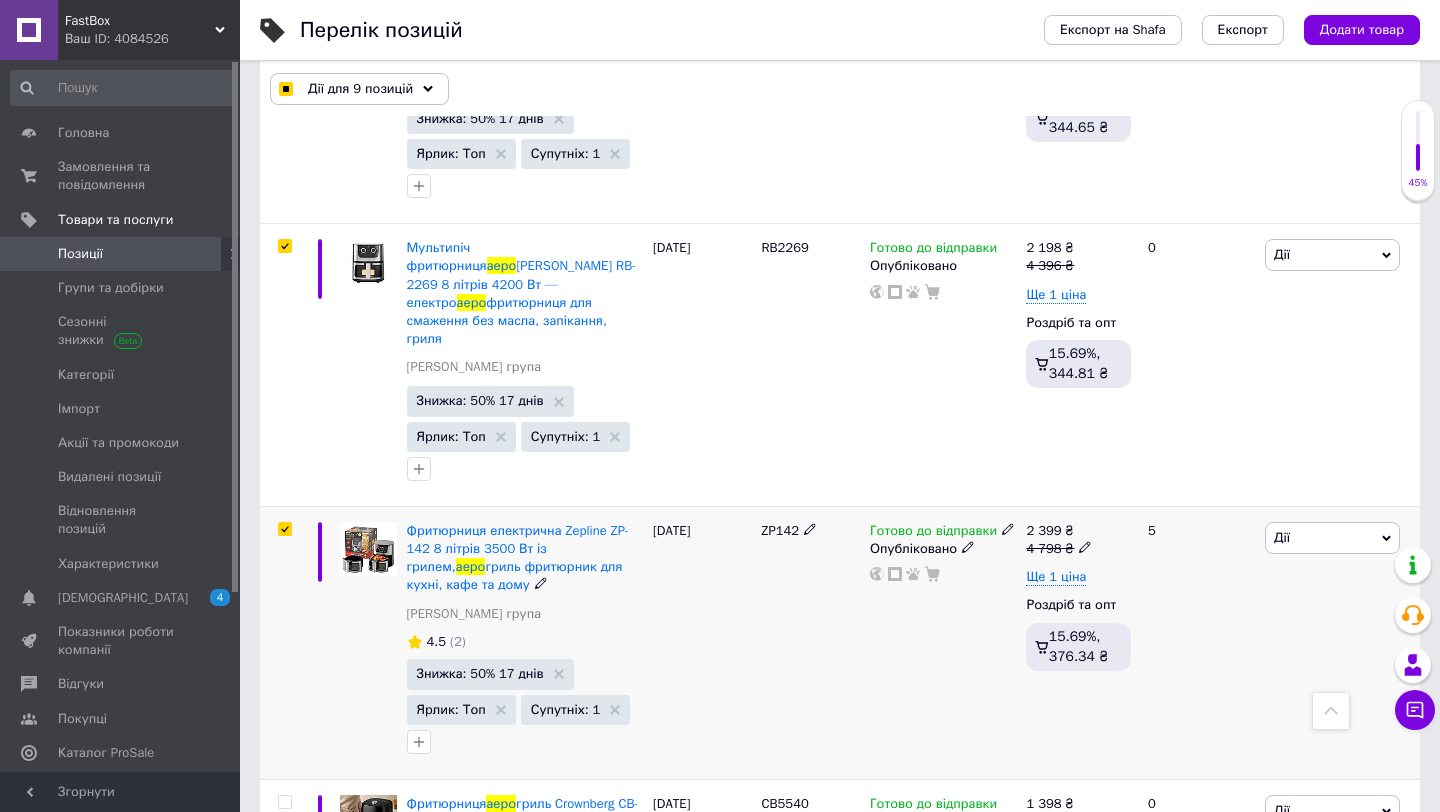 checkbox on "true" 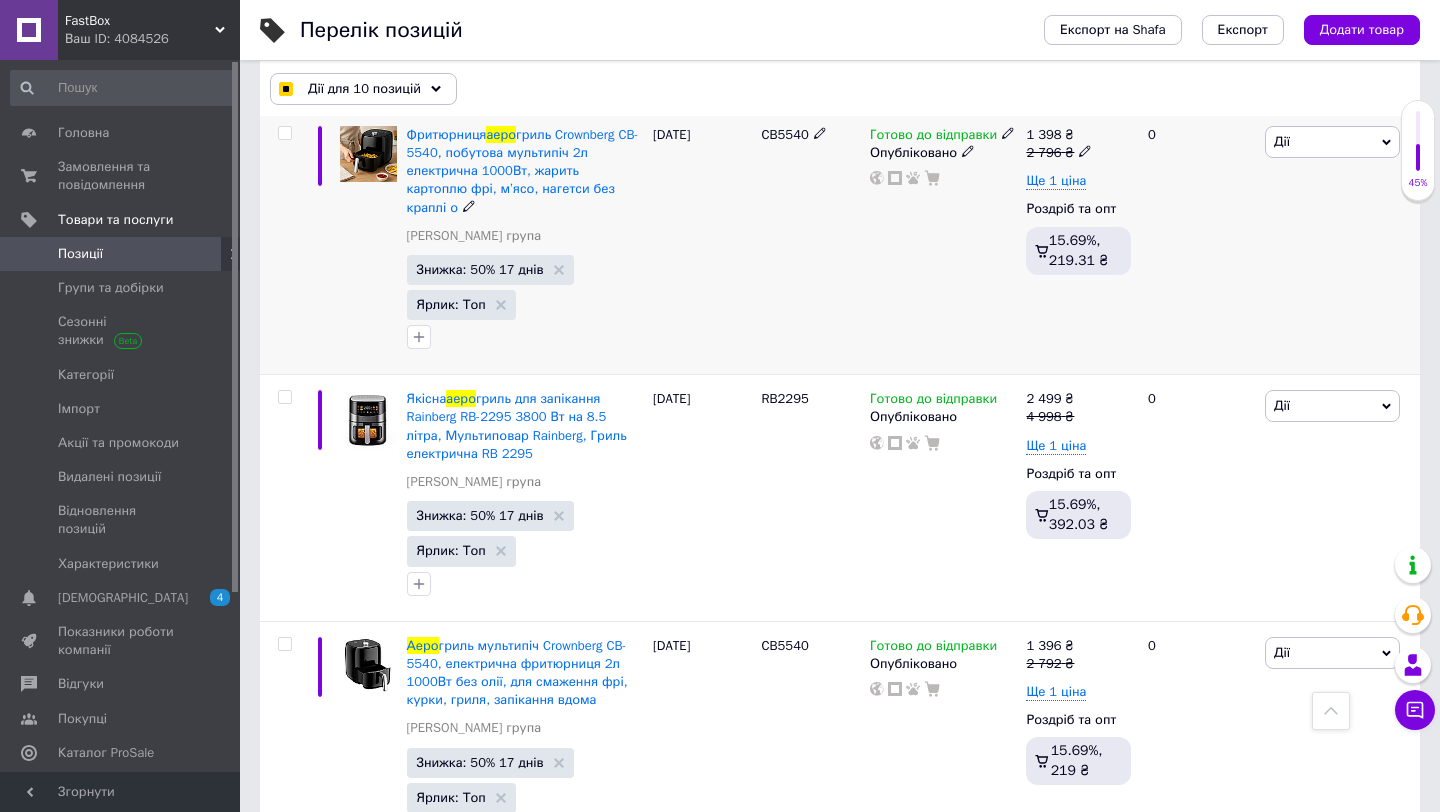 scroll, scrollTop: 3099, scrollLeft: 0, axis: vertical 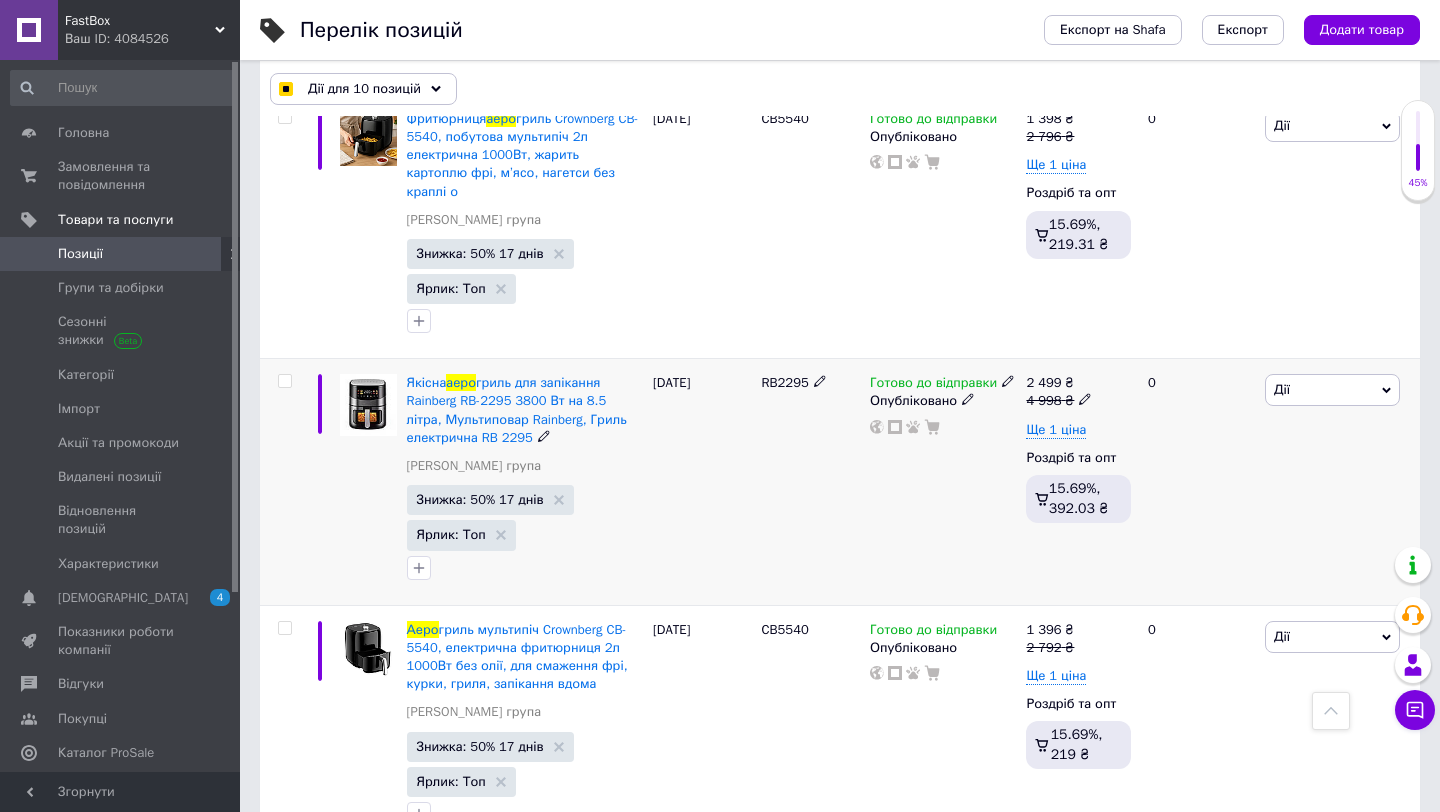 click at bounding box center (284, 381) 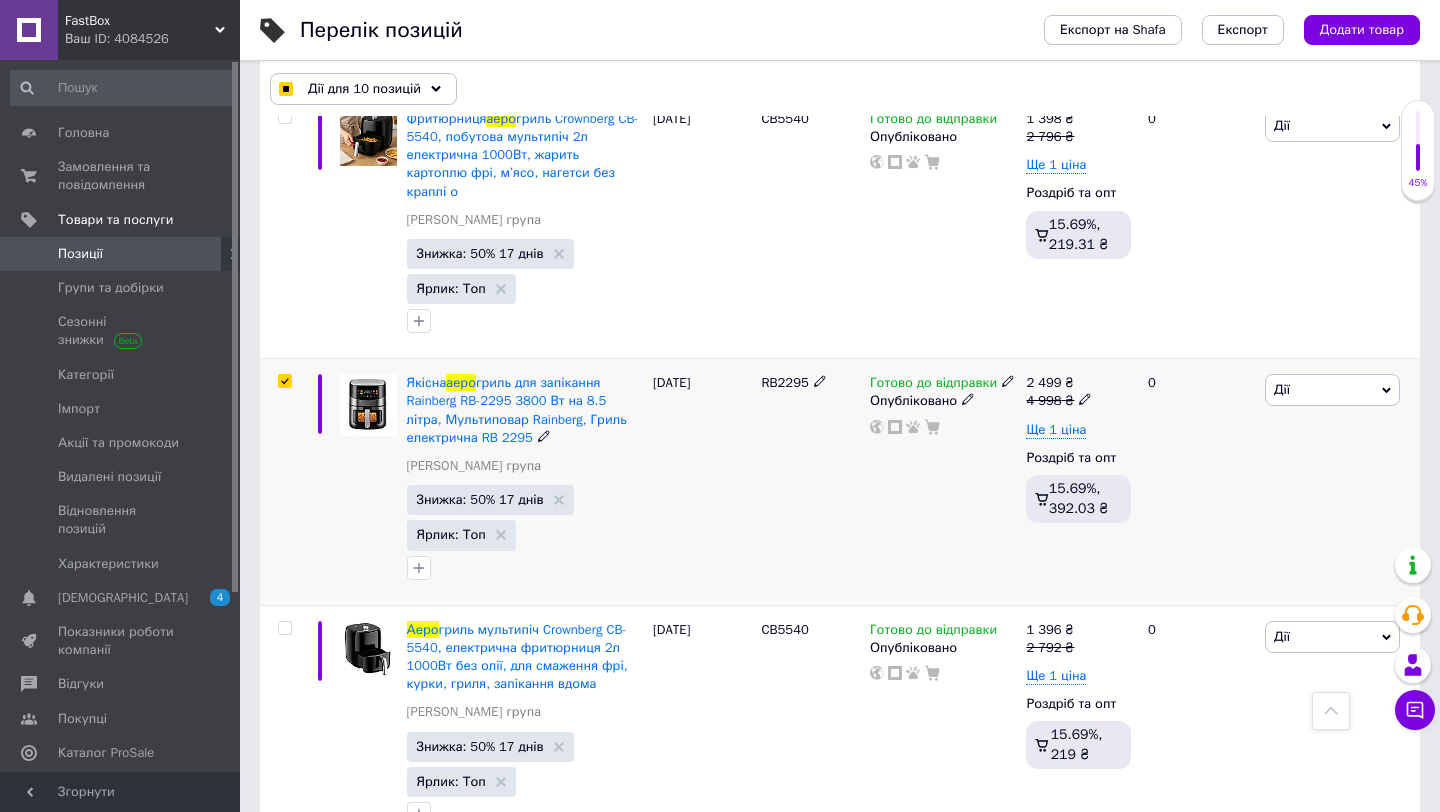 checkbox on "true" 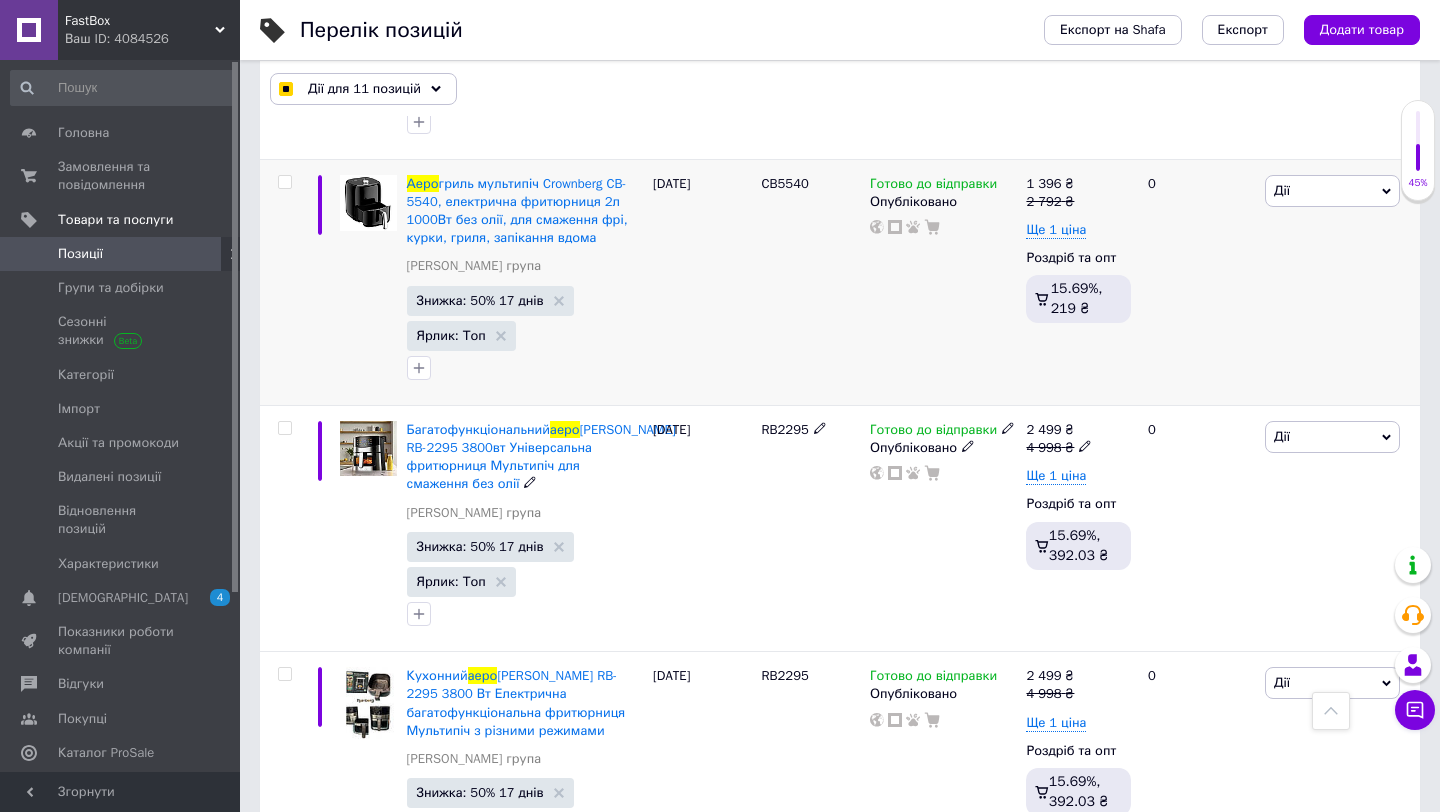 scroll, scrollTop: 3608, scrollLeft: 0, axis: vertical 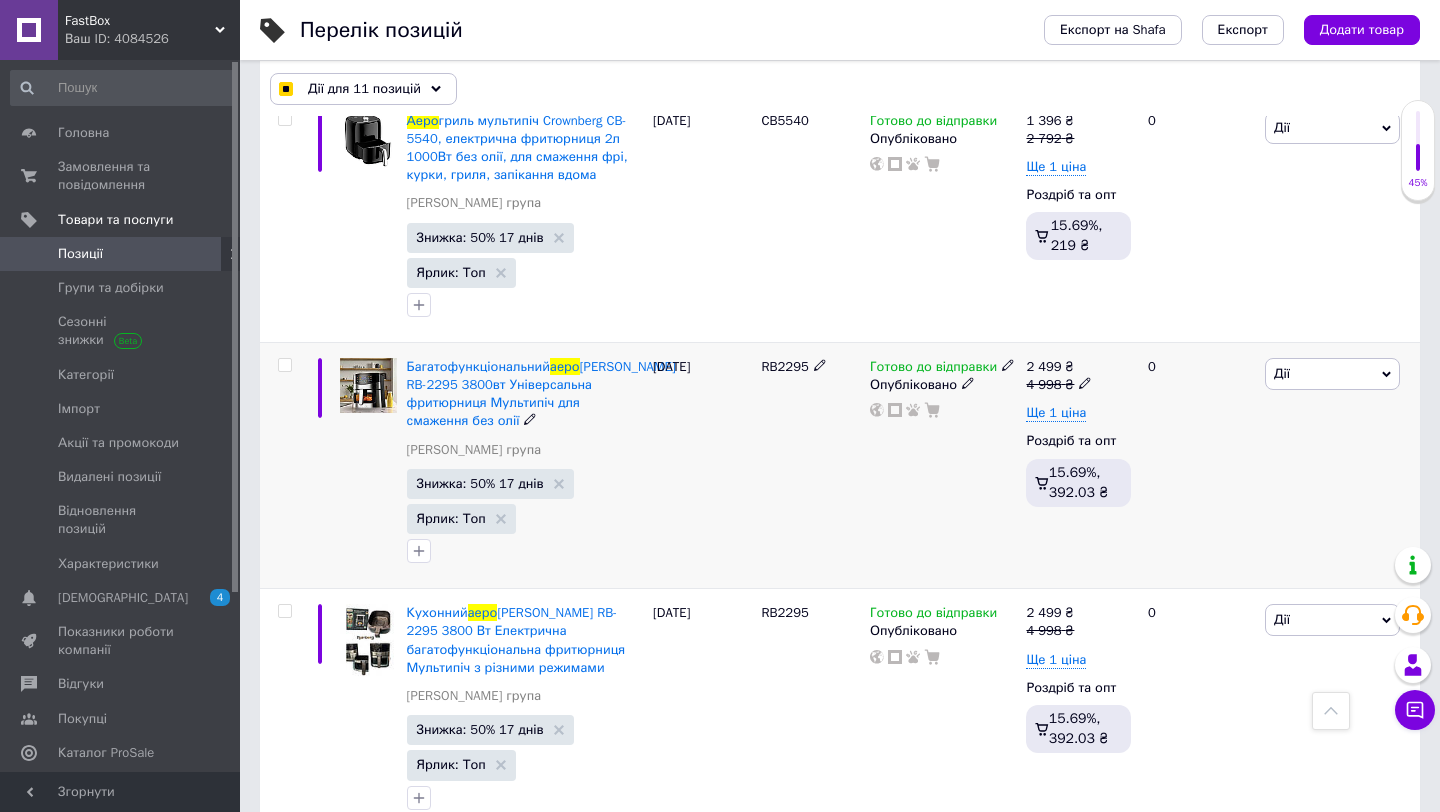 click at bounding box center (284, 365) 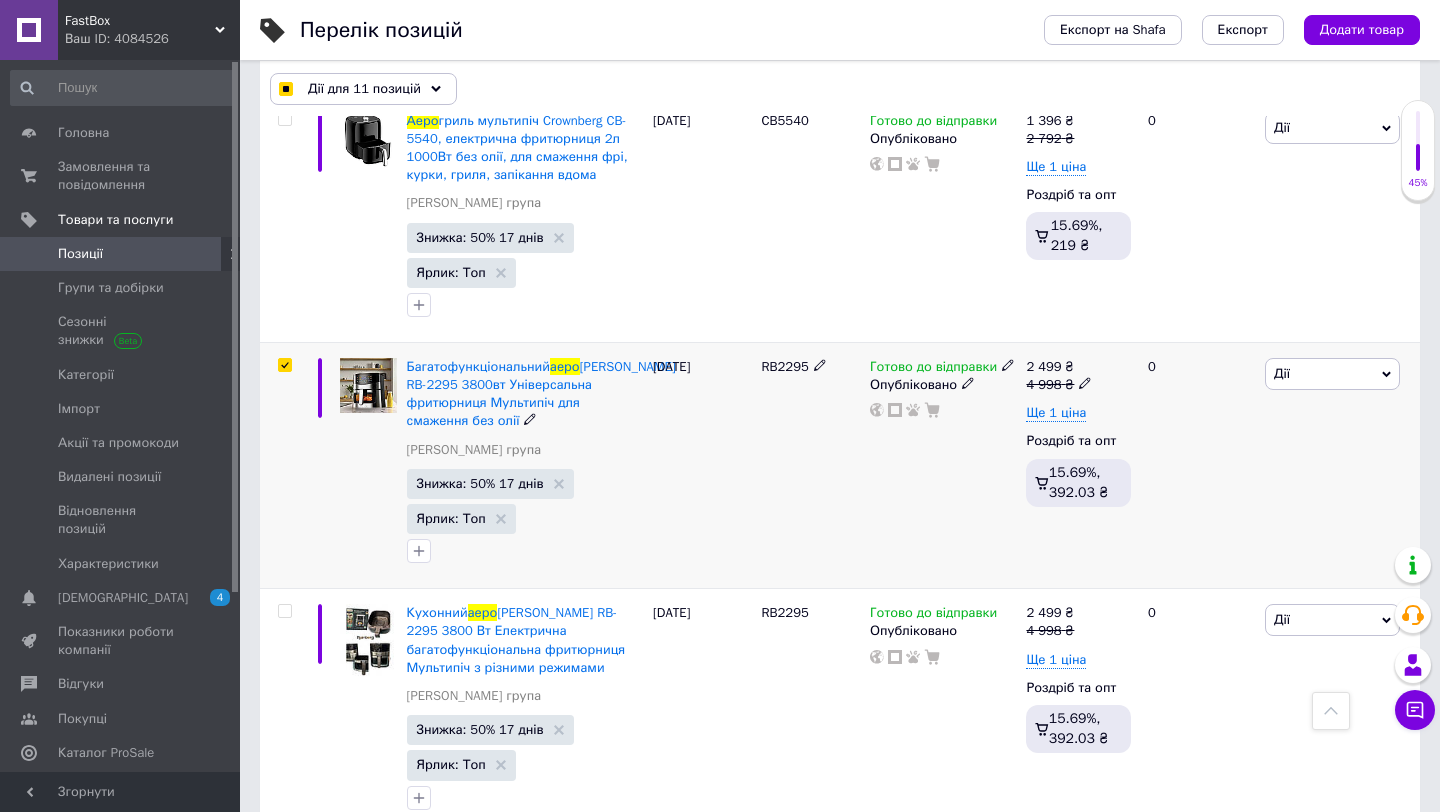 checkbox on "true" 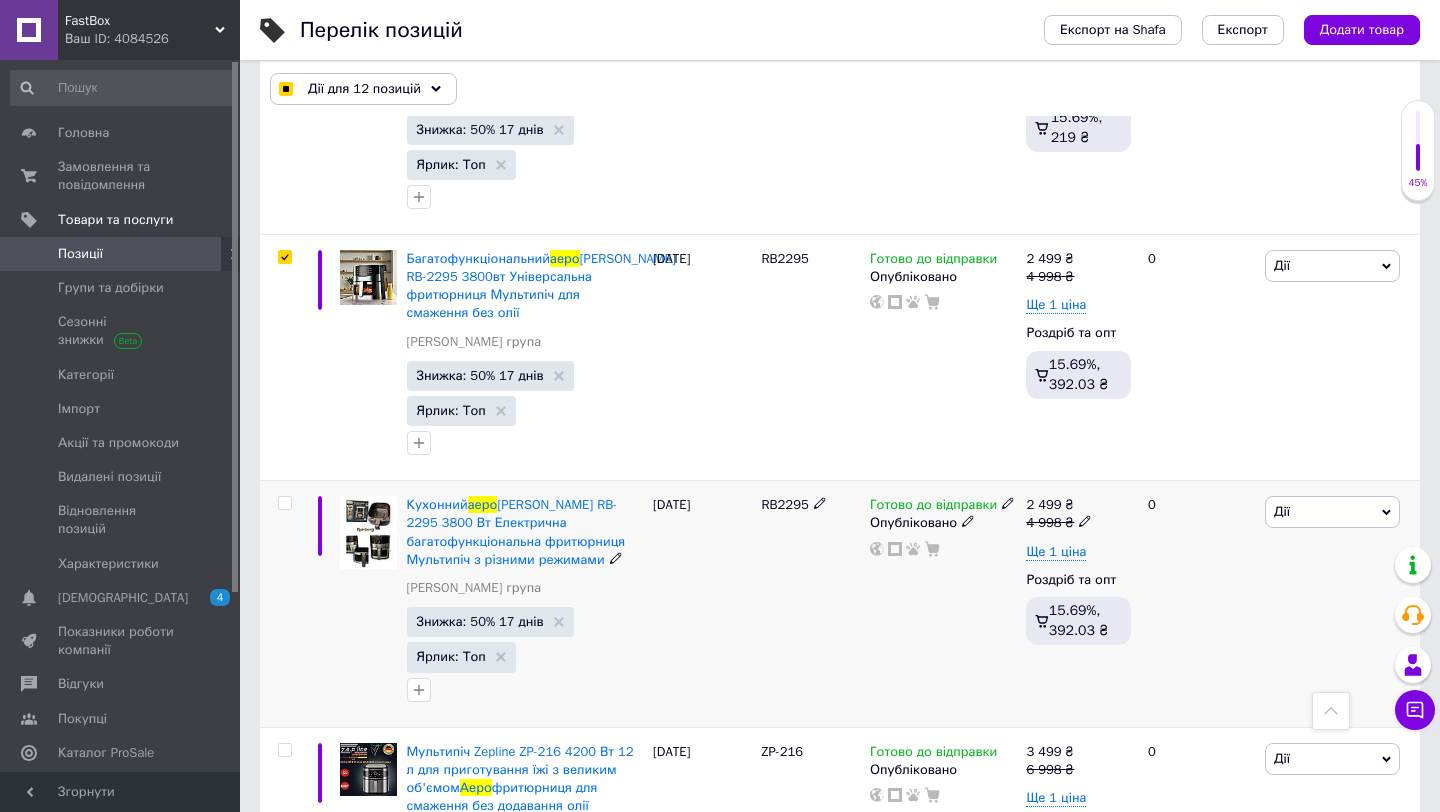 scroll, scrollTop: 3718, scrollLeft: 0, axis: vertical 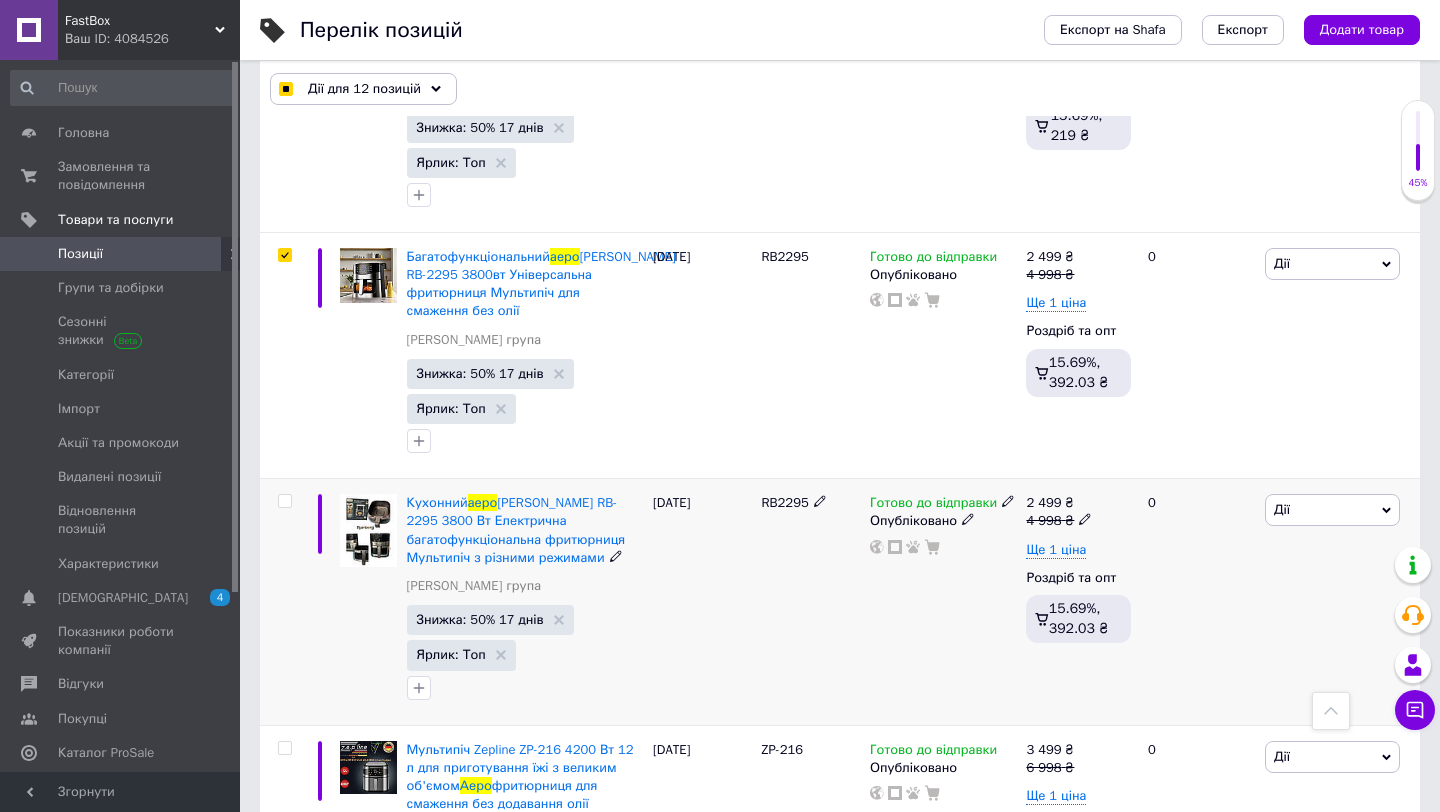 click at bounding box center [284, 501] 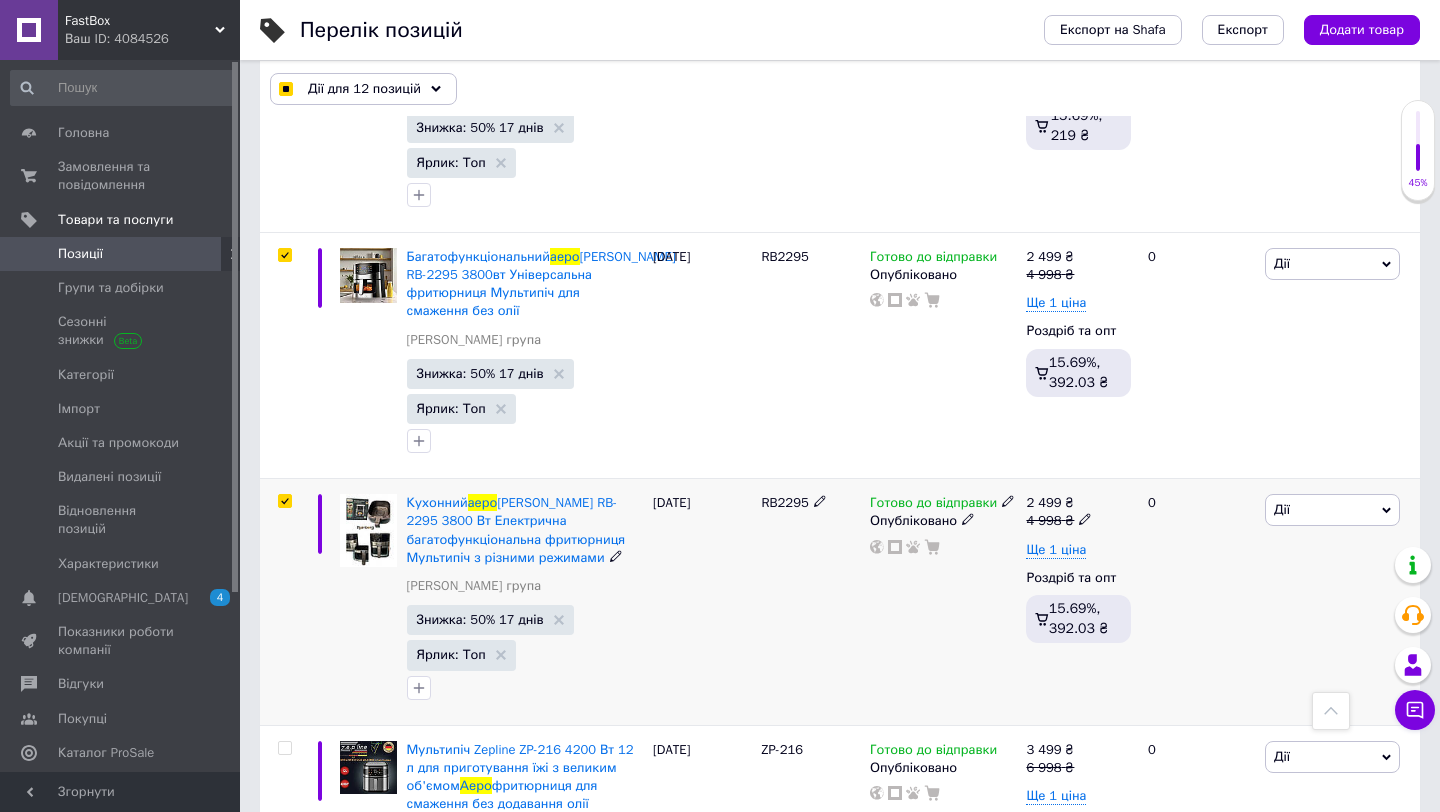 checkbox on "true" 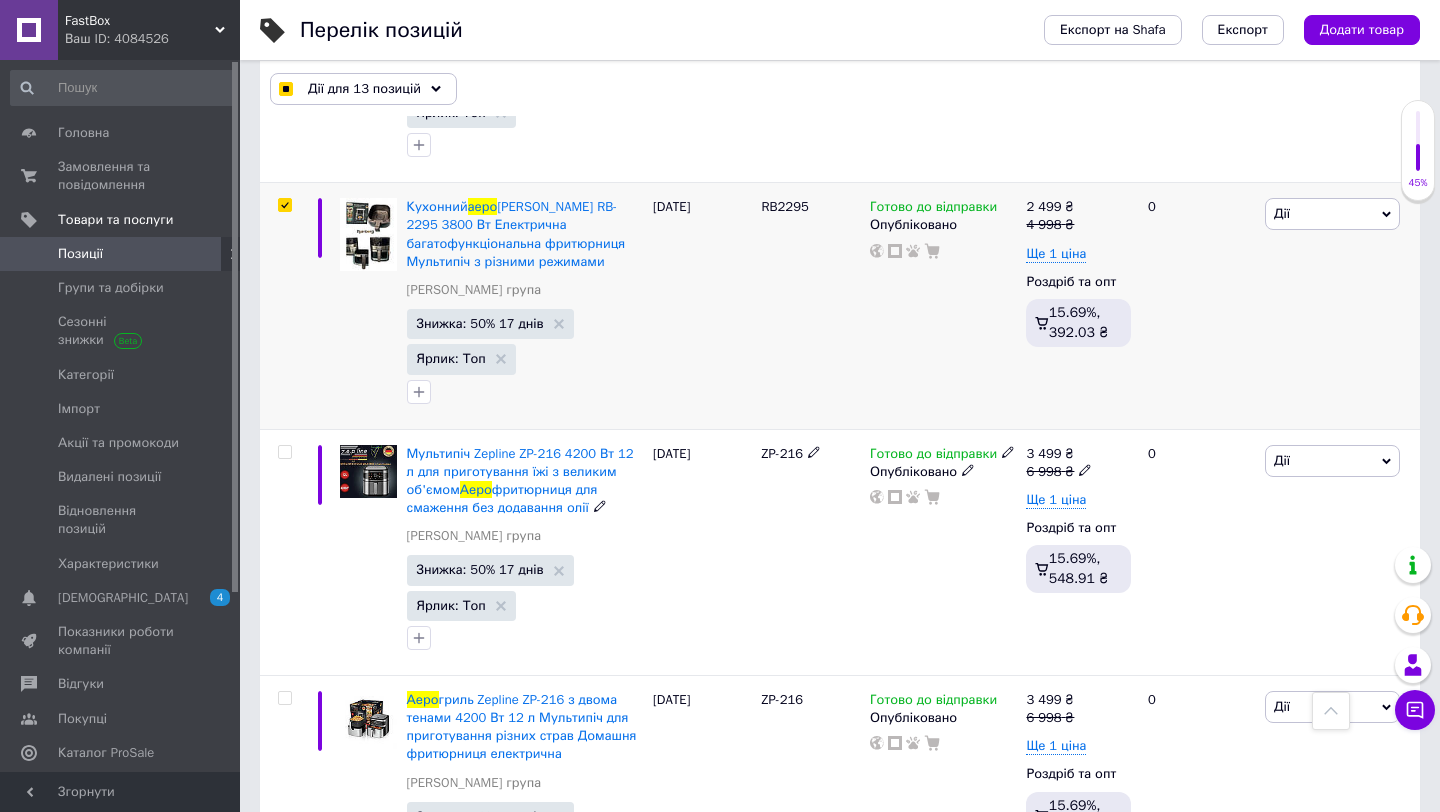 scroll, scrollTop: 4015, scrollLeft: 0, axis: vertical 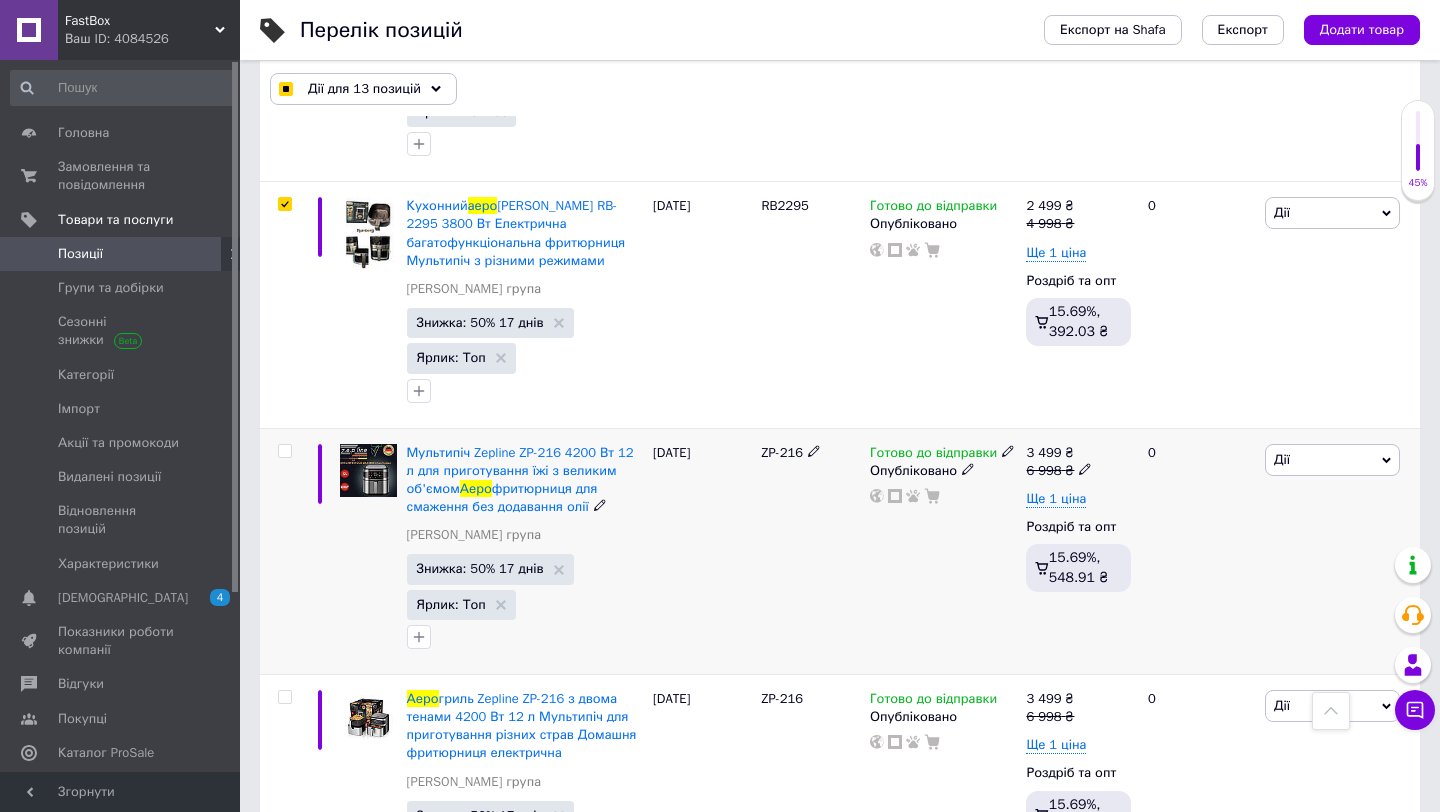 click at bounding box center (284, 451) 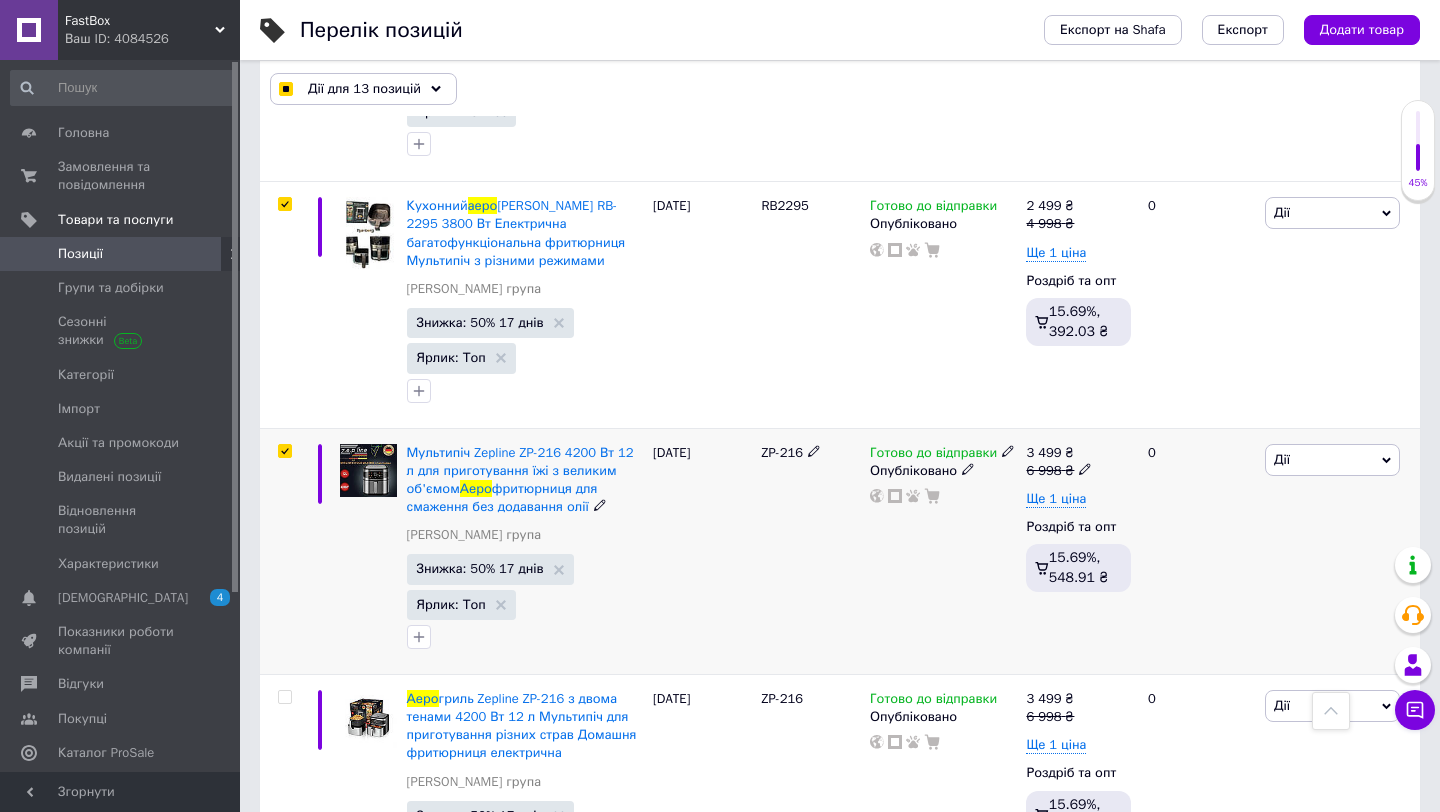 checkbox on "true" 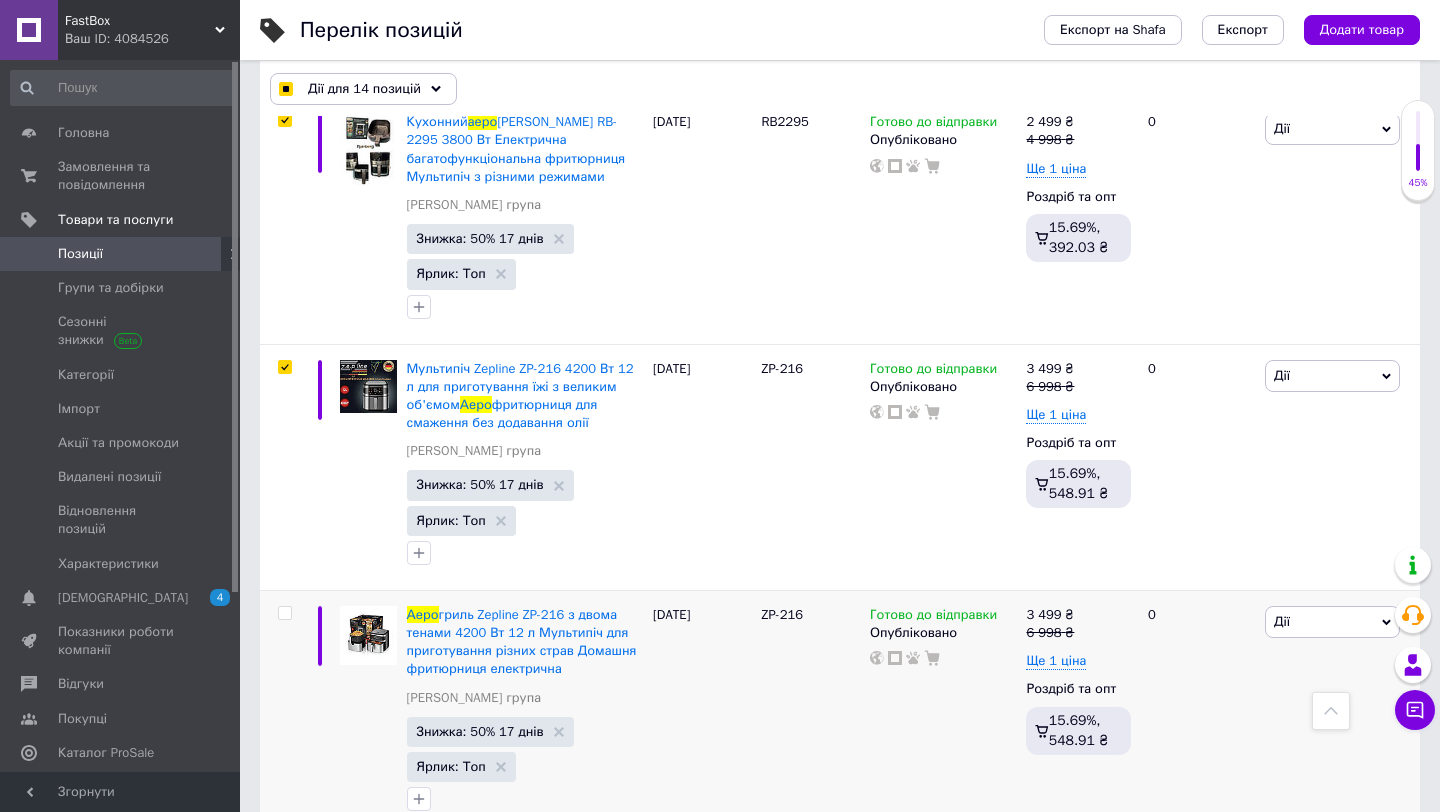 scroll, scrollTop: 3966, scrollLeft: 0, axis: vertical 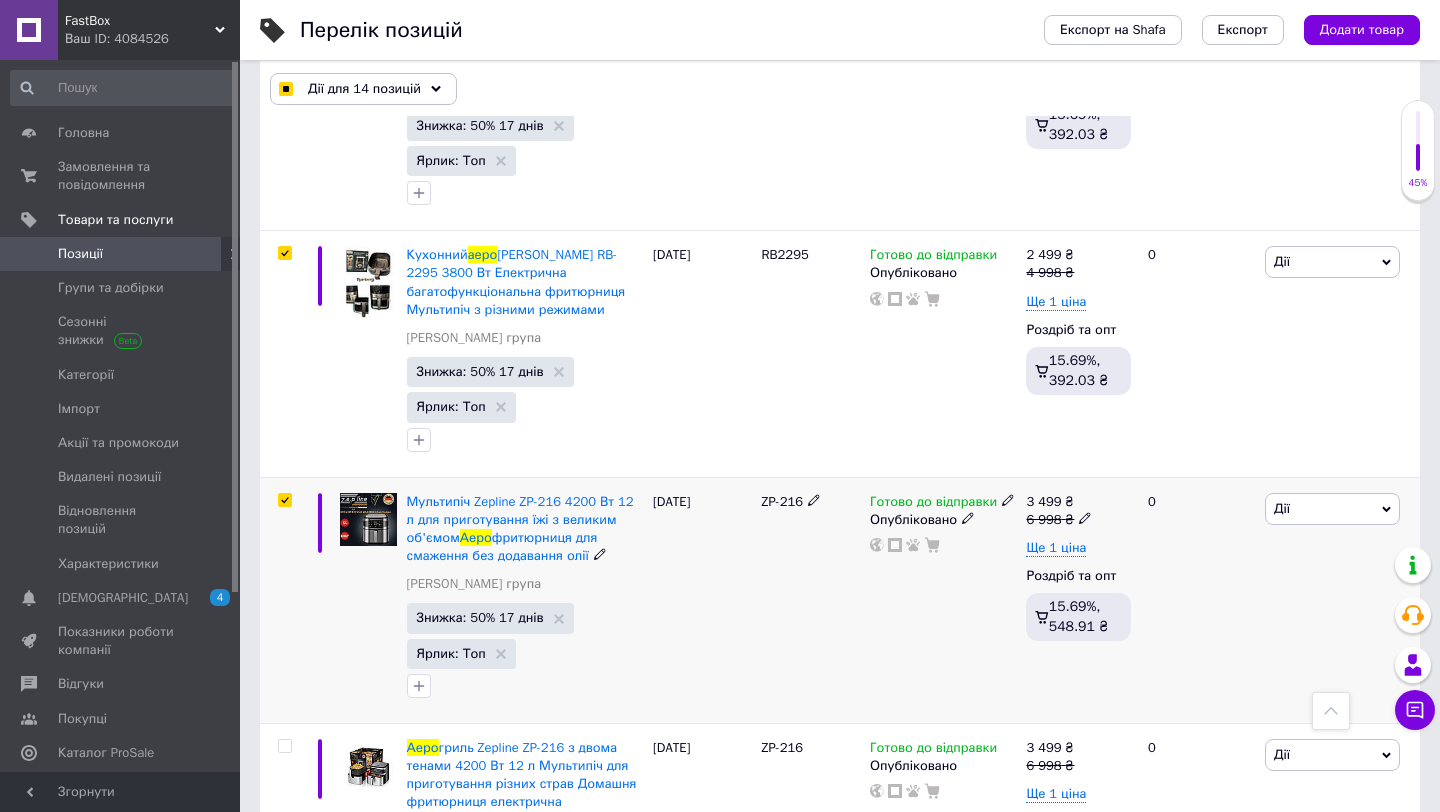 click at bounding box center (284, 500) 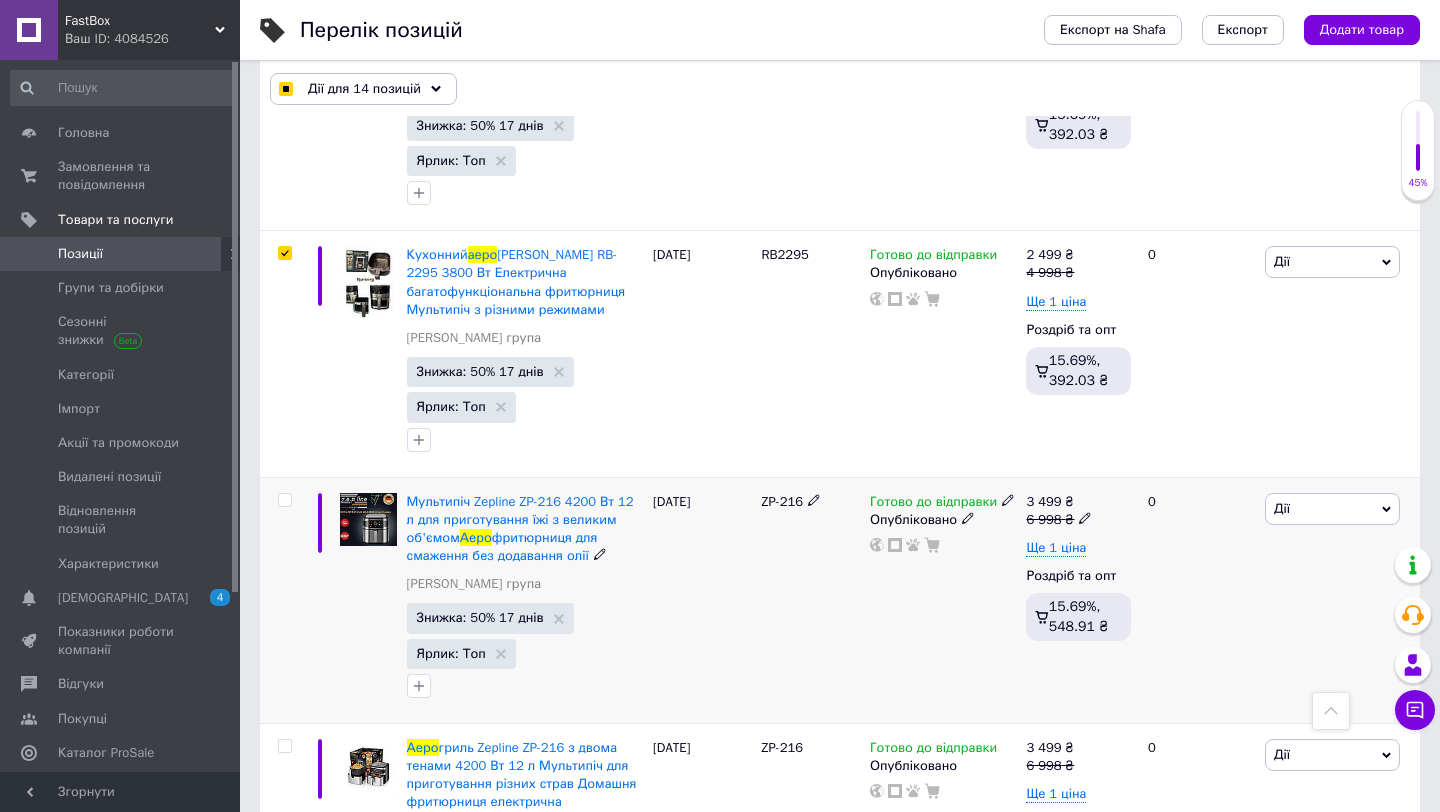 checkbox on "false" 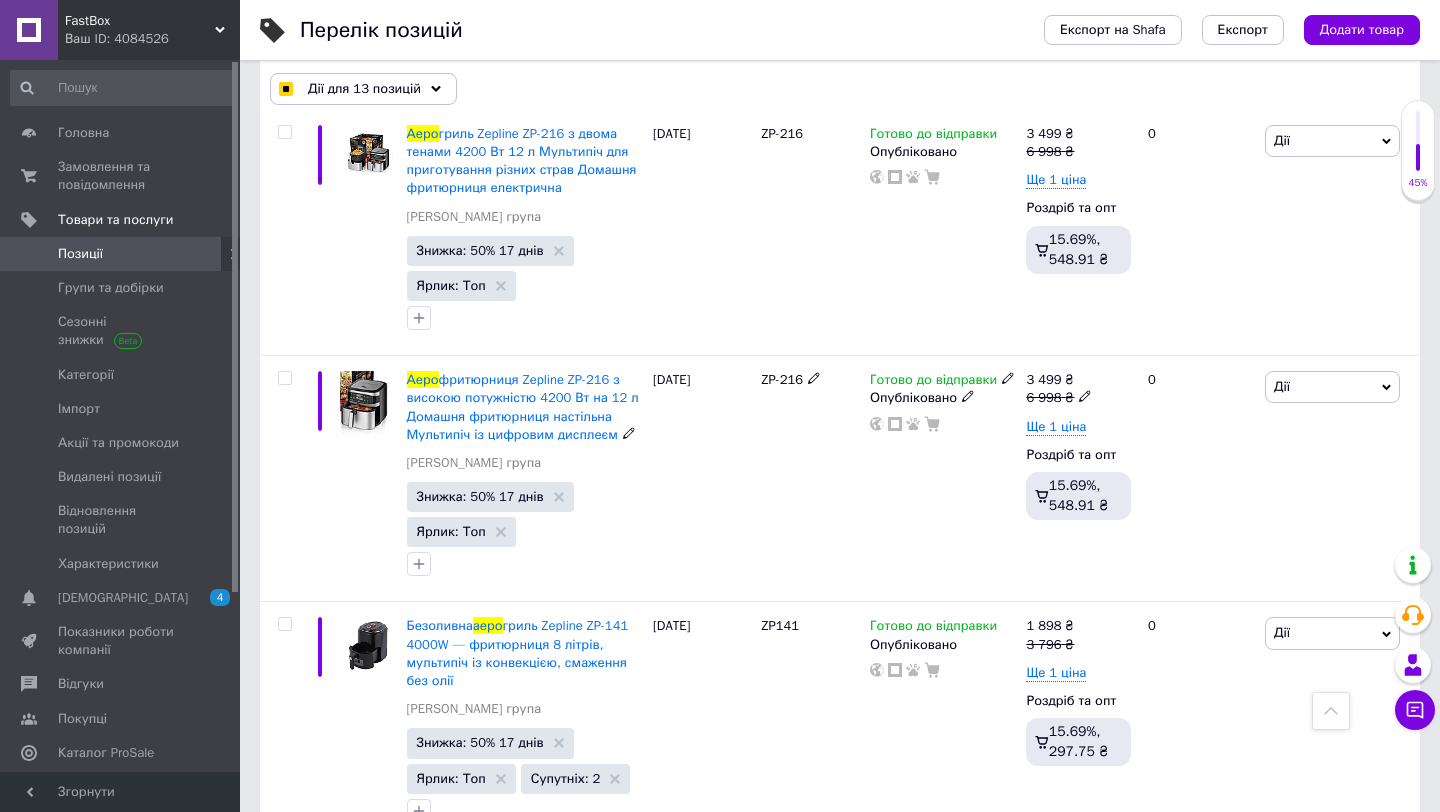 scroll, scrollTop: 4673, scrollLeft: 0, axis: vertical 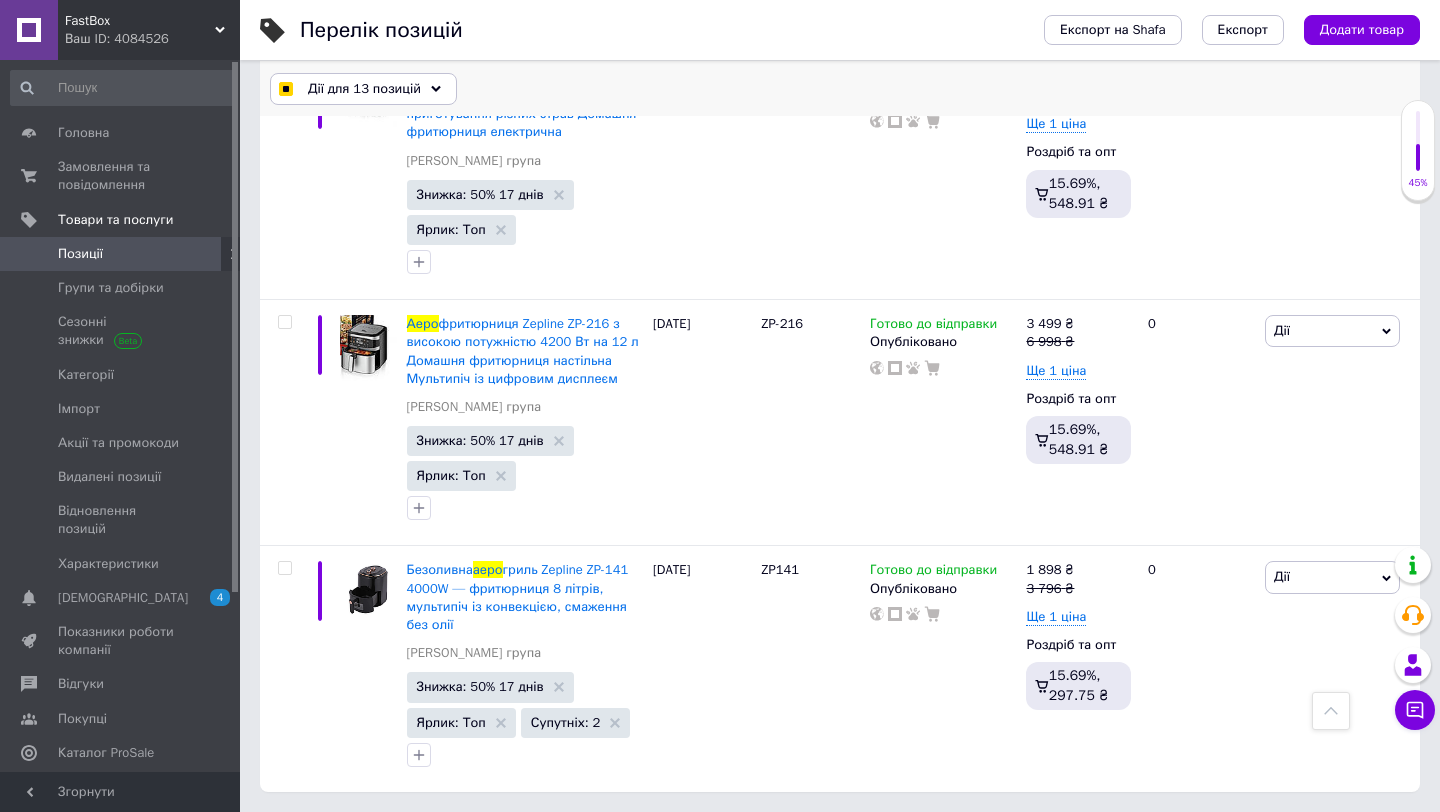 click 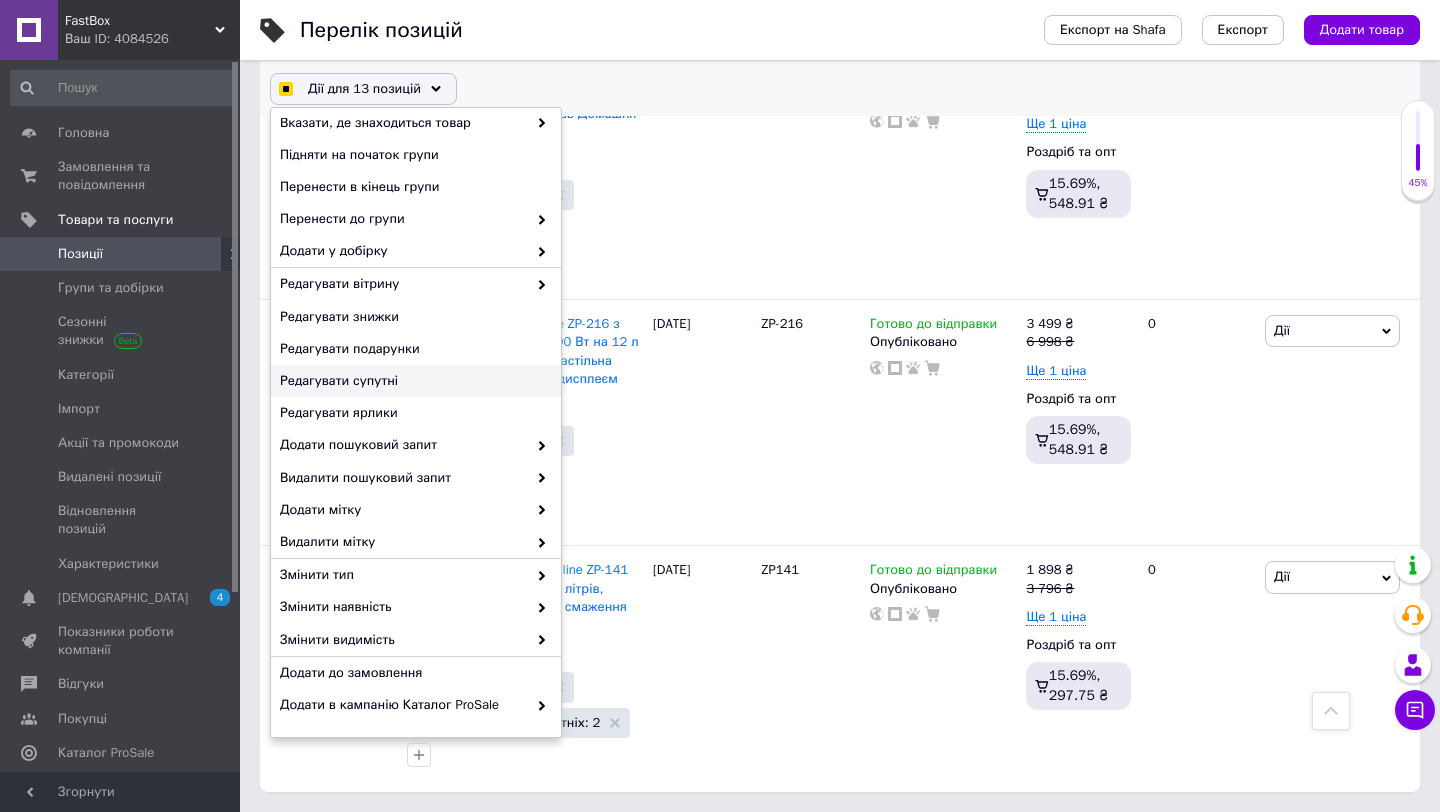 scroll, scrollTop: 71, scrollLeft: 0, axis: vertical 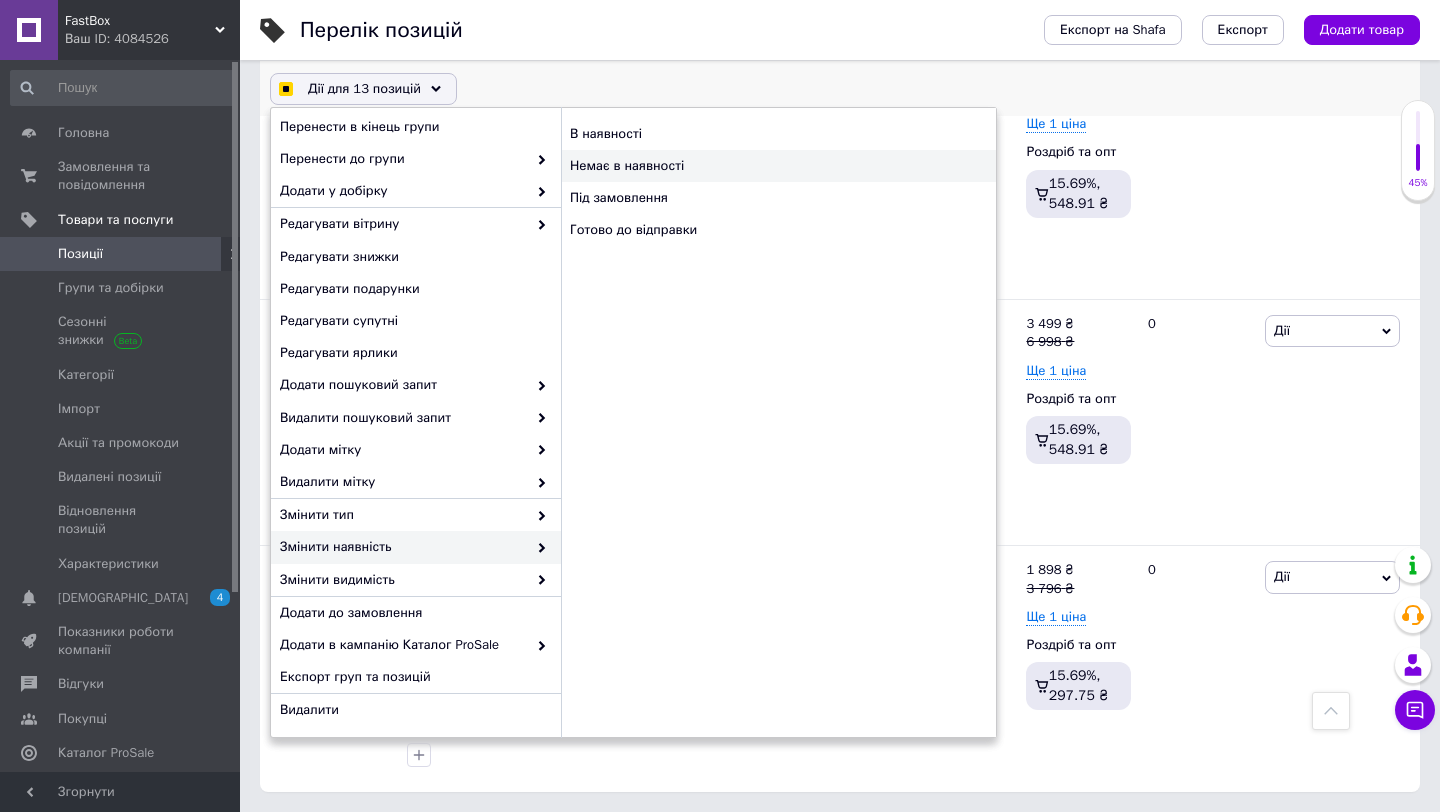 checkbox on "true" 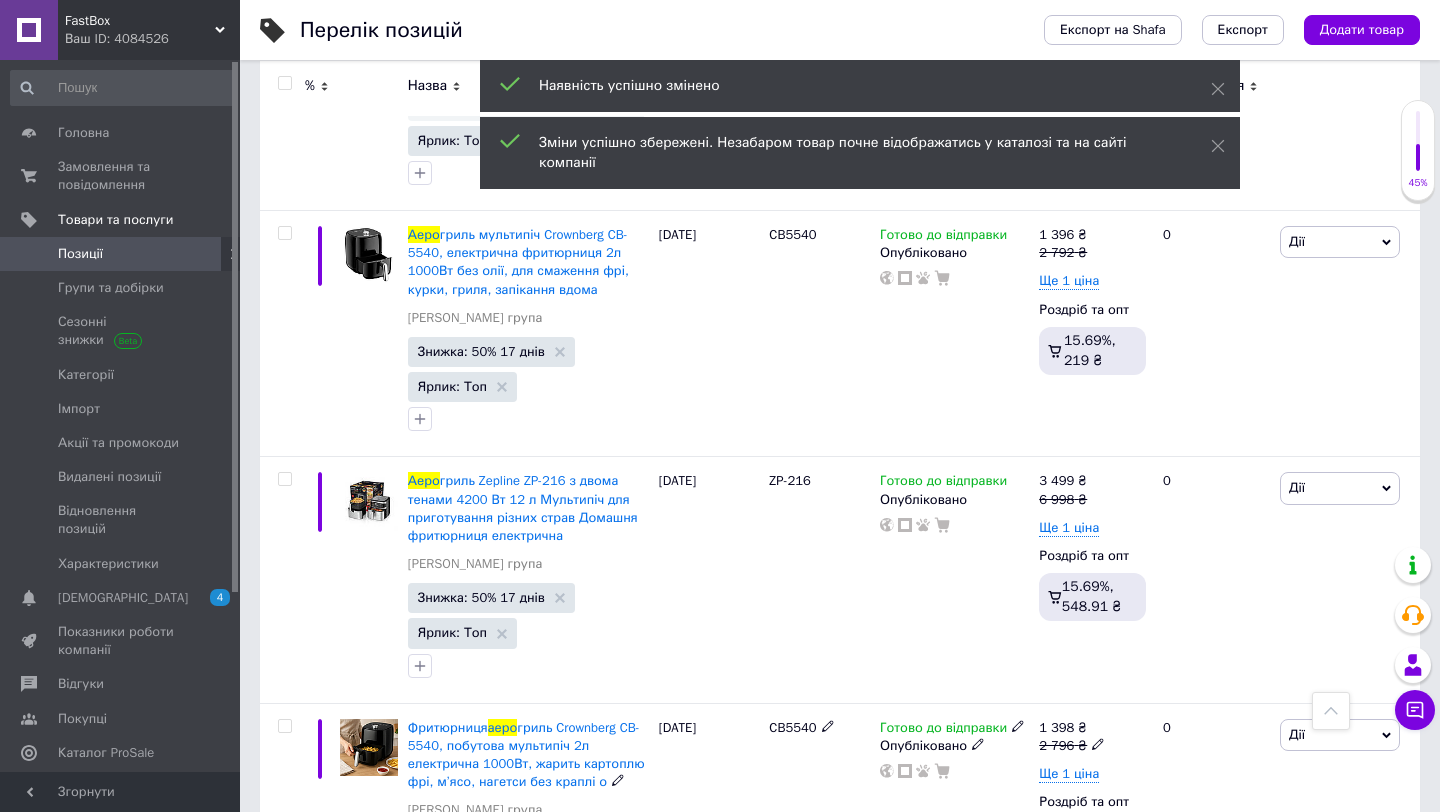 scroll, scrollTop: 0, scrollLeft: 0, axis: both 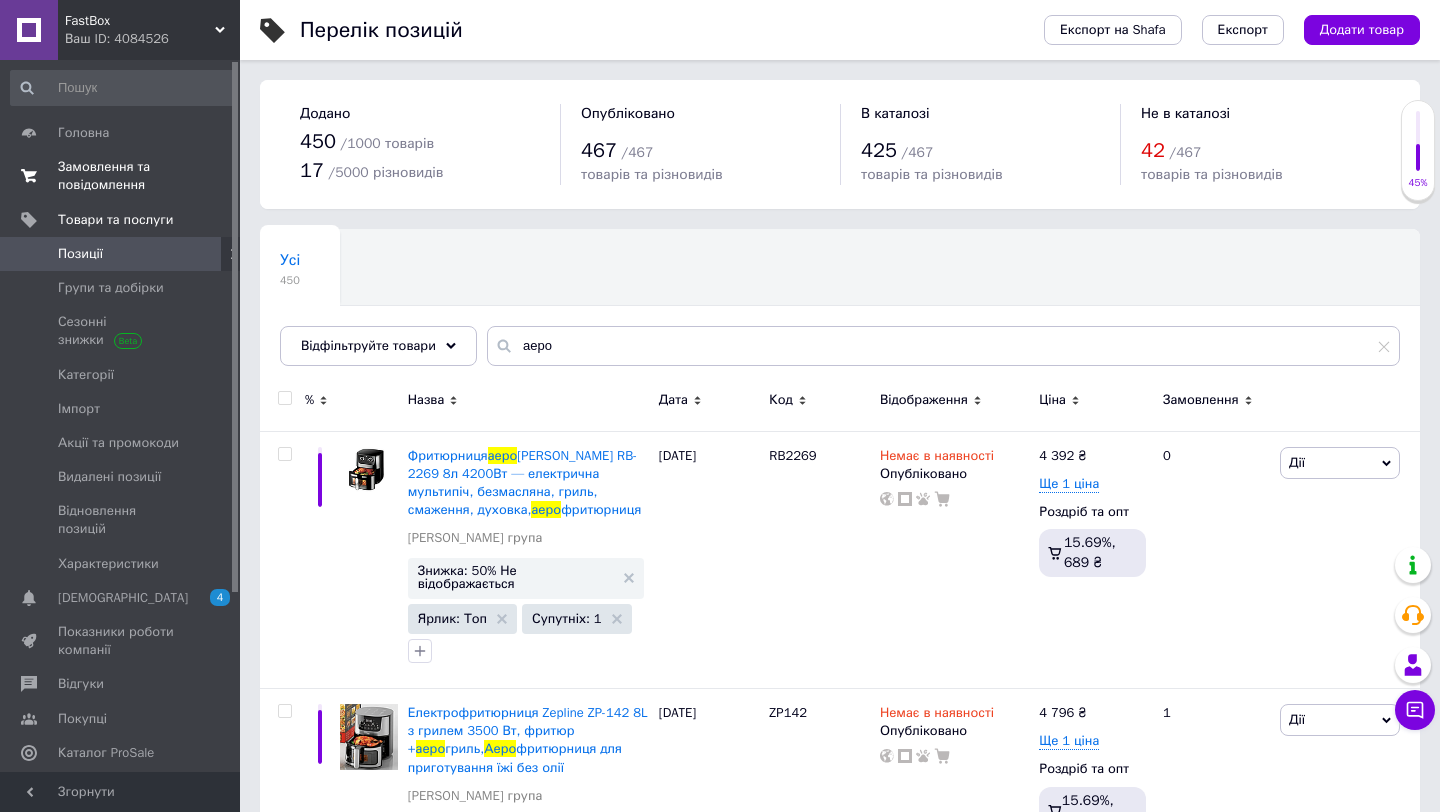 click on "Замовлення та повідомлення" at bounding box center [121, 176] 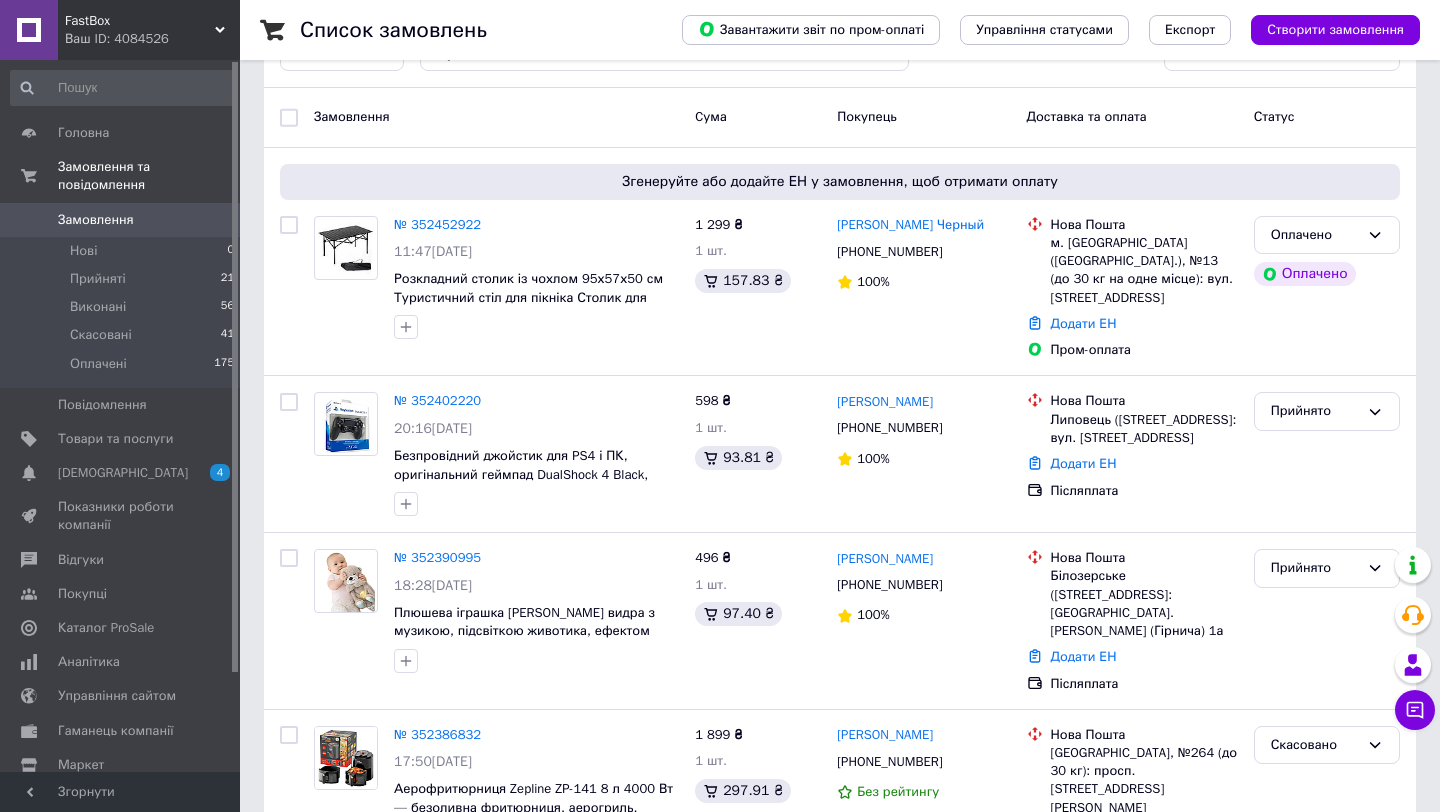 scroll, scrollTop: 174, scrollLeft: 0, axis: vertical 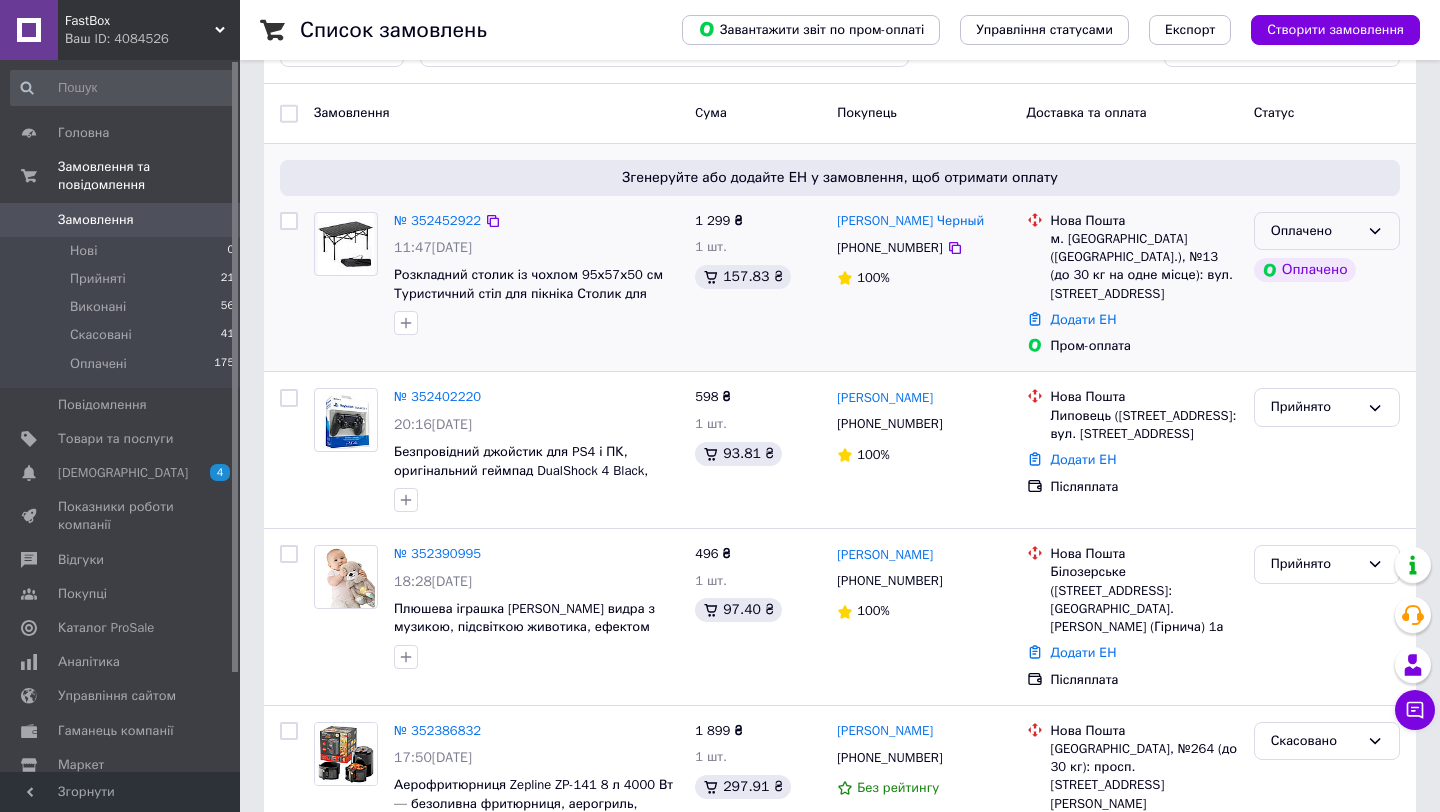 click on "Оплачено" at bounding box center [1315, 231] 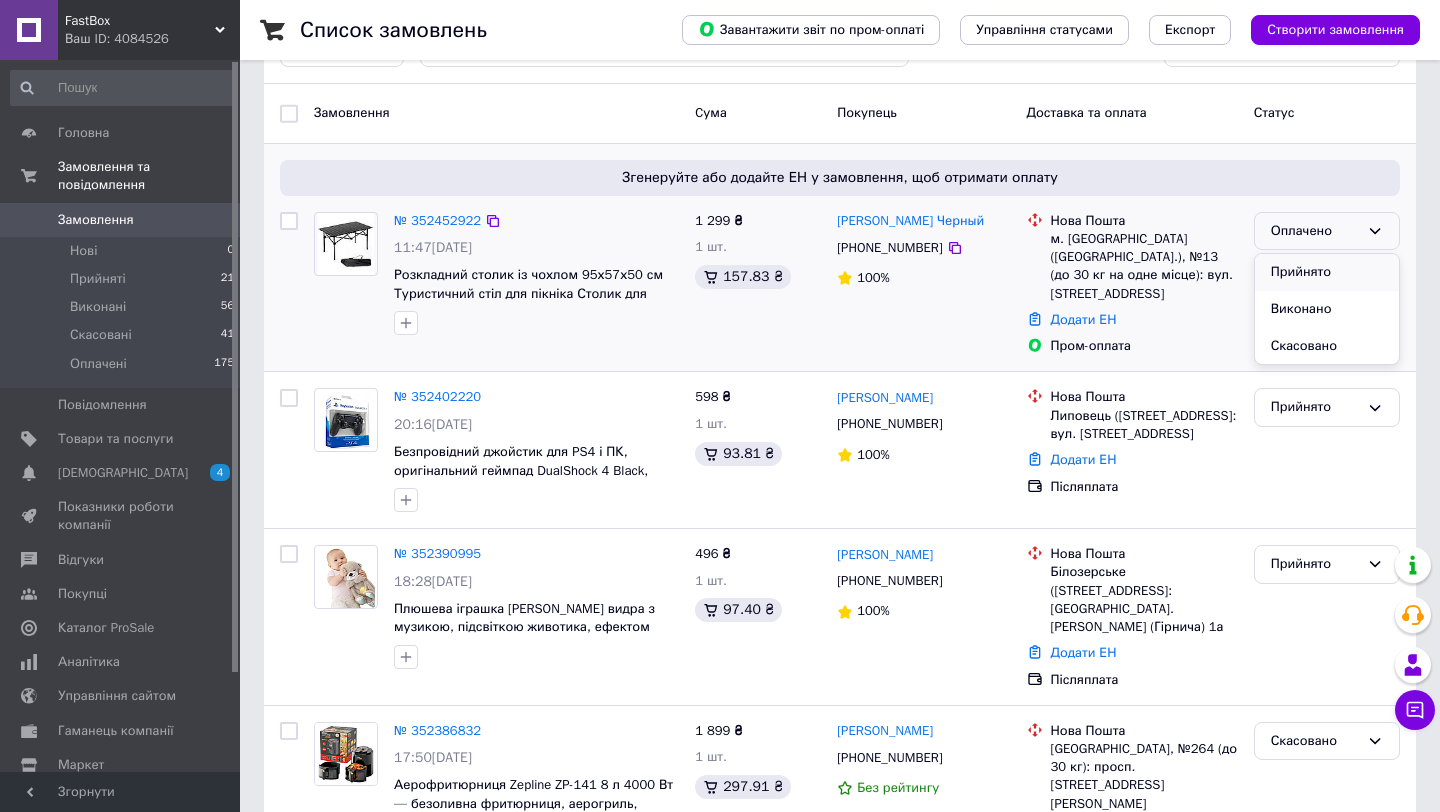 click on "Прийнято" at bounding box center (1327, 272) 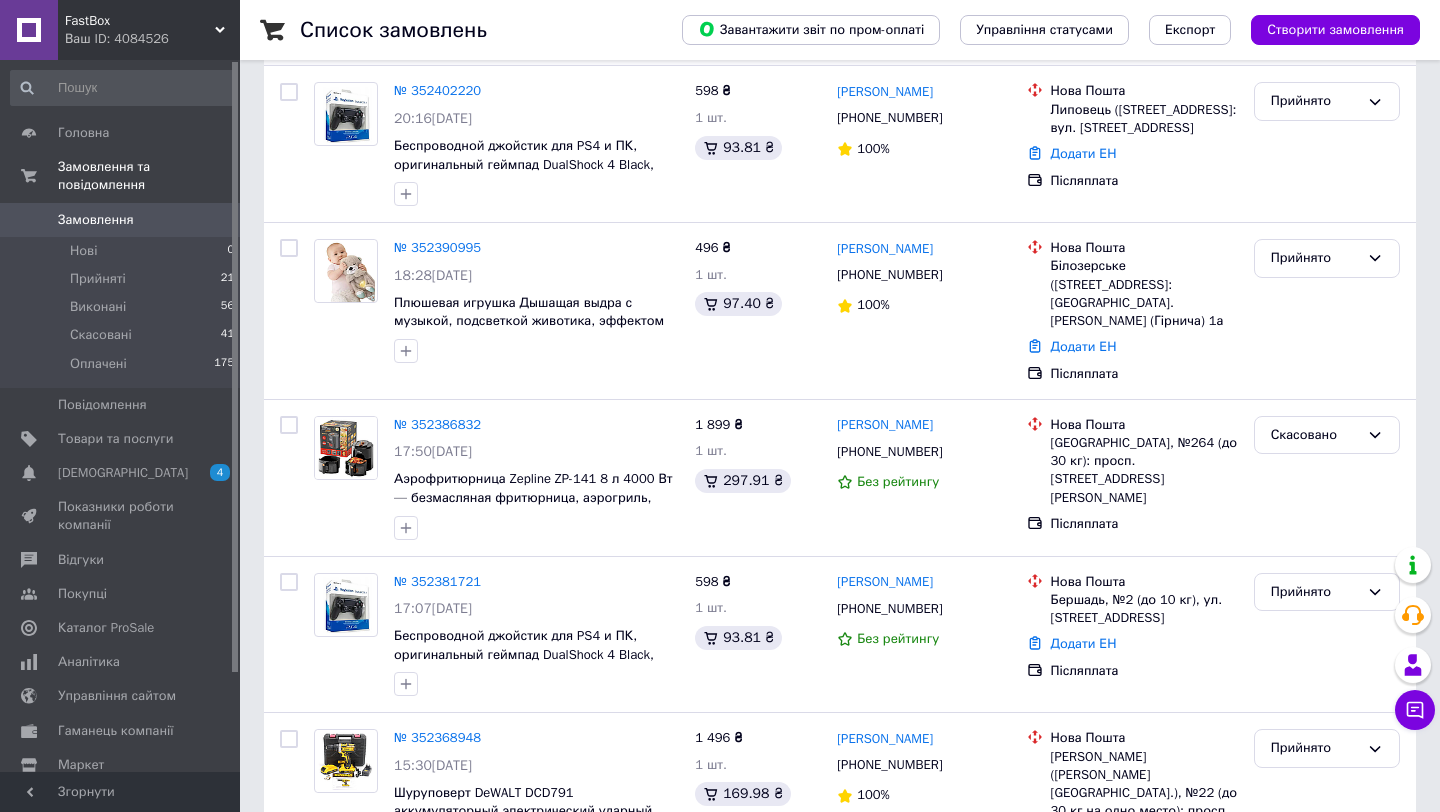 scroll, scrollTop: 390, scrollLeft: 0, axis: vertical 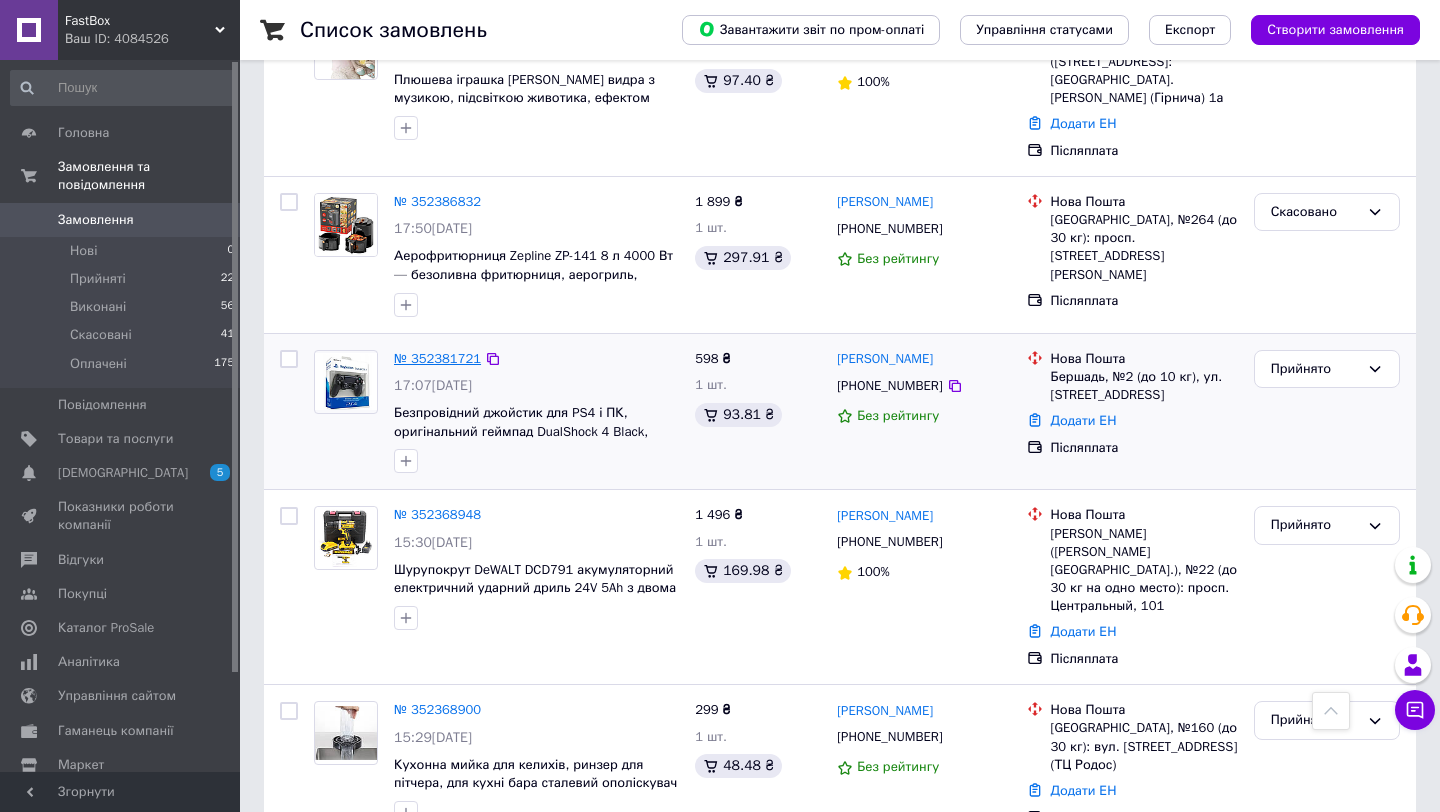 click on "№ 352381721" at bounding box center (437, 358) 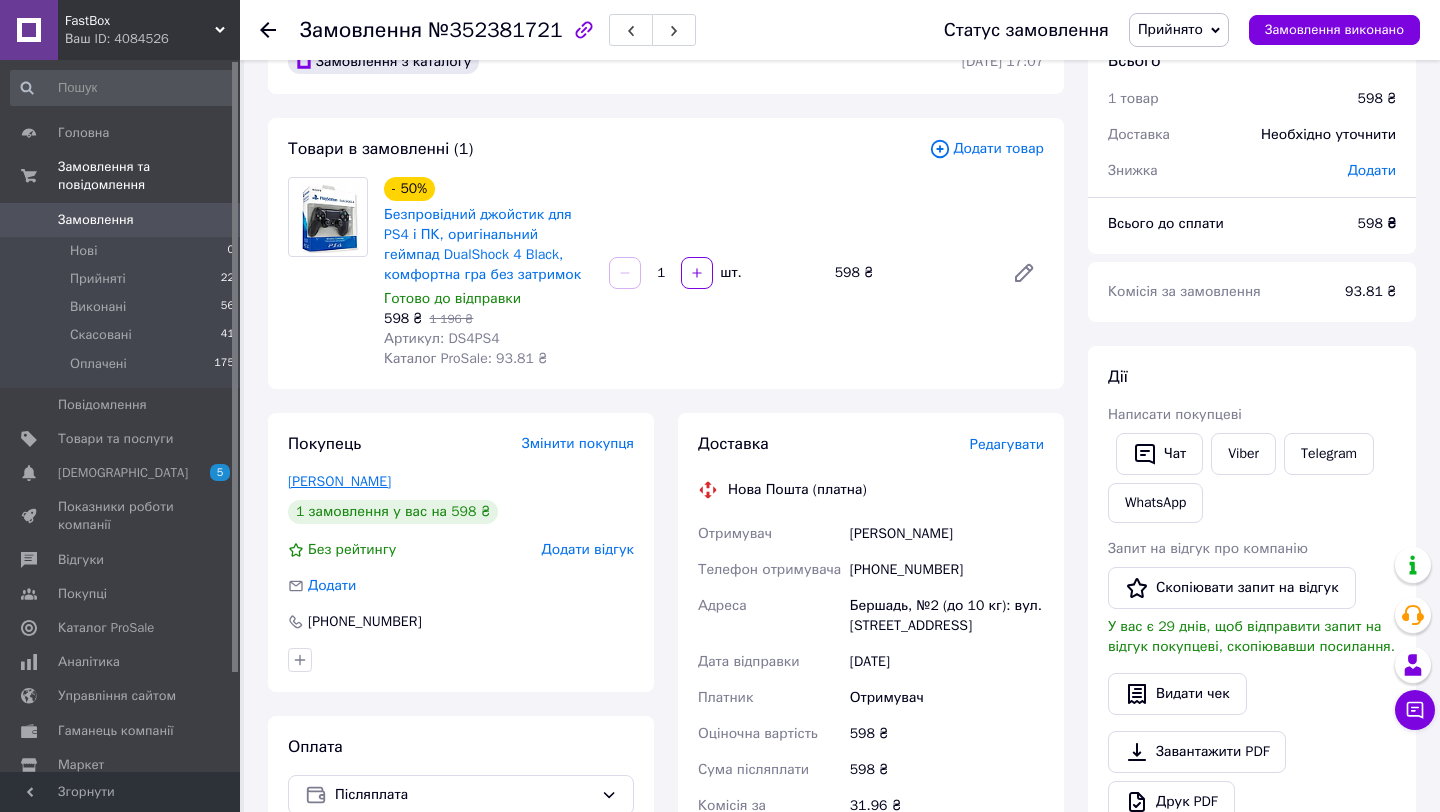scroll, scrollTop: 236, scrollLeft: 0, axis: vertical 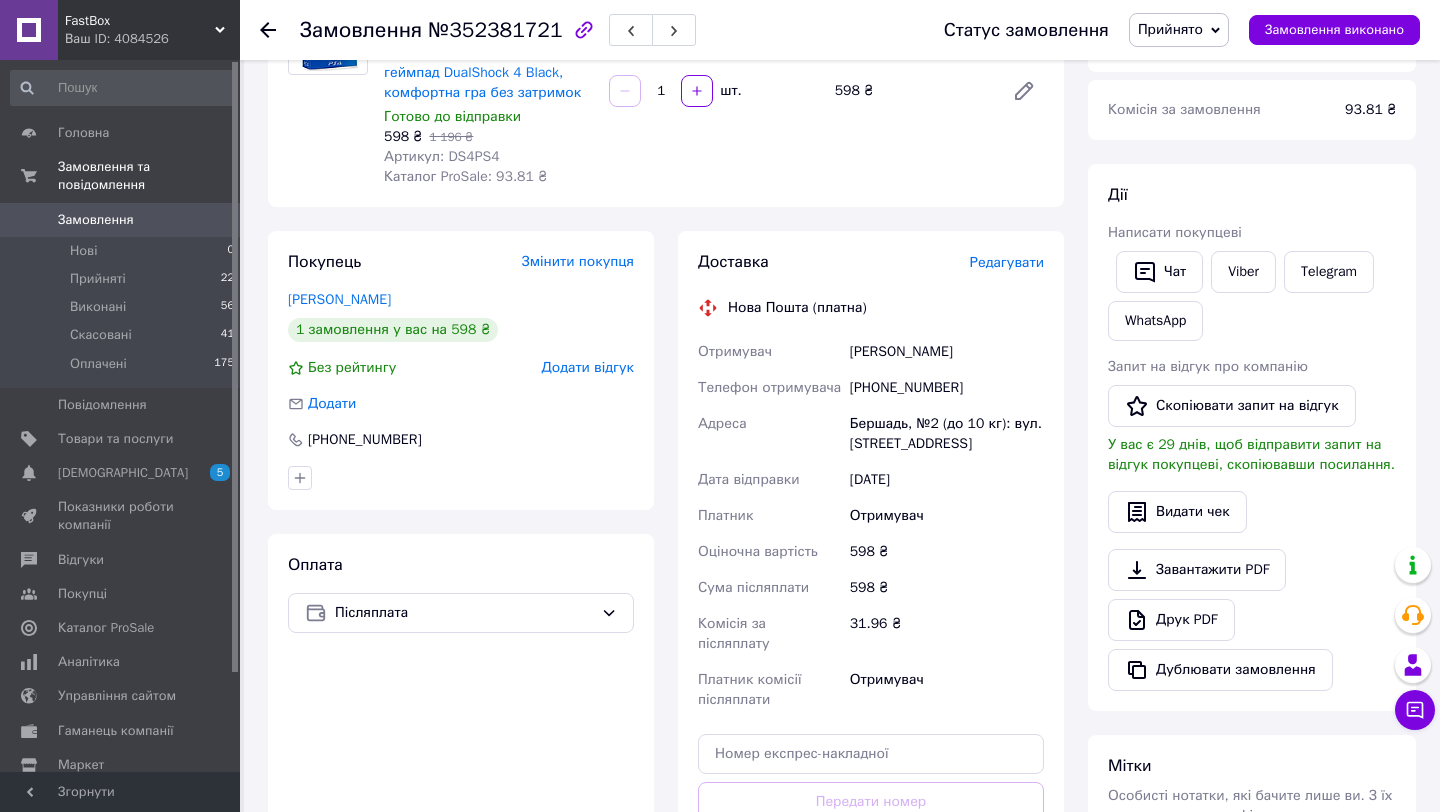 drag, startPoint x: 849, startPoint y: 350, endPoint x: 987, endPoint y: 355, distance: 138.09055 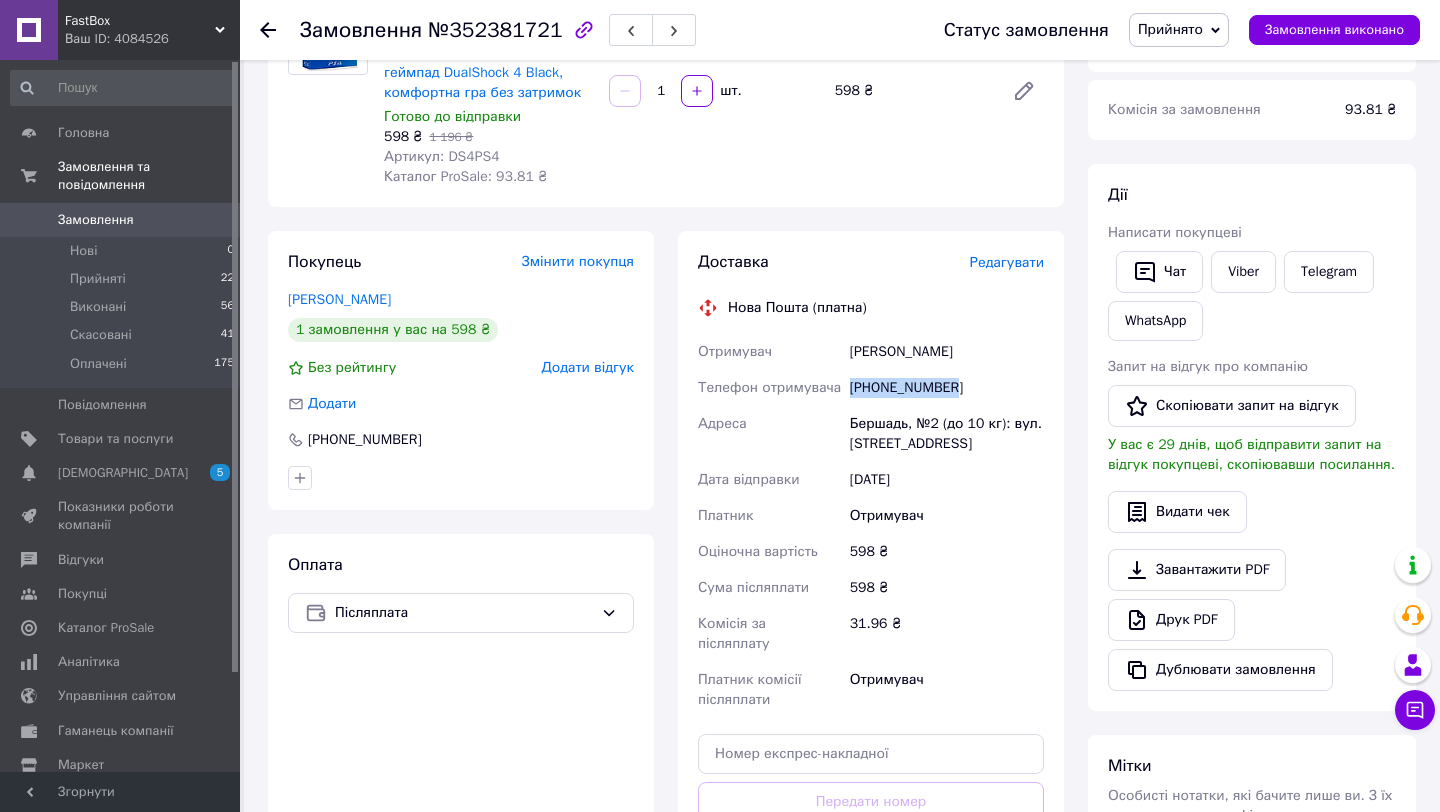 drag, startPoint x: 852, startPoint y: 390, endPoint x: 997, endPoint y: 389, distance: 145.00345 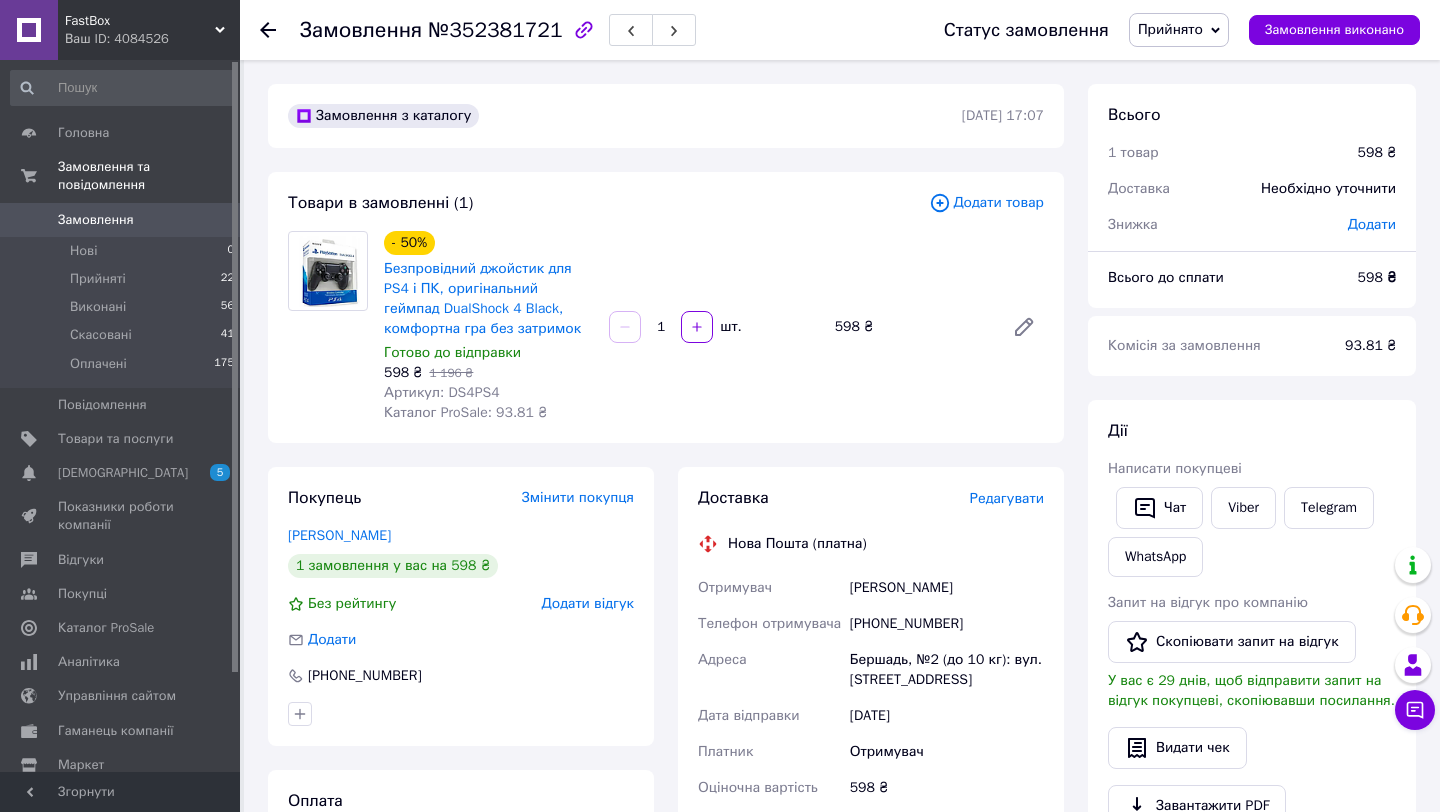 click 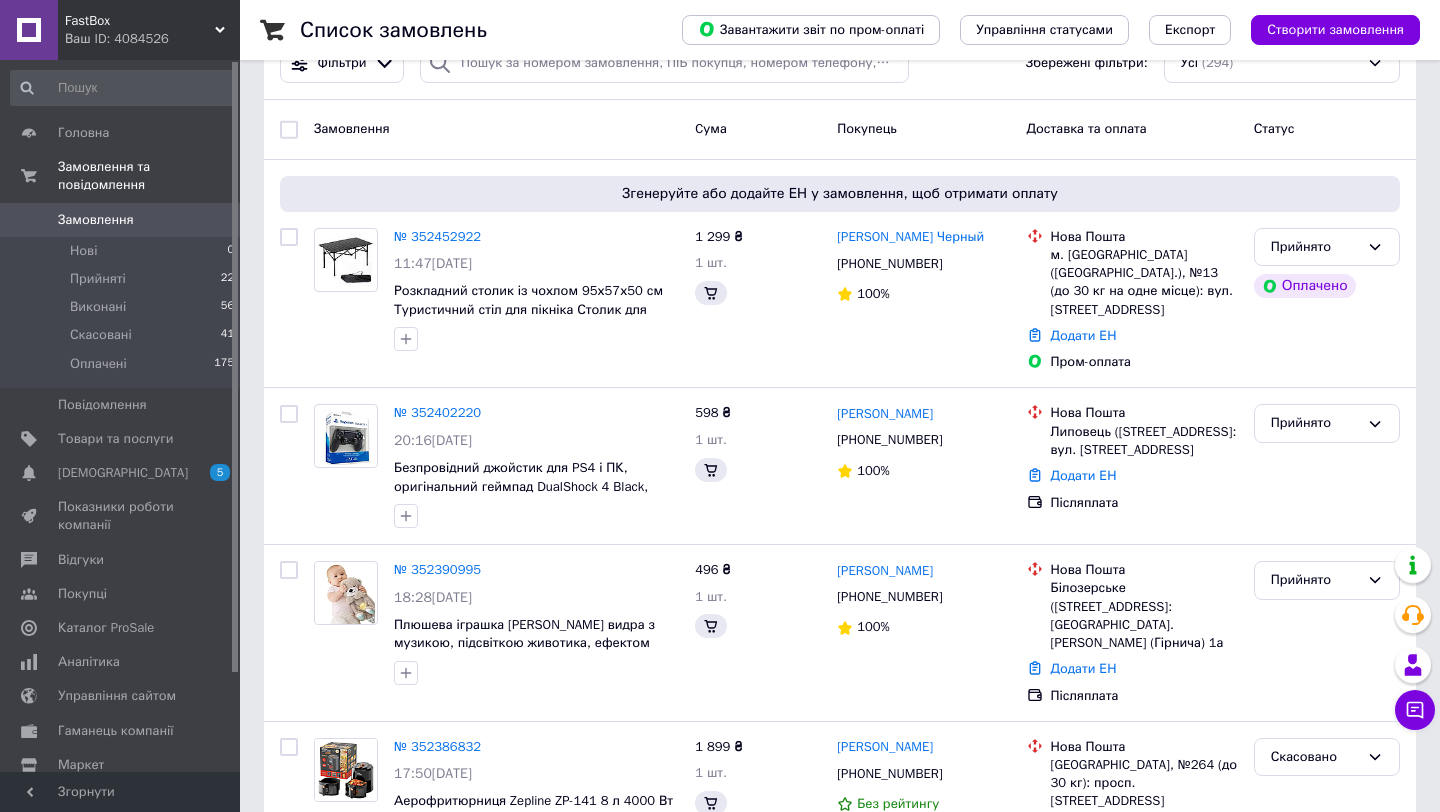 scroll, scrollTop: 163, scrollLeft: 0, axis: vertical 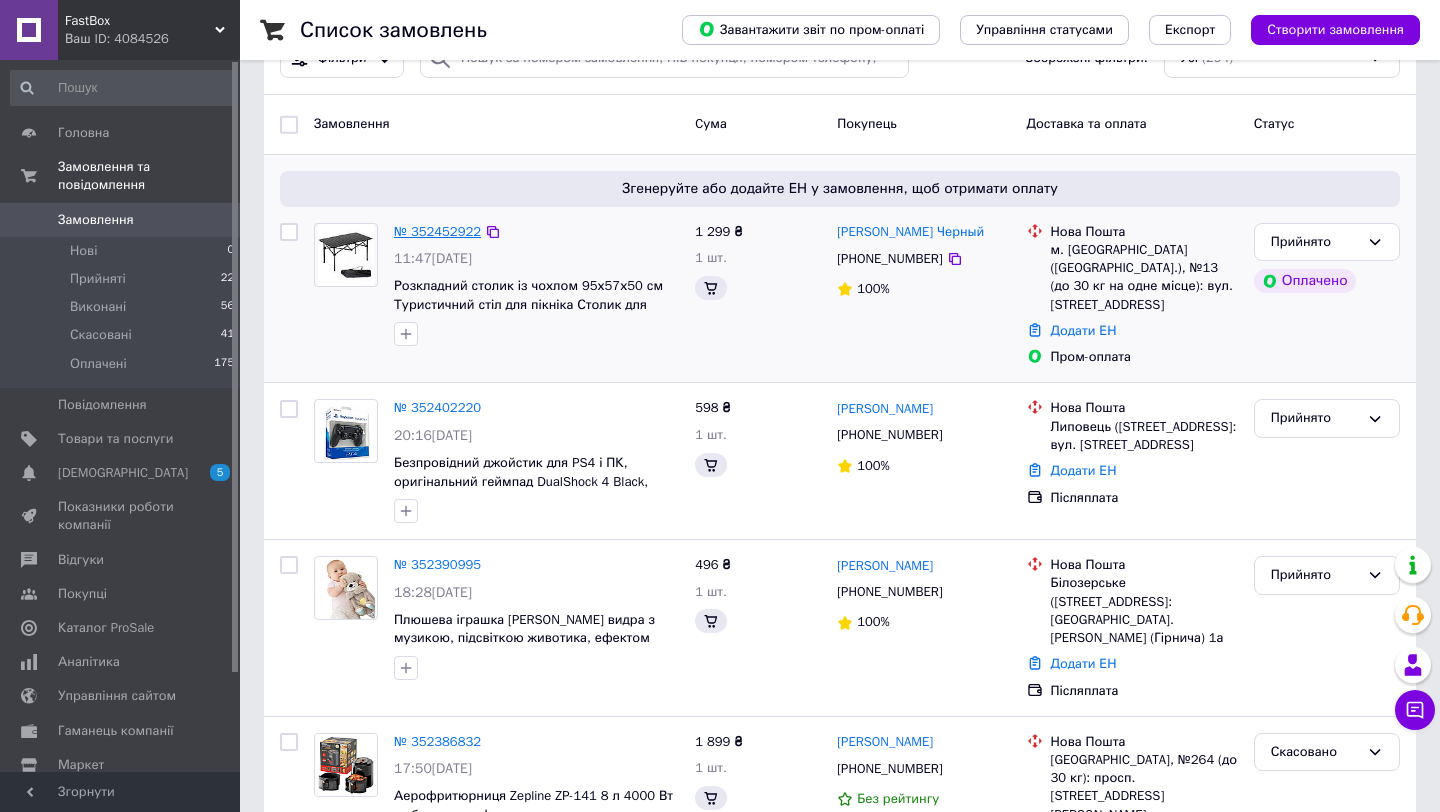 click on "№ 352452922" at bounding box center (437, 231) 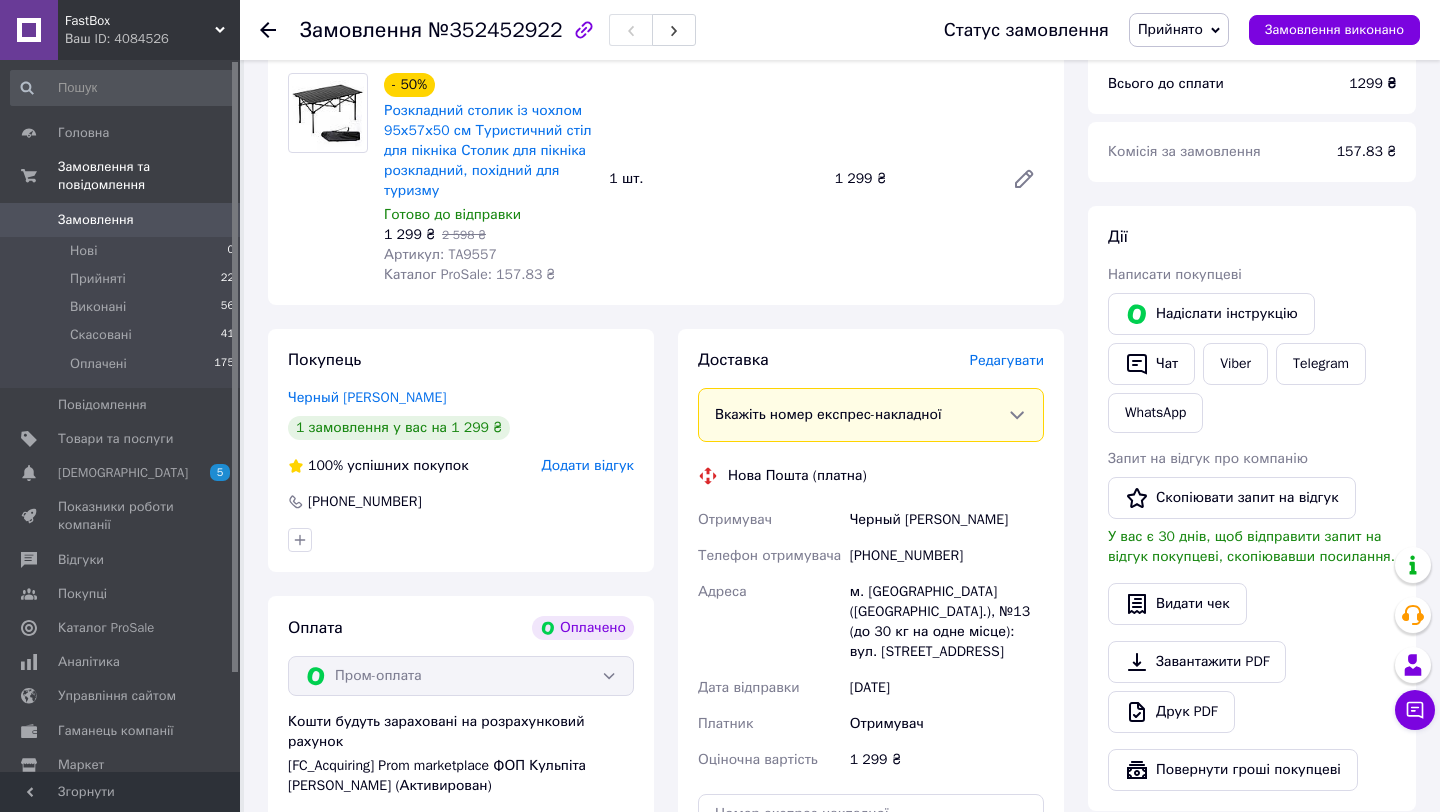 scroll, scrollTop: 226, scrollLeft: 0, axis: vertical 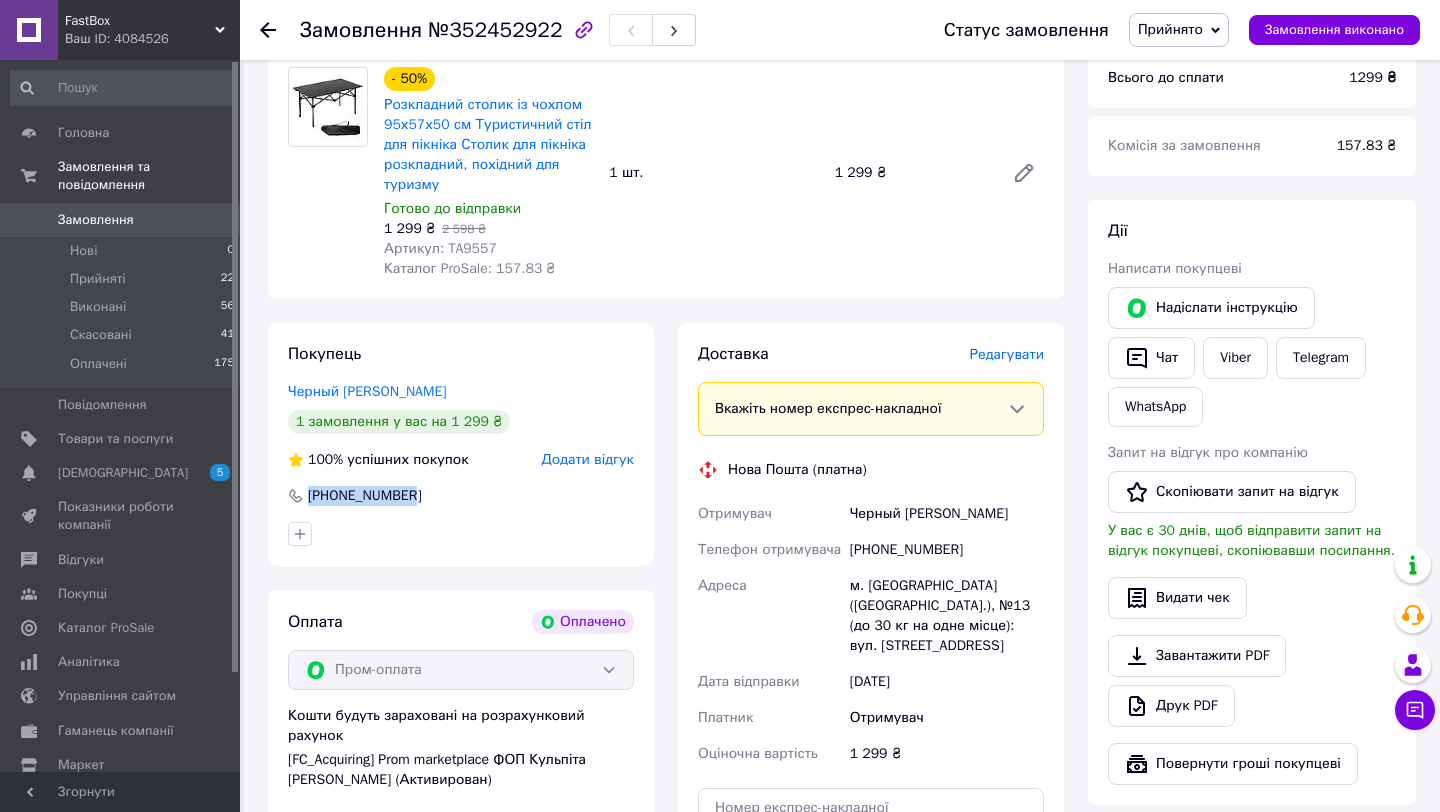 drag, startPoint x: 420, startPoint y: 498, endPoint x: 307, endPoint y: 501, distance: 113.03982 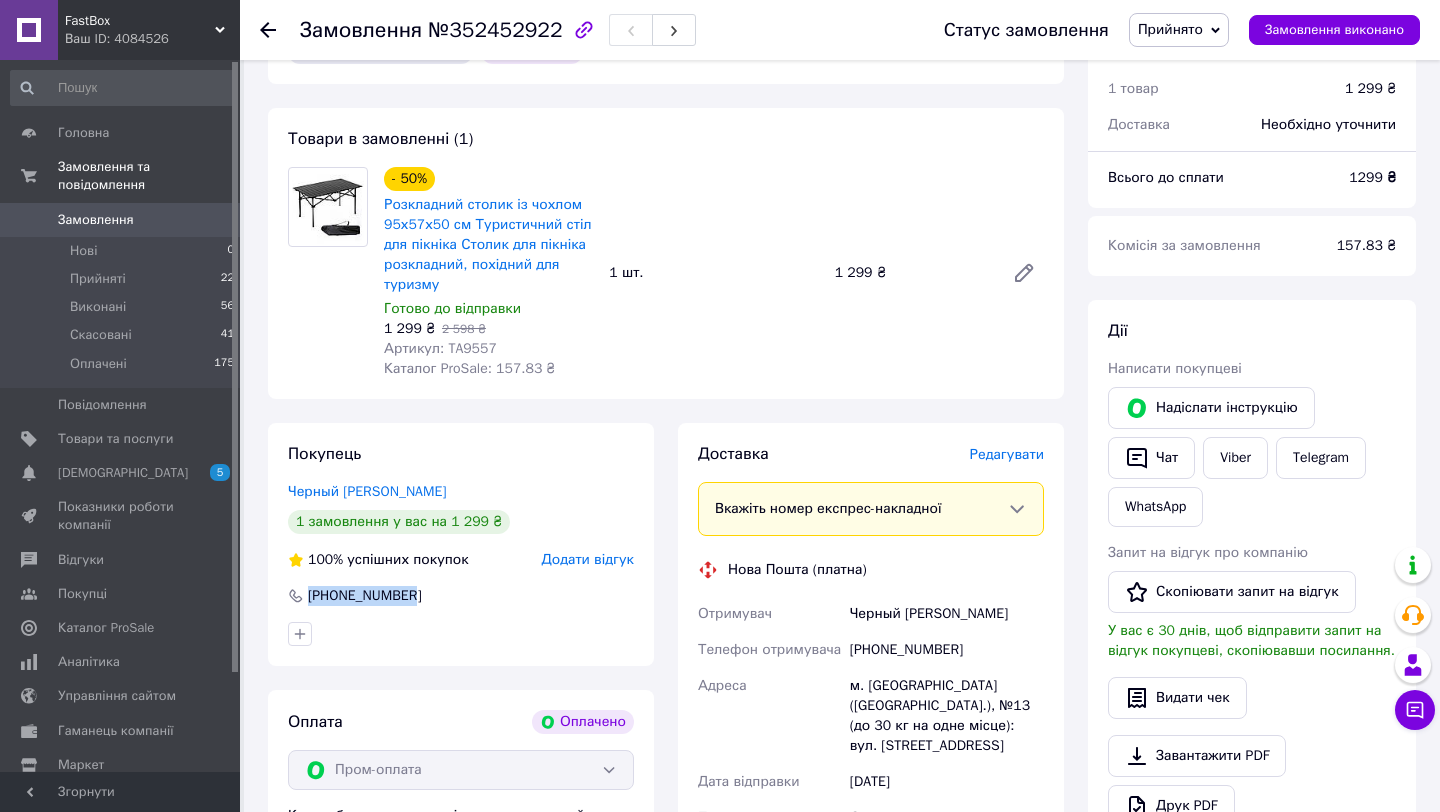 scroll, scrollTop: 110, scrollLeft: 0, axis: vertical 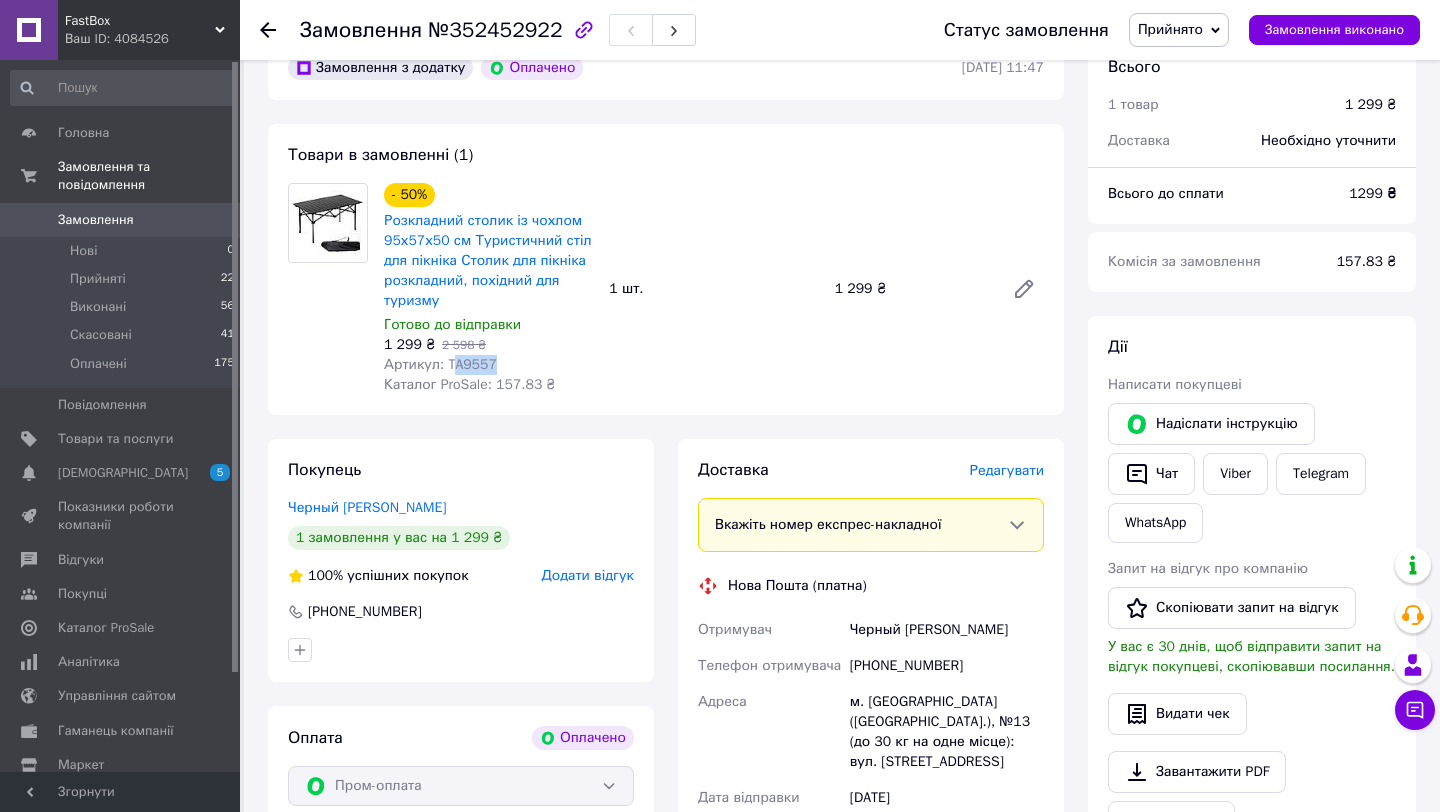 drag, startPoint x: 502, startPoint y: 361, endPoint x: 452, endPoint y: 366, distance: 50.24938 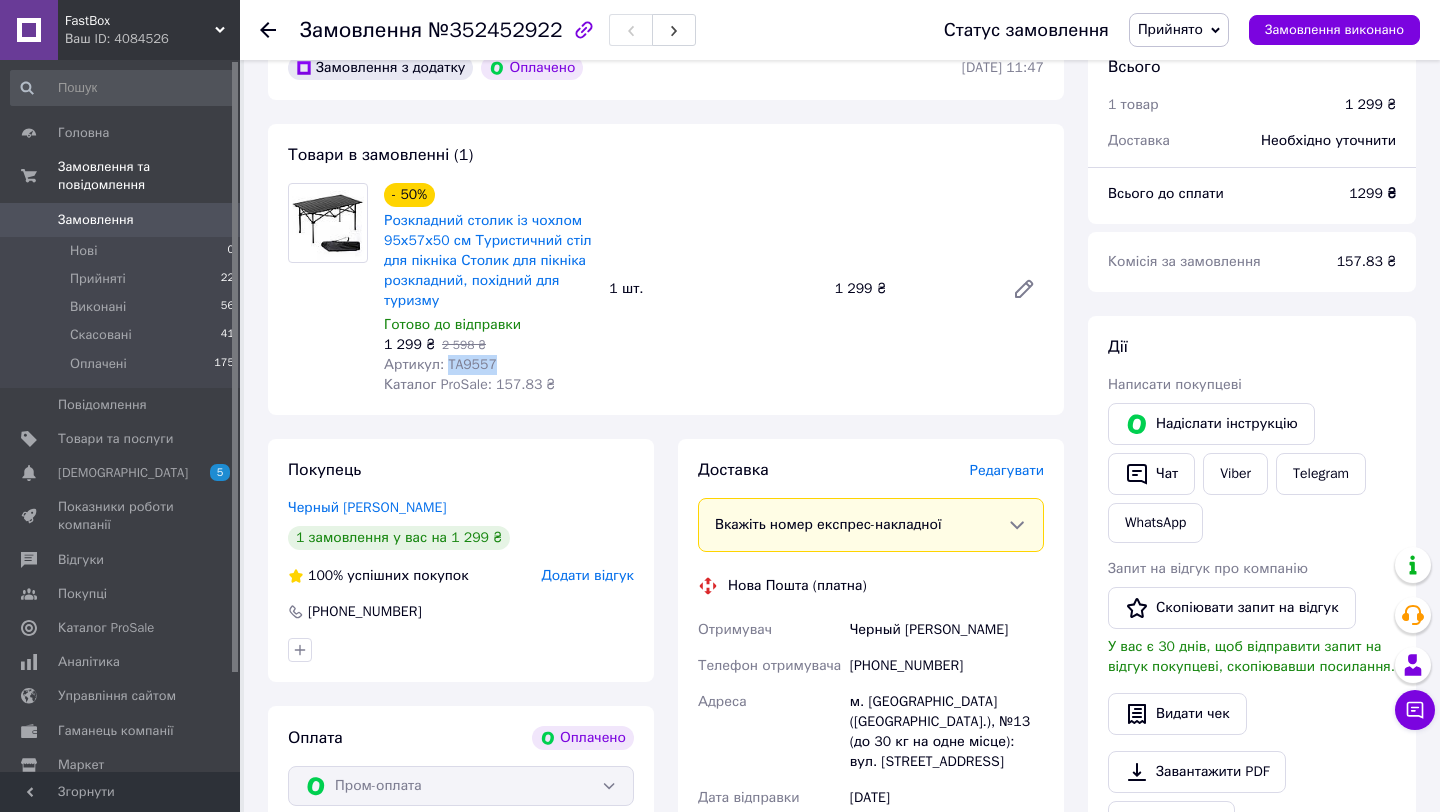 drag, startPoint x: 448, startPoint y: 367, endPoint x: 508, endPoint y: 367, distance: 60 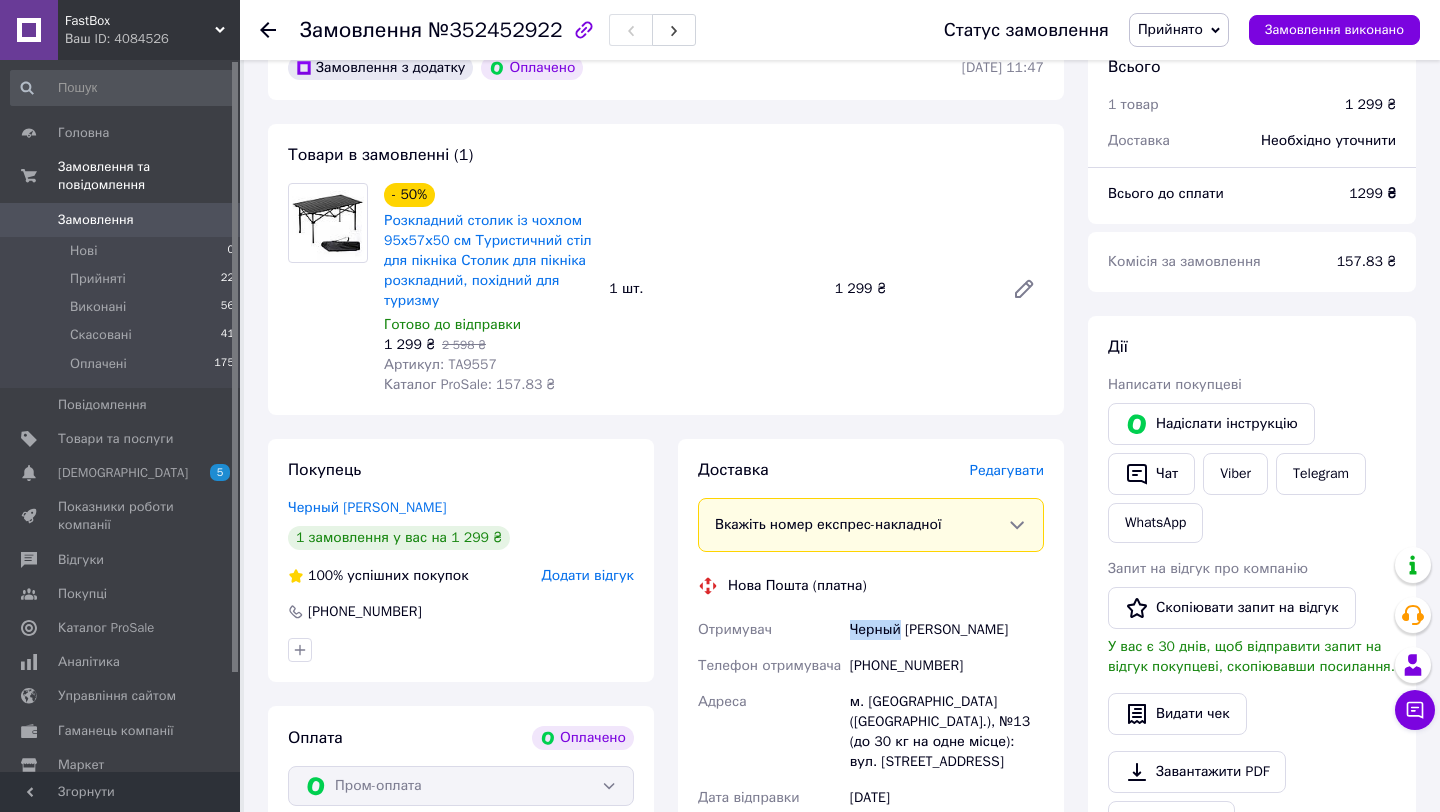 drag, startPoint x: 902, startPoint y: 633, endPoint x: 828, endPoint y: 644, distance: 74.8131 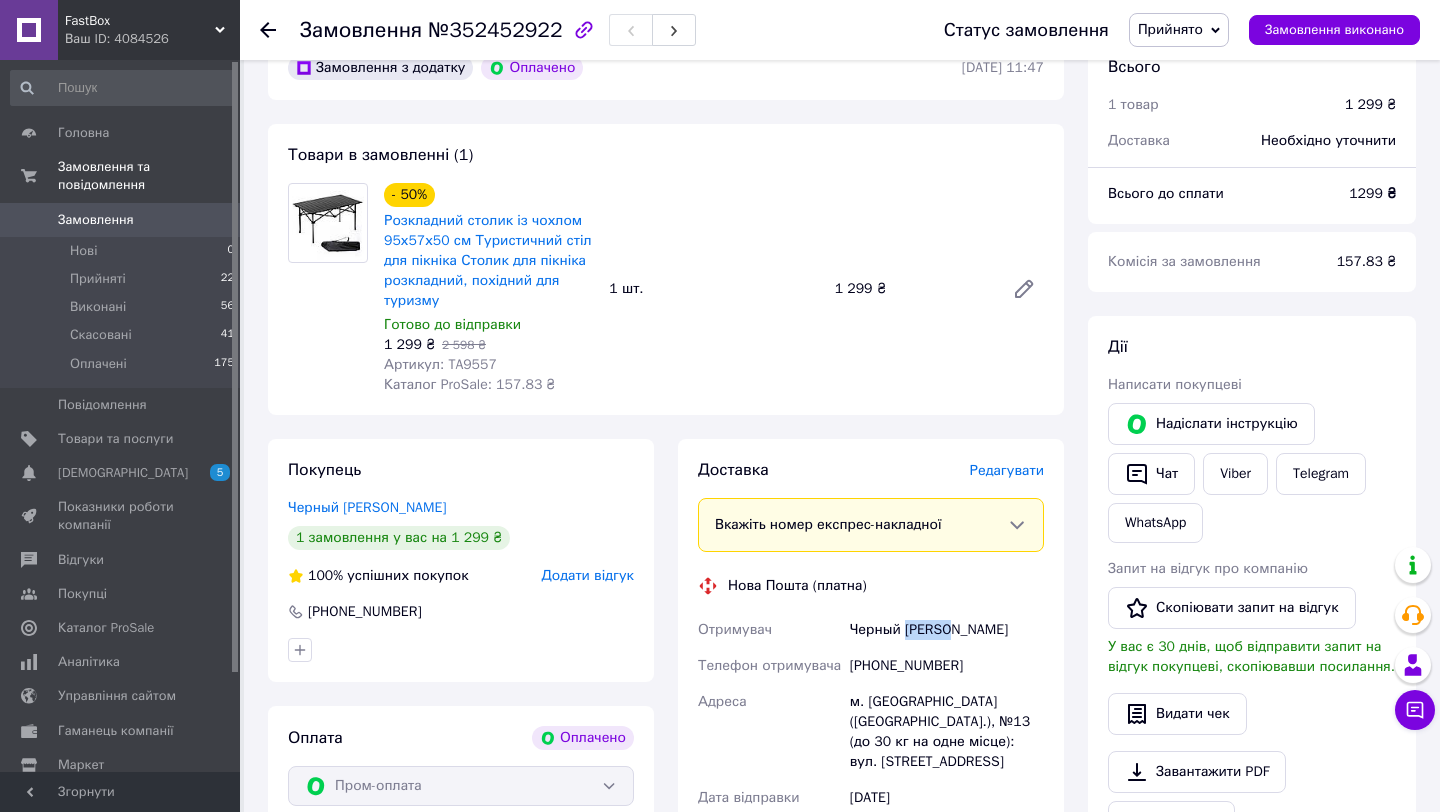 drag, startPoint x: 965, startPoint y: 638, endPoint x: 907, endPoint y: 638, distance: 58 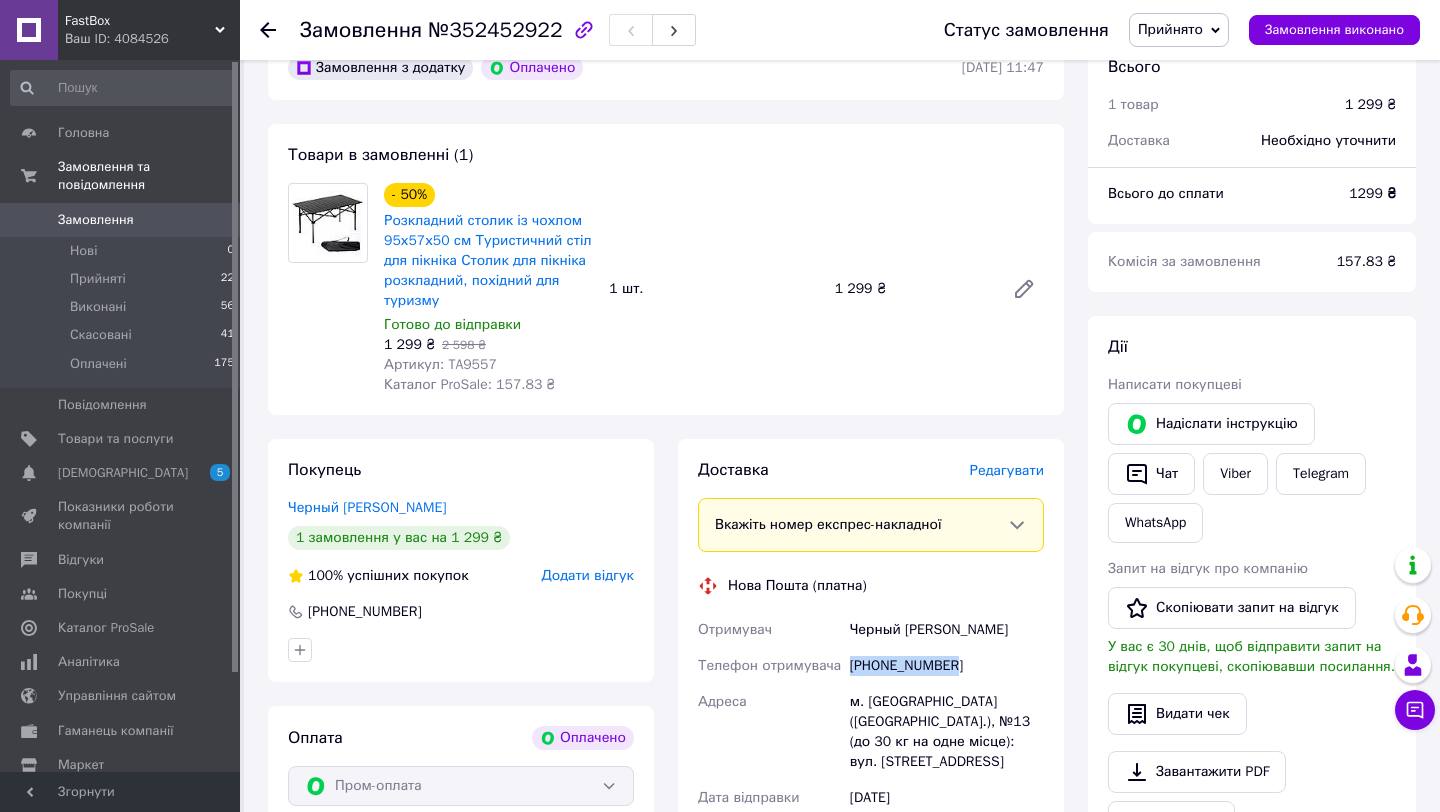 drag, startPoint x: 965, startPoint y: 665, endPoint x: 849, endPoint y: 668, distance: 116.03879 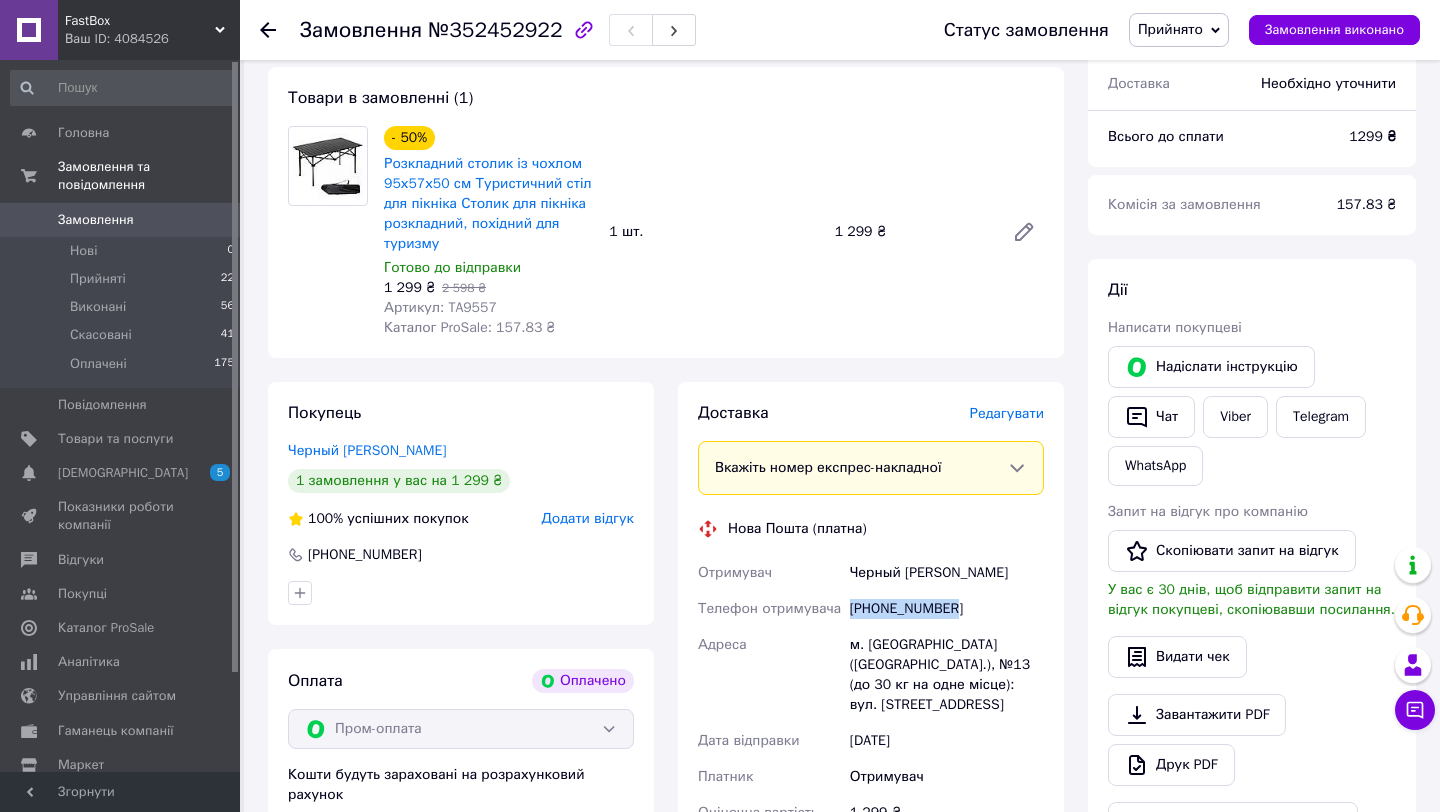 scroll, scrollTop: 168, scrollLeft: 0, axis: vertical 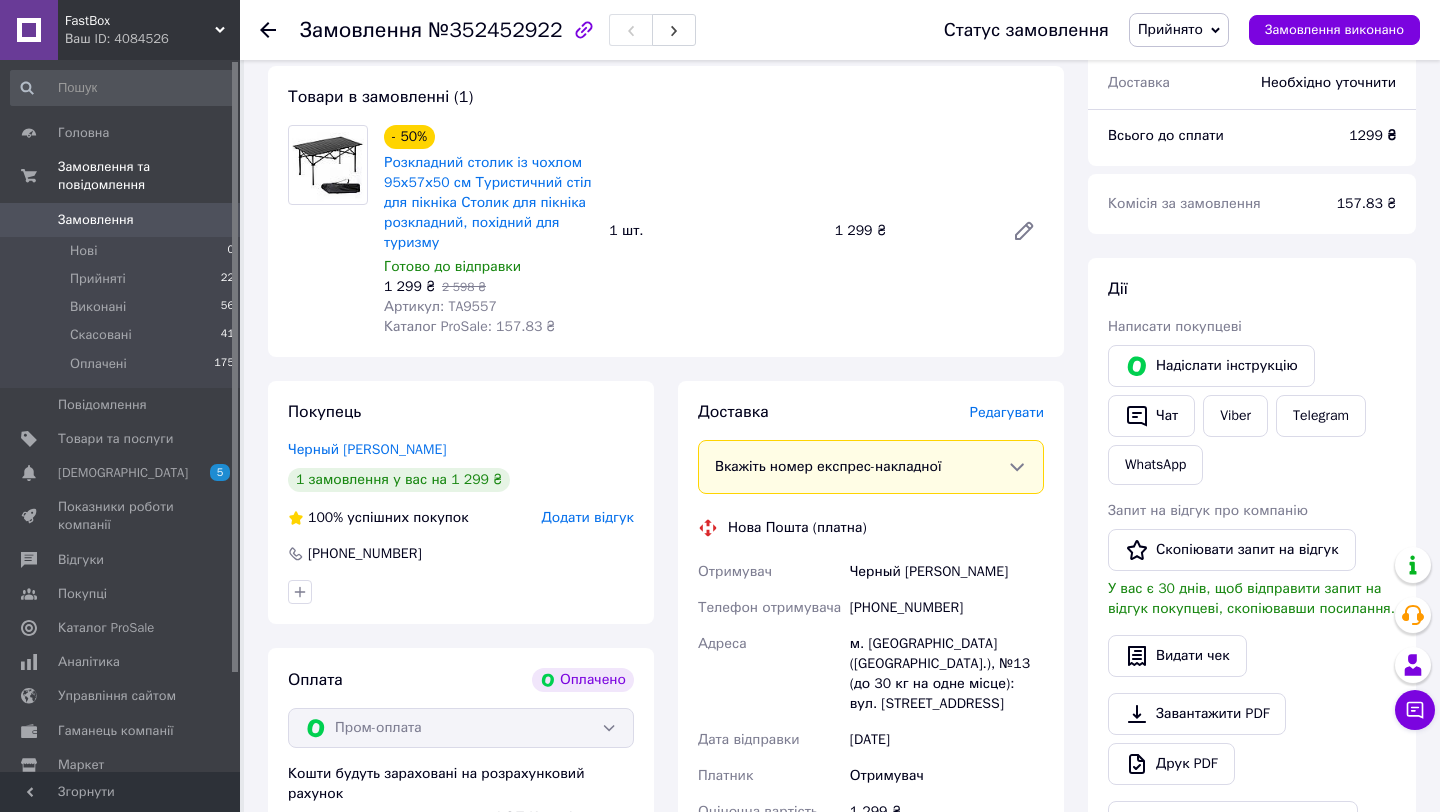 click 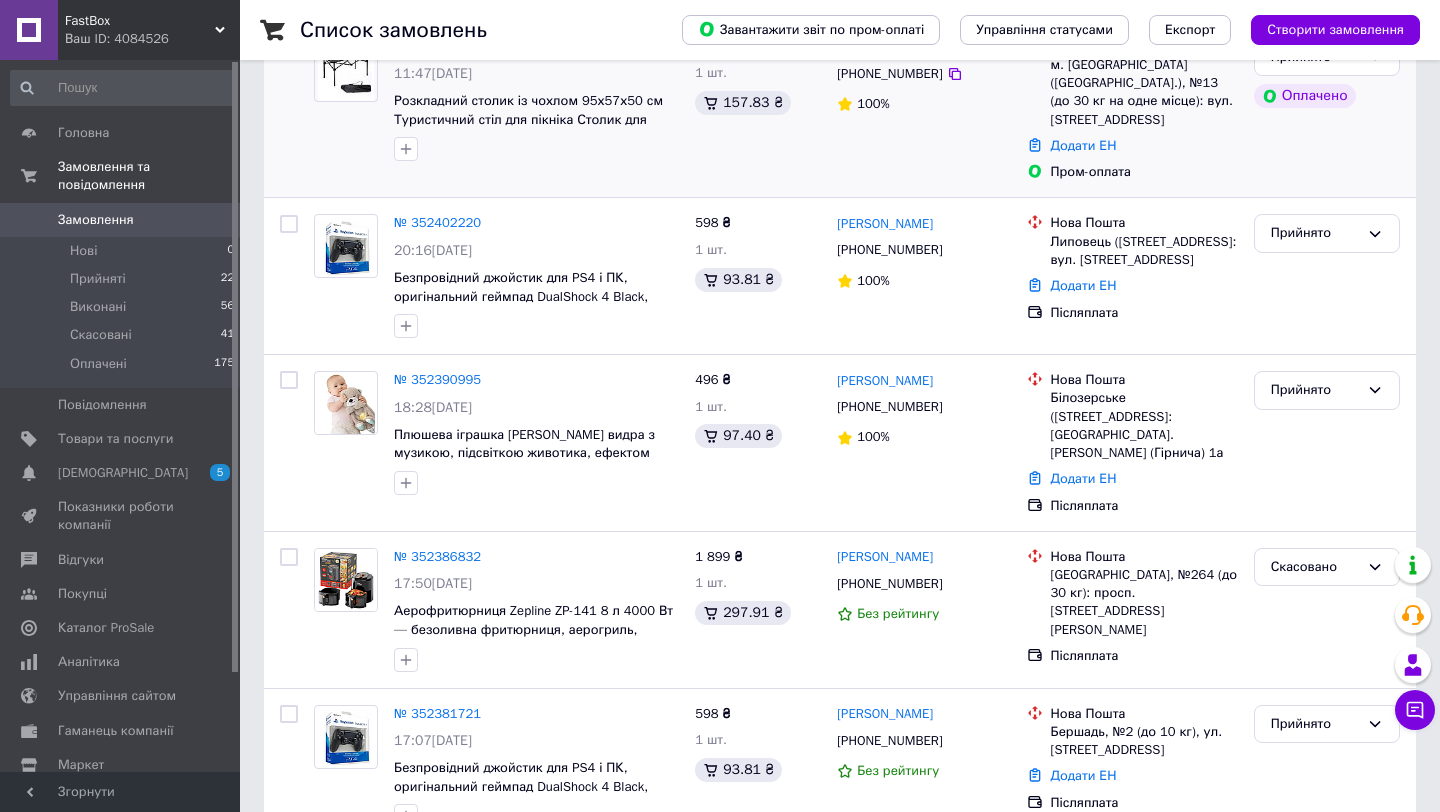 scroll, scrollTop: 359, scrollLeft: 0, axis: vertical 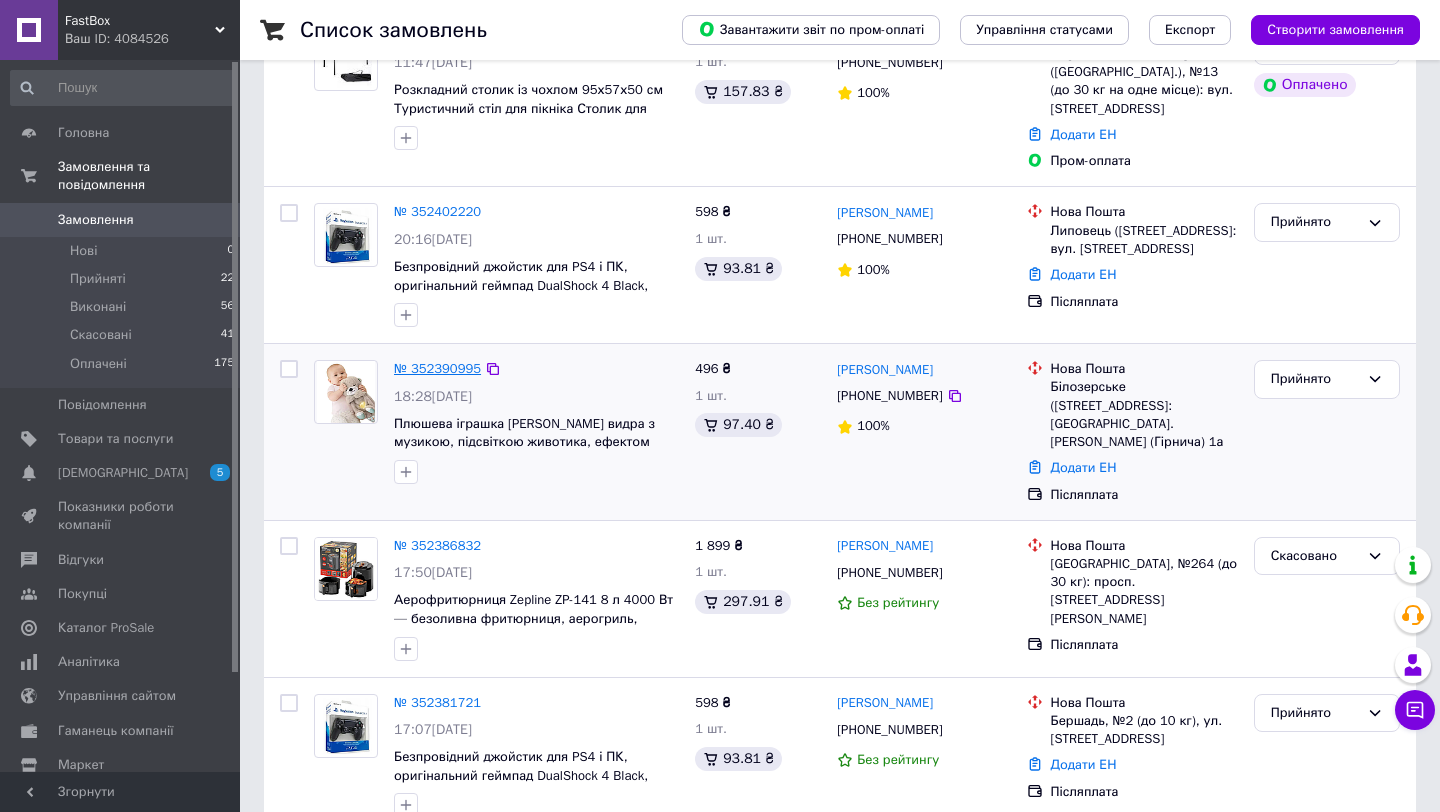 click on "№ 352390995" at bounding box center (437, 368) 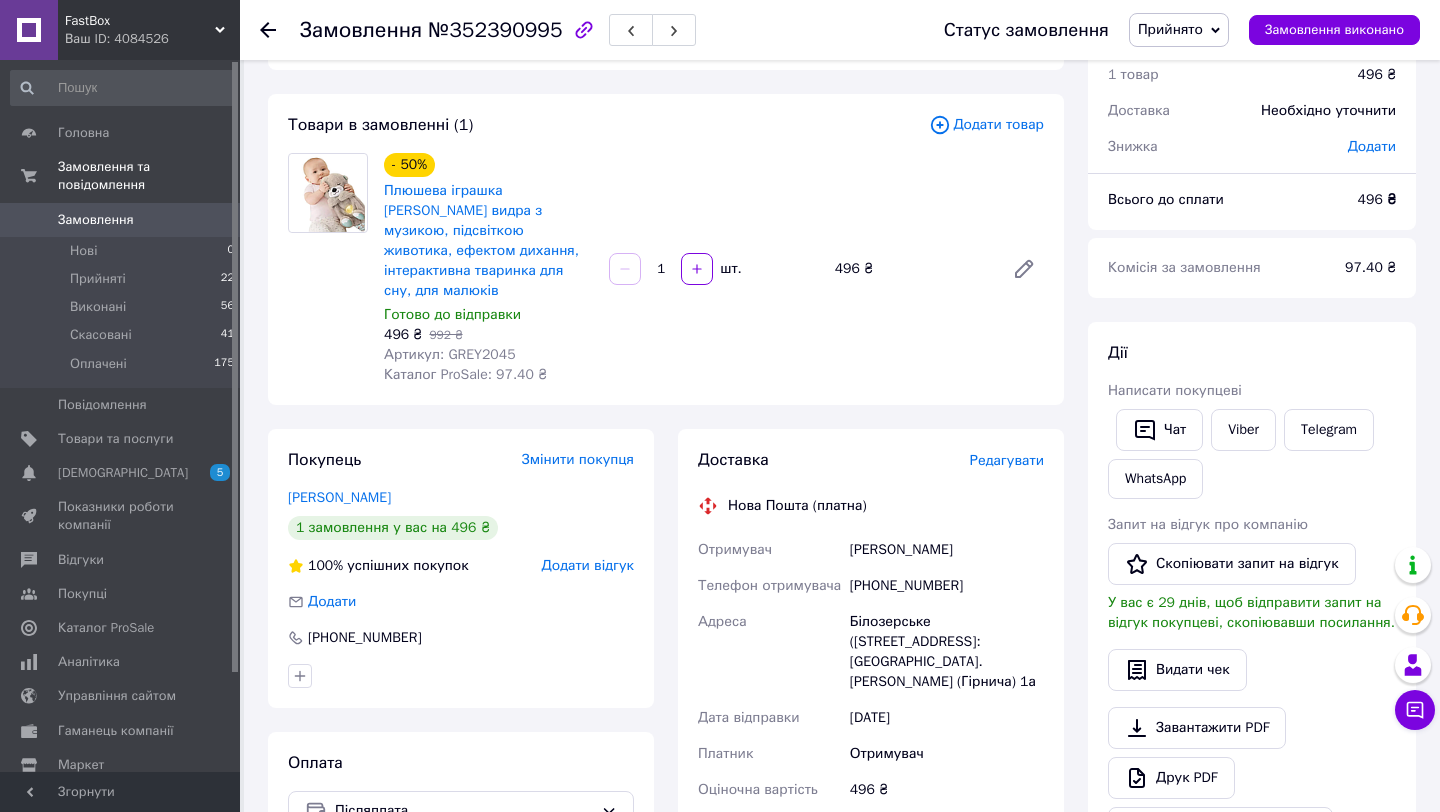scroll, scrollTop: 71, scrollLeft: 0, axis: vertical 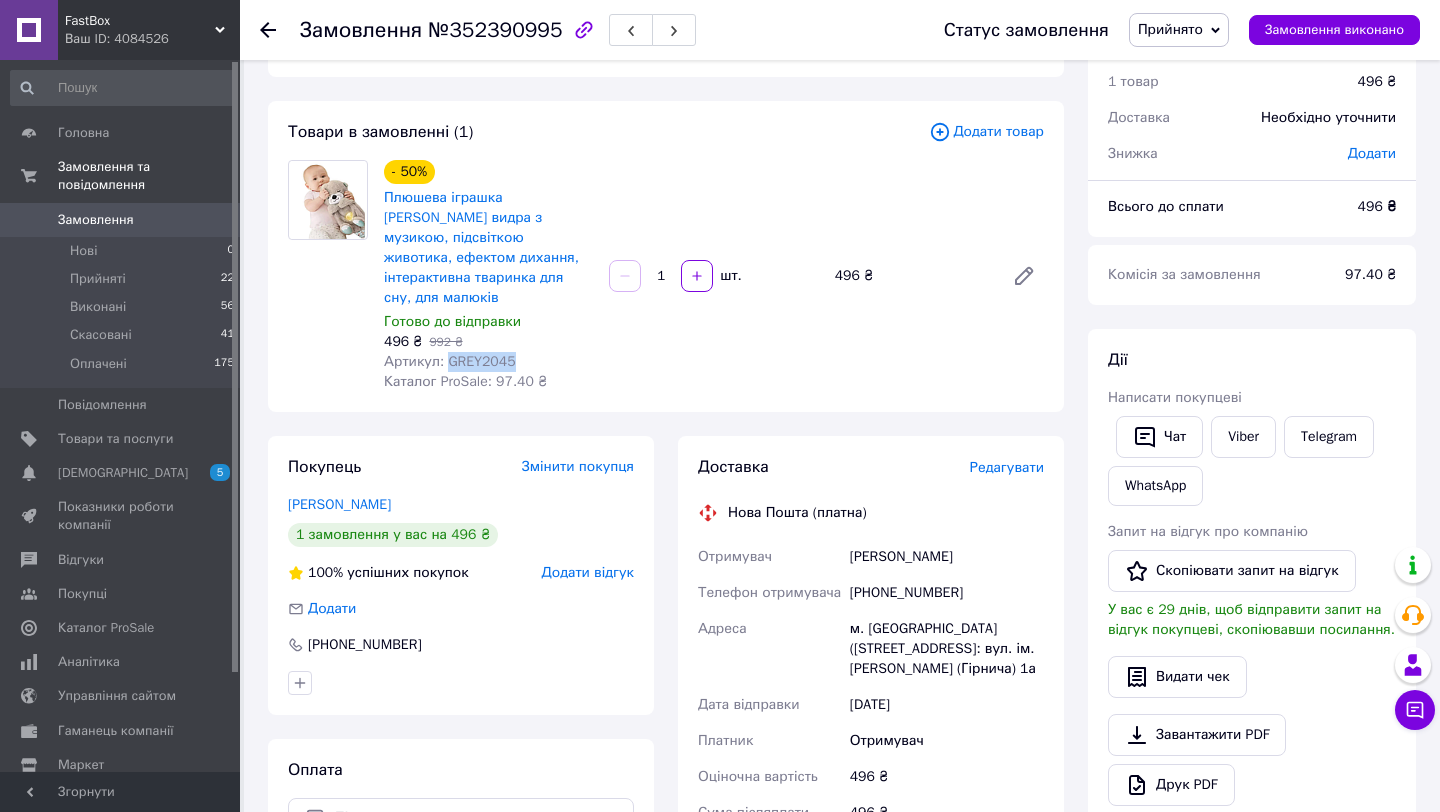 drag, startPoint x: 525, startPoint y: 342, endPoint x: 448, endPoint y: 344, distance: 77.02597 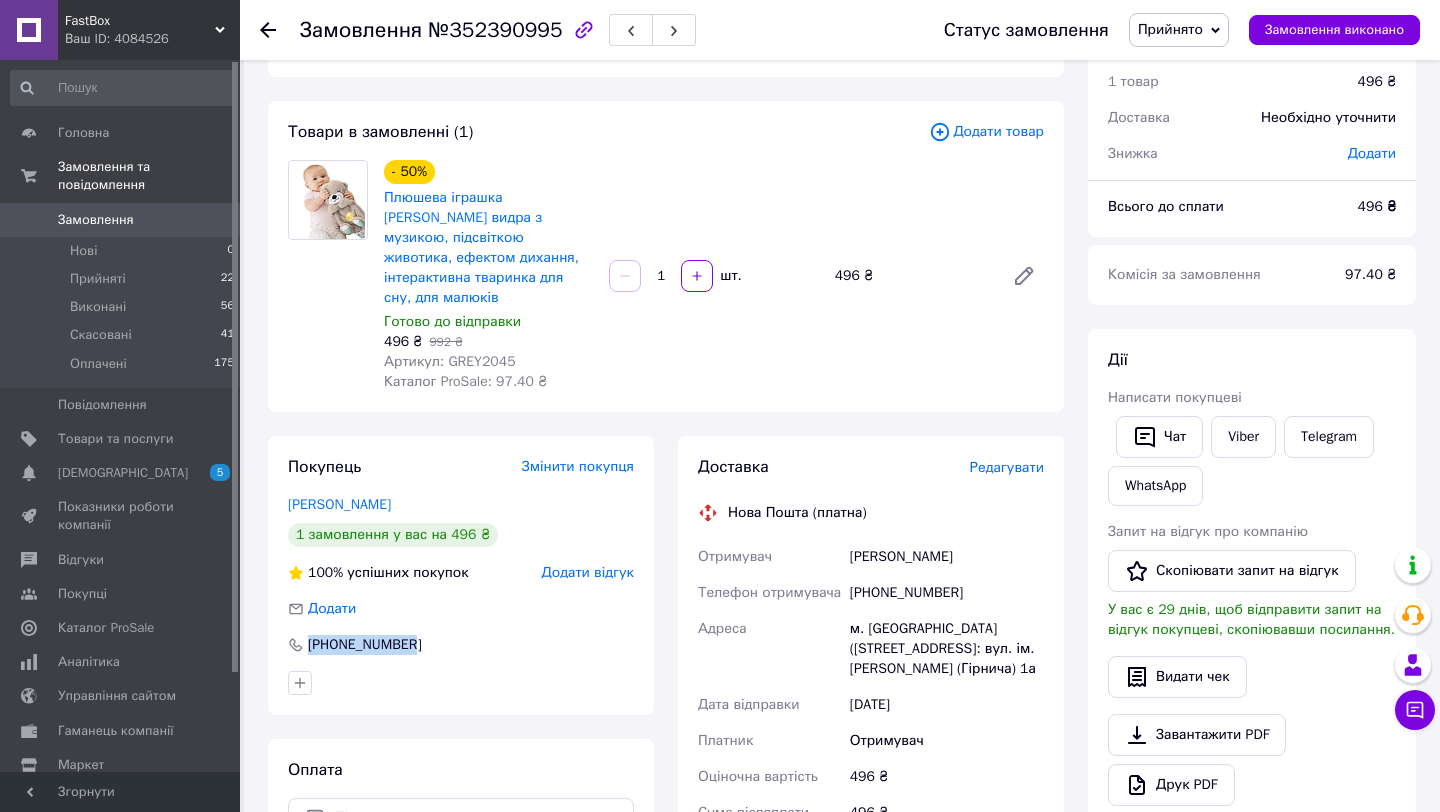 drag, startPoint x: 416, startPoint y: 622, endPoint x: 275, endPoint y: 622, distance: 141 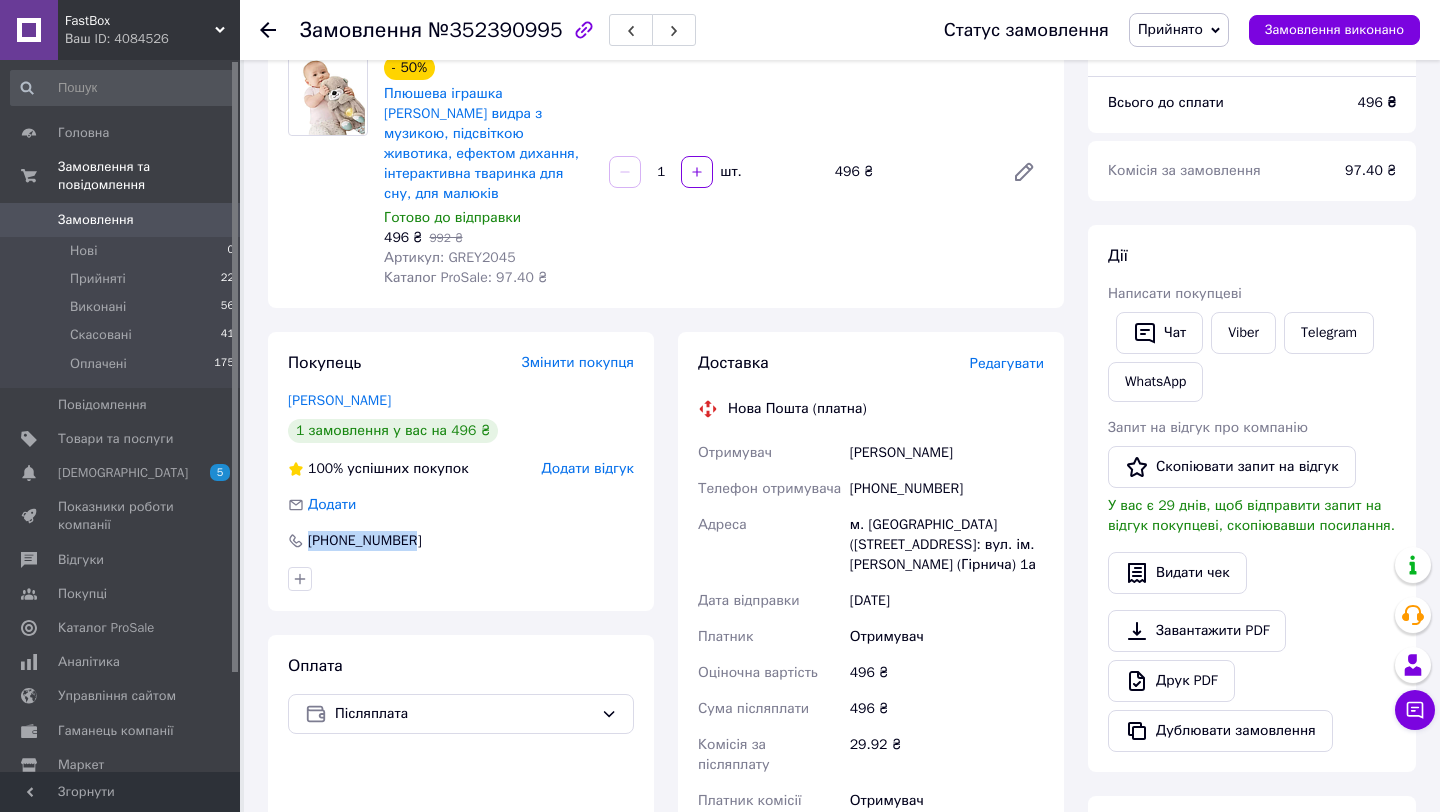 scroll, scrollTop: 0, scrollLeft: 0, axis: both 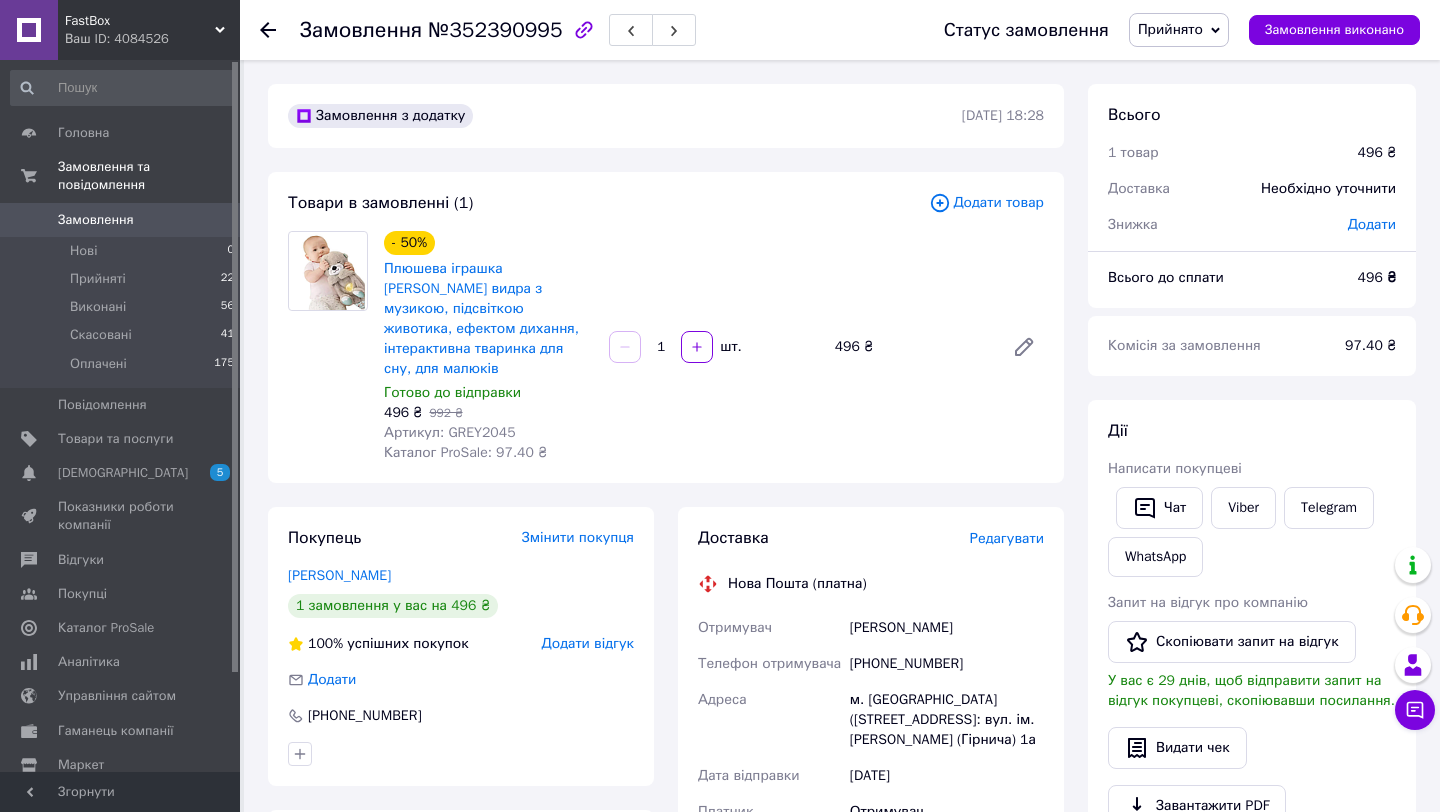 click 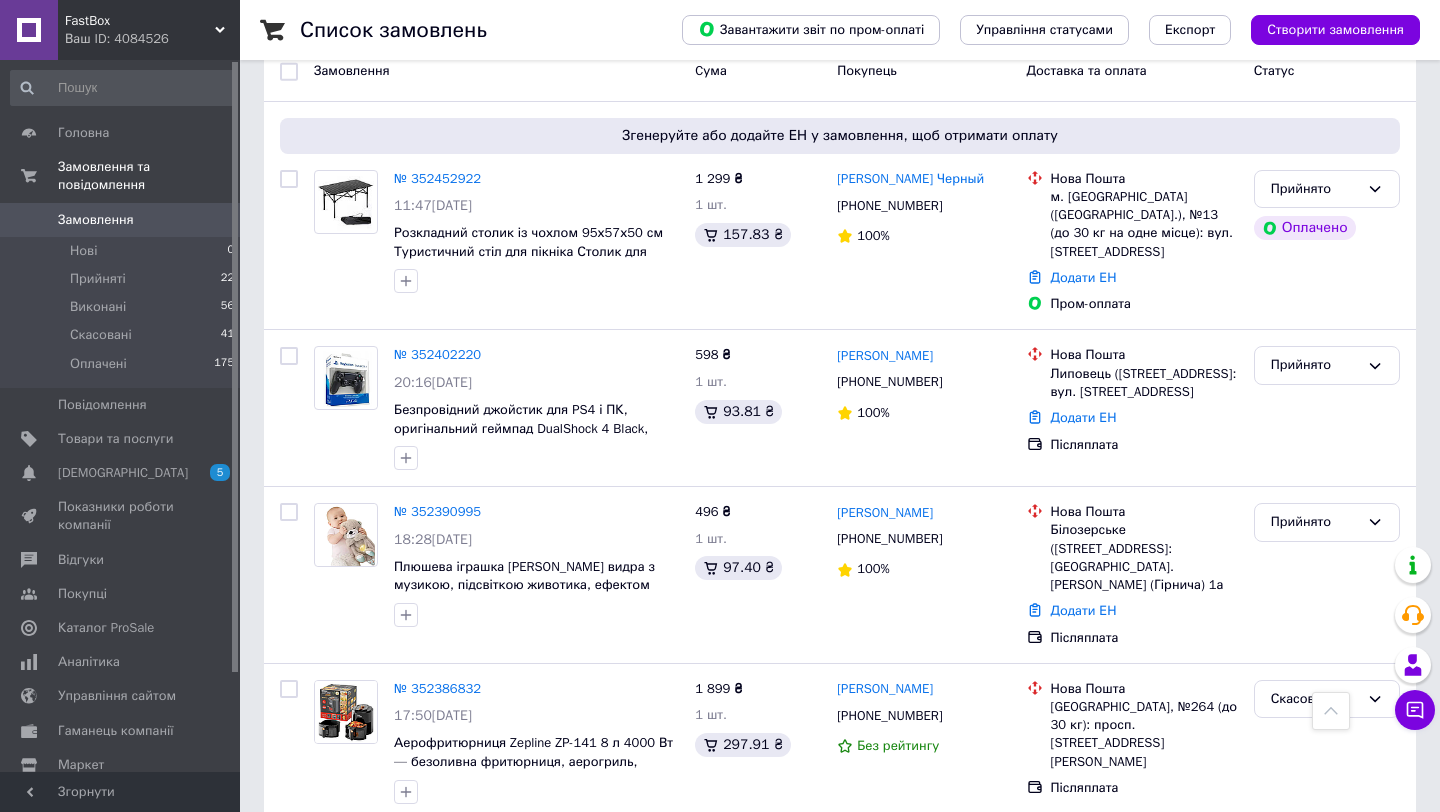 scroll, scrollTop: 0, scrollLeft: 0, axis: both 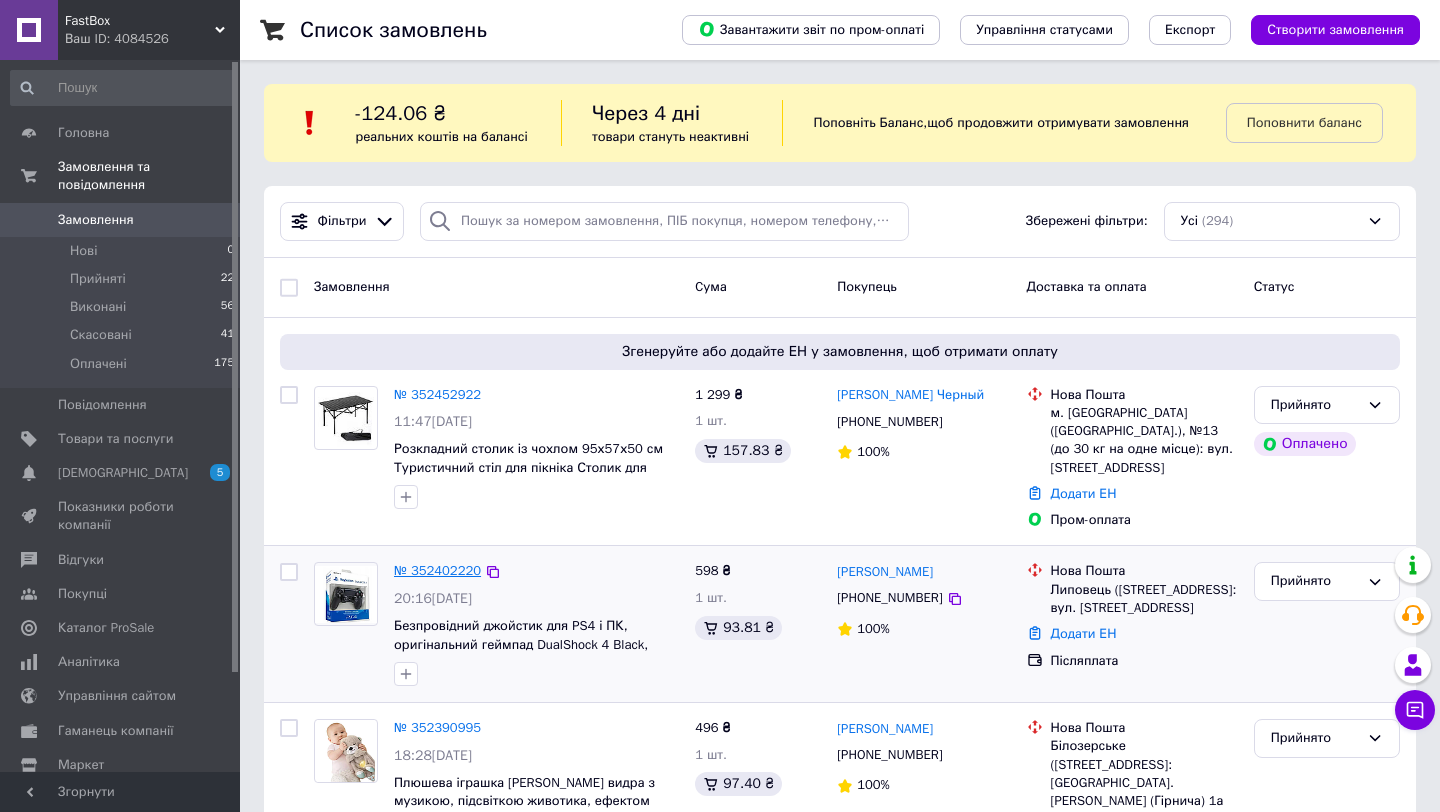 click on "№ 352402220" at bounding box center (437, 570) 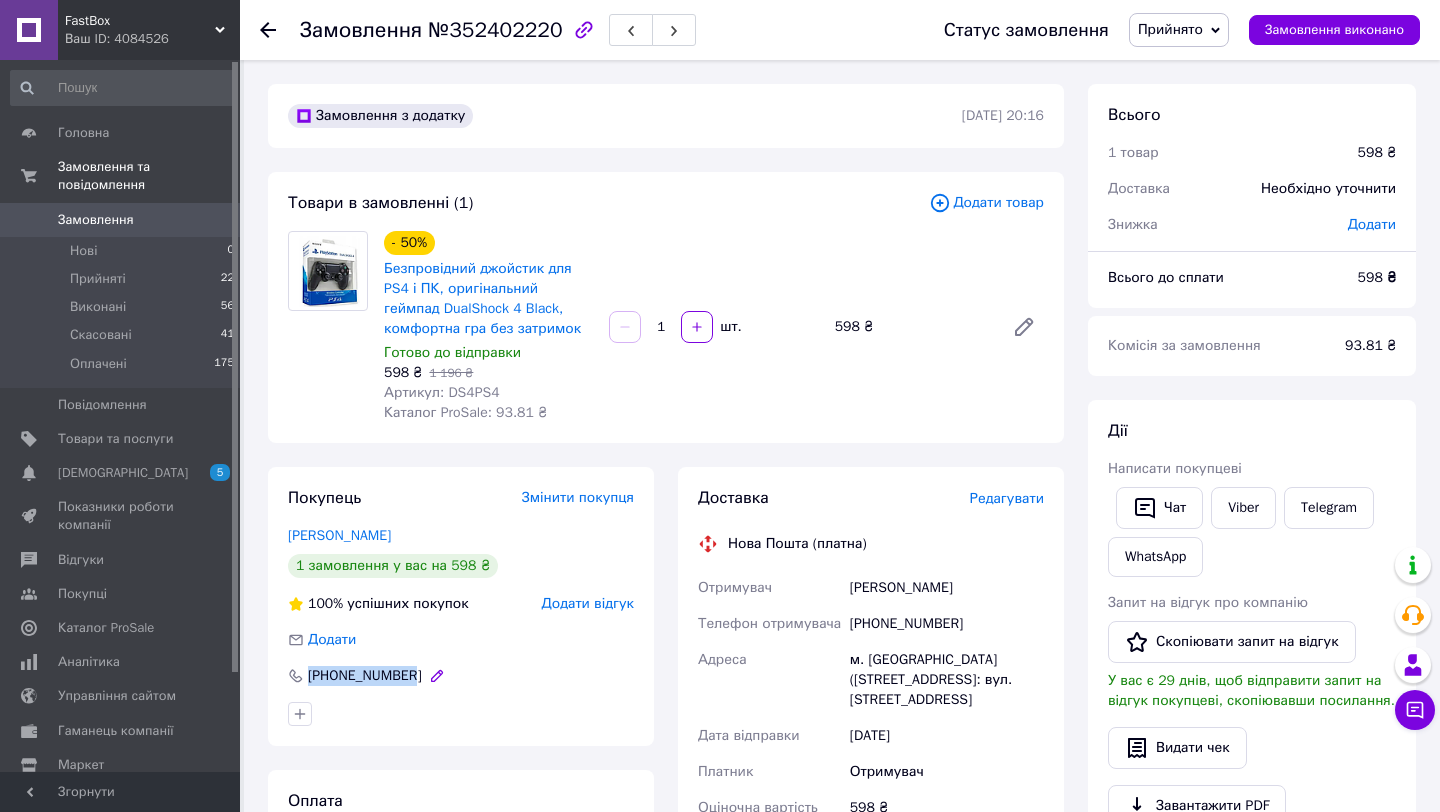 drag, startPoint x: 416, startPoint y: 677, endPoint x: 308, endPoint y: 680, distance: 108.04166 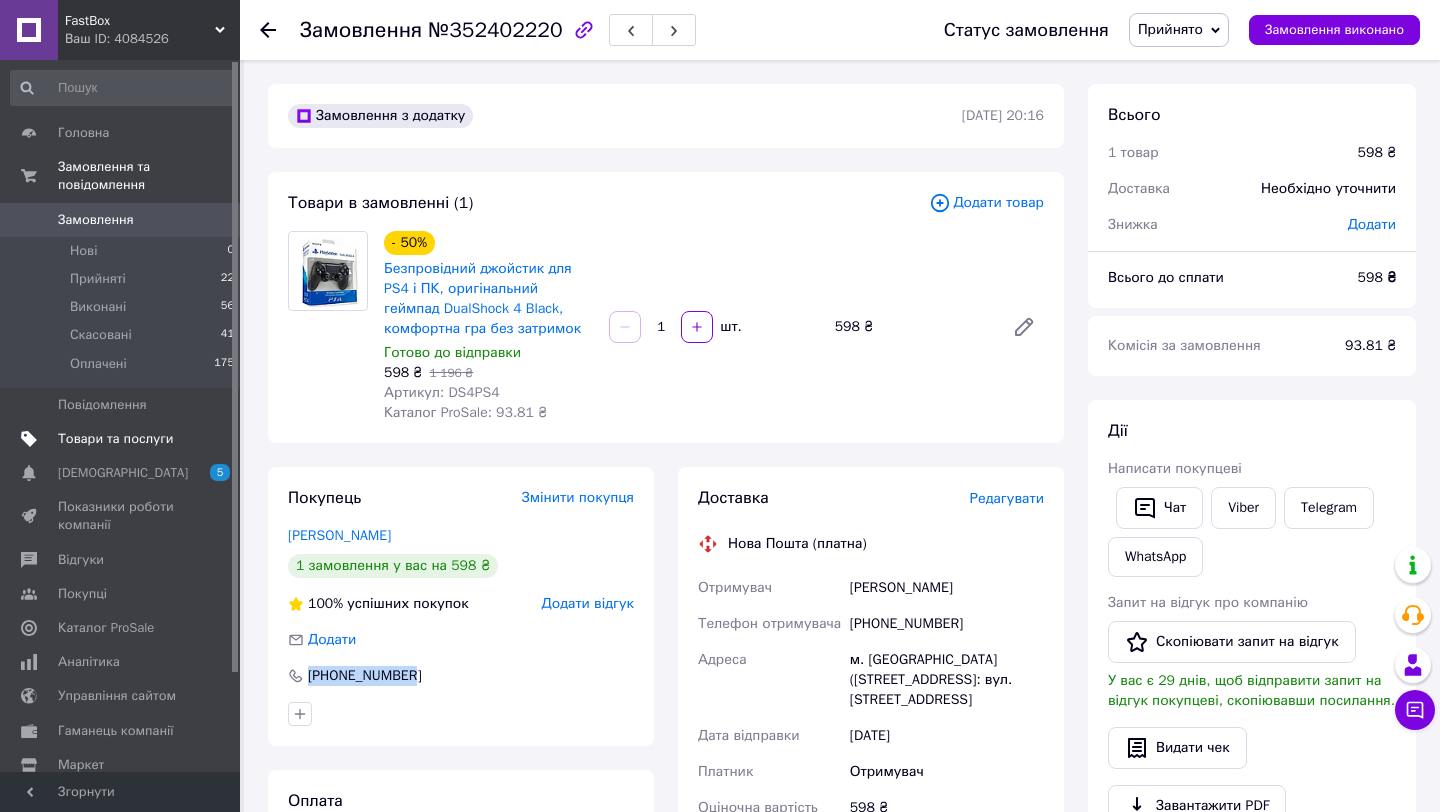 click on "Товари та послуги" at bounding box center (123, 439) 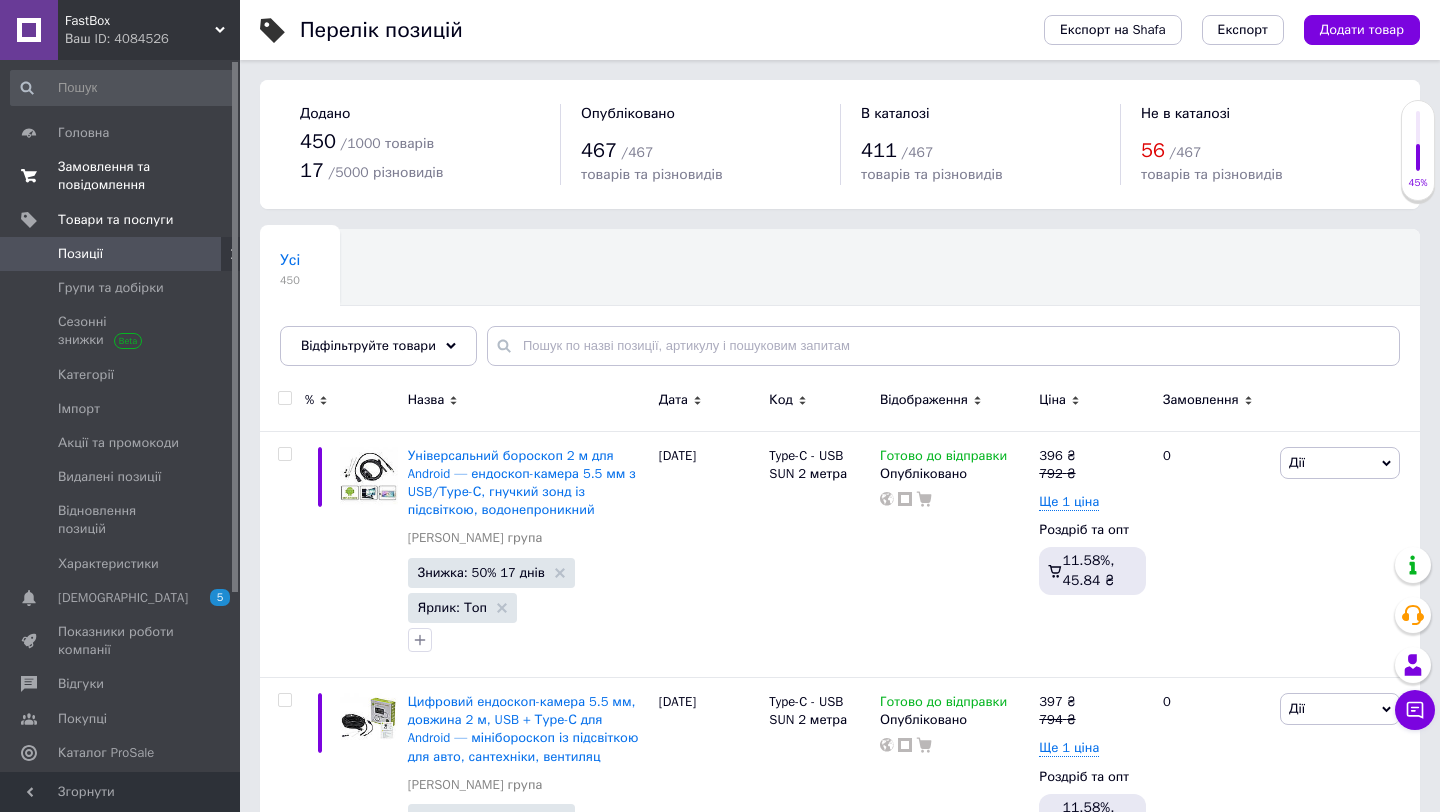 click on "Замовлення та повідомлення" at bounding box center (121, 176) 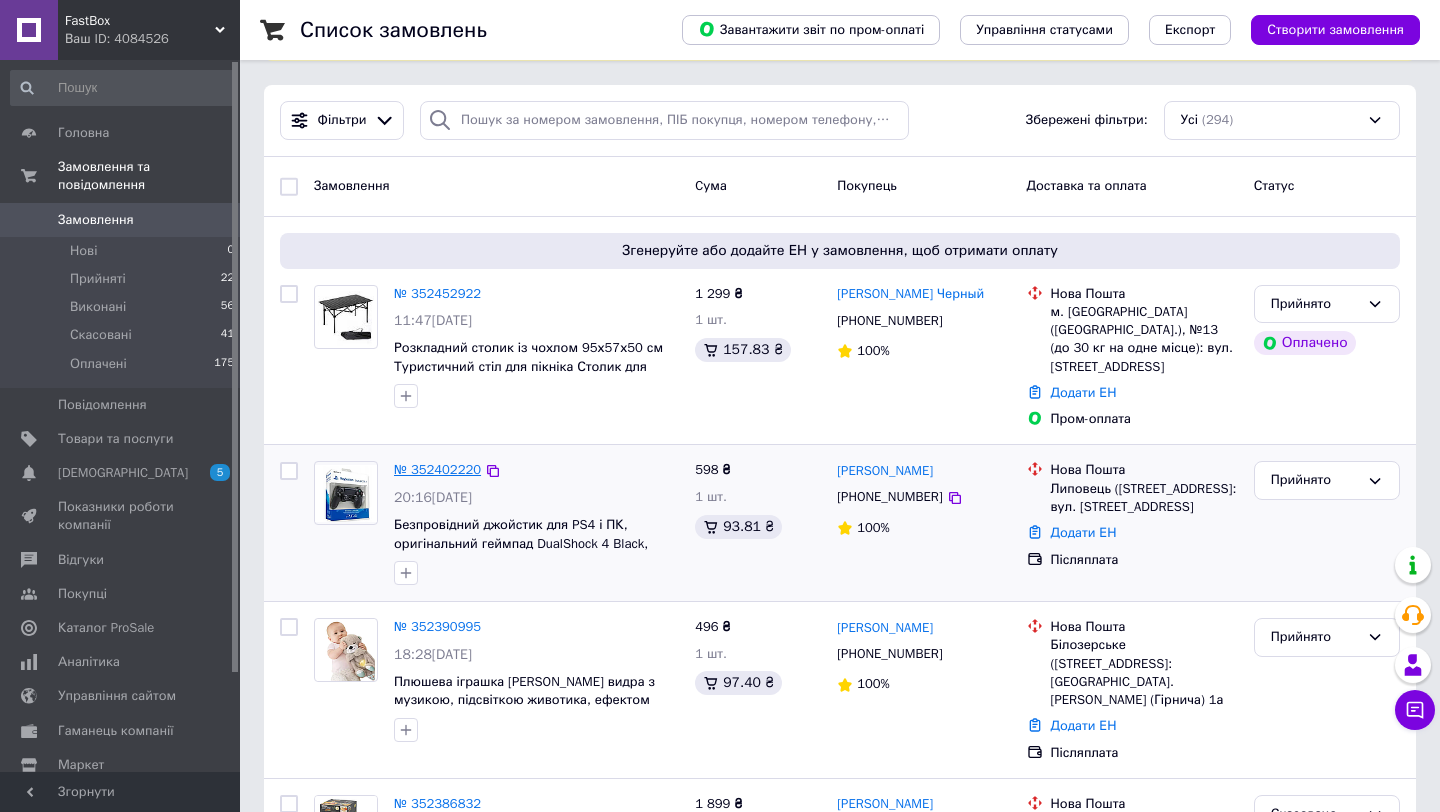 scroll, scrollTop: 102, scrollLeft: 0, axis: vertical 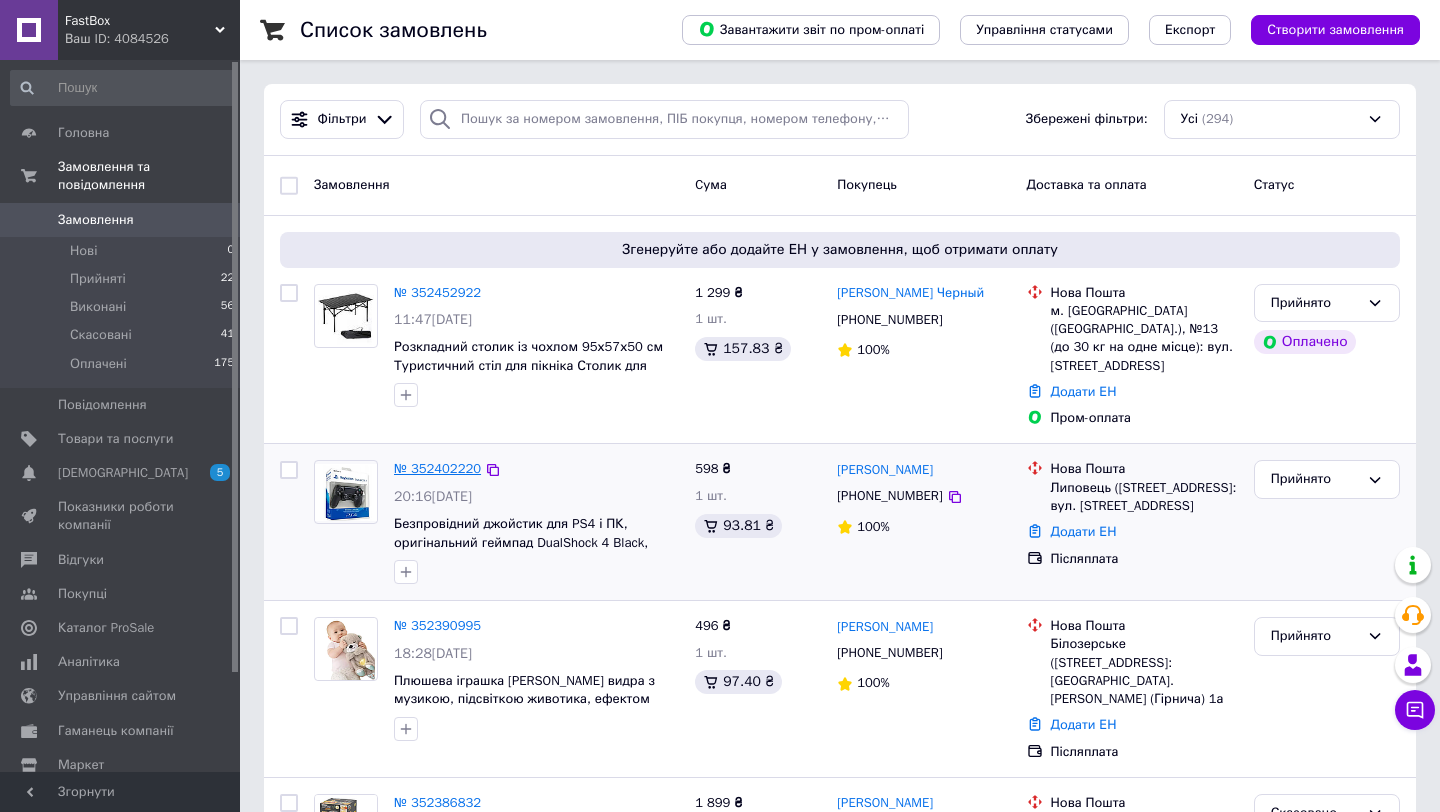 click on "№ 352402220" at bounding box center [437, 468] 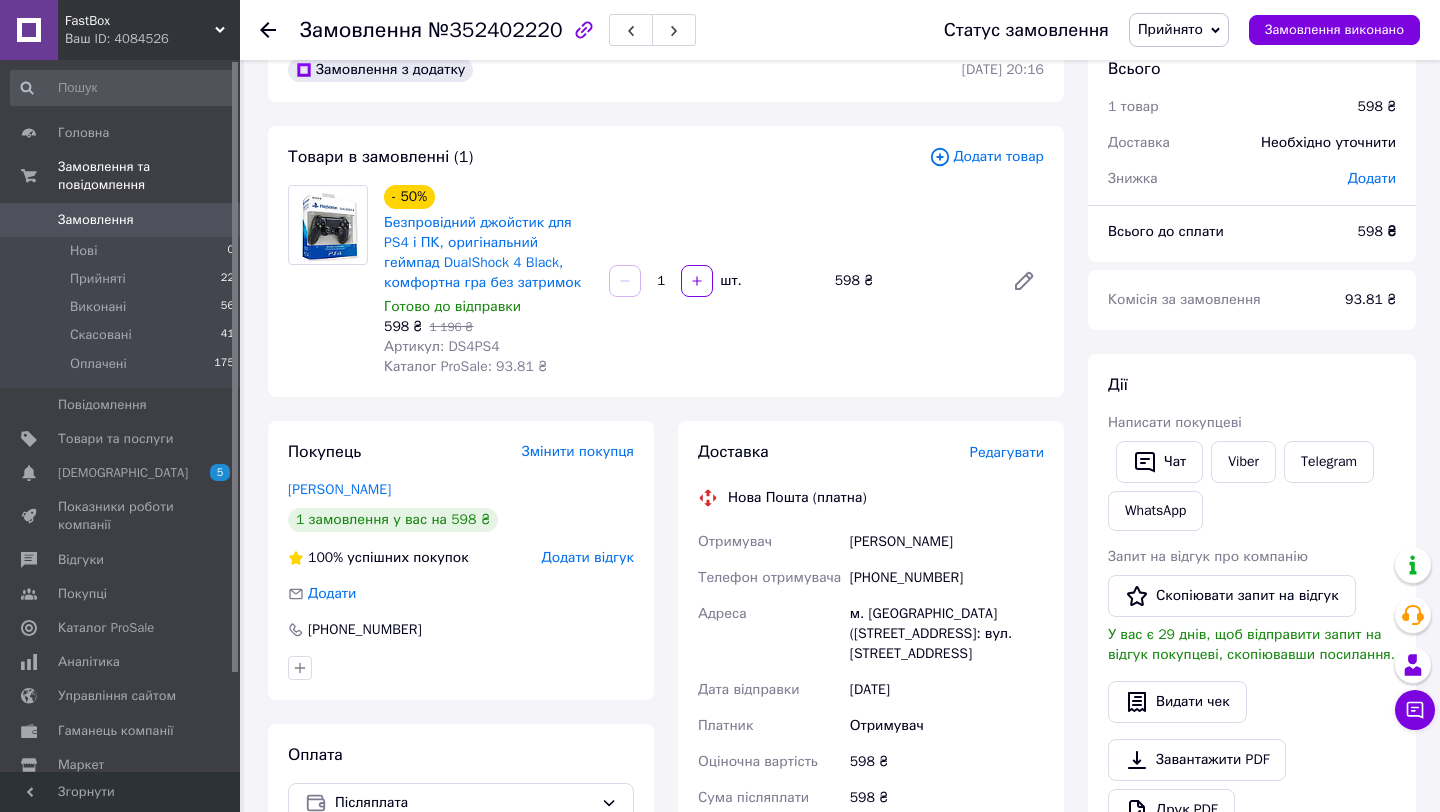 scroll, scrollTop: 38, scrollLeft: 0, axis: vertical 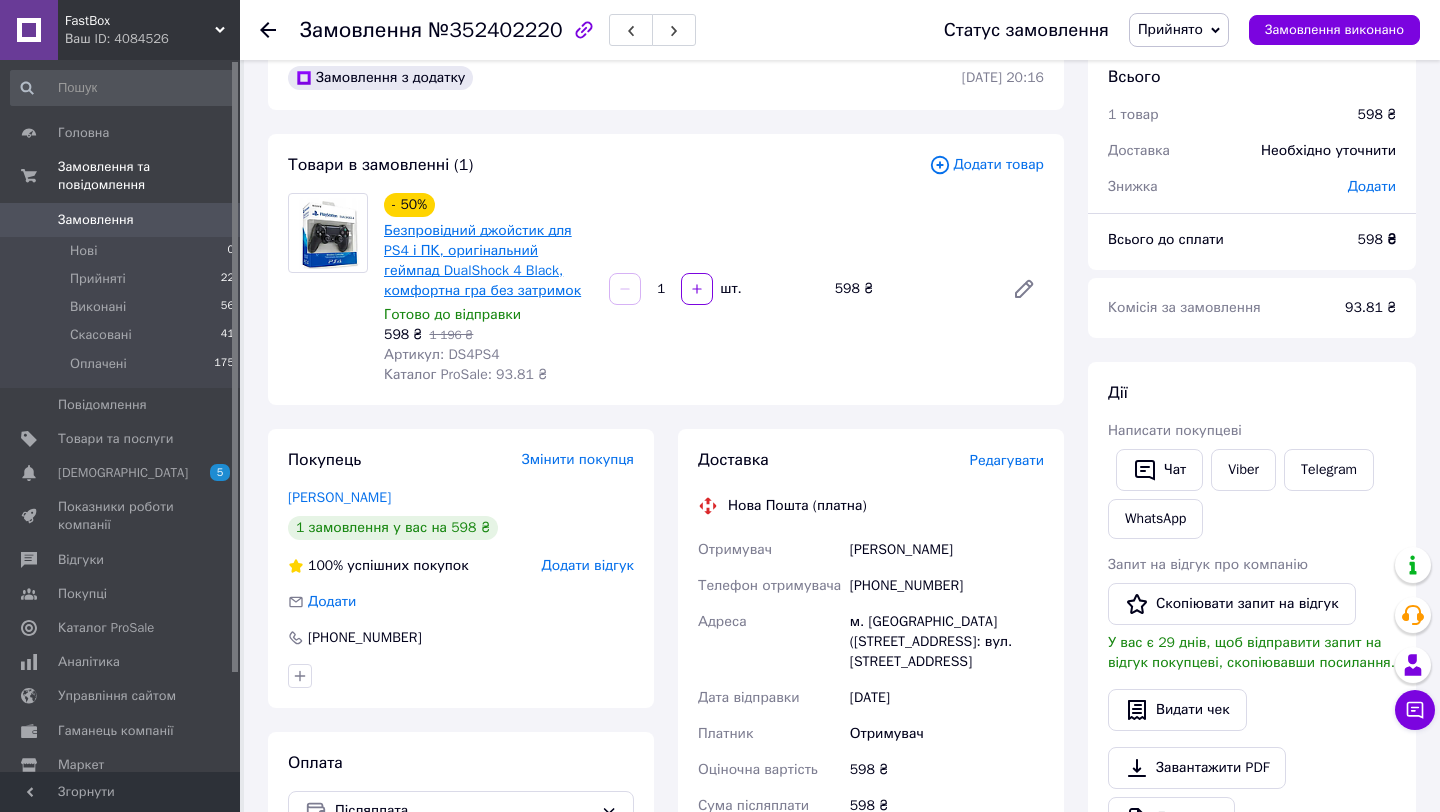 click on "Безпровідний джойстик для PS4 і ПК, оригінальний геймпад DualShock 4 Black, комфортна гра без затримок" at bounding box center [482, 260] 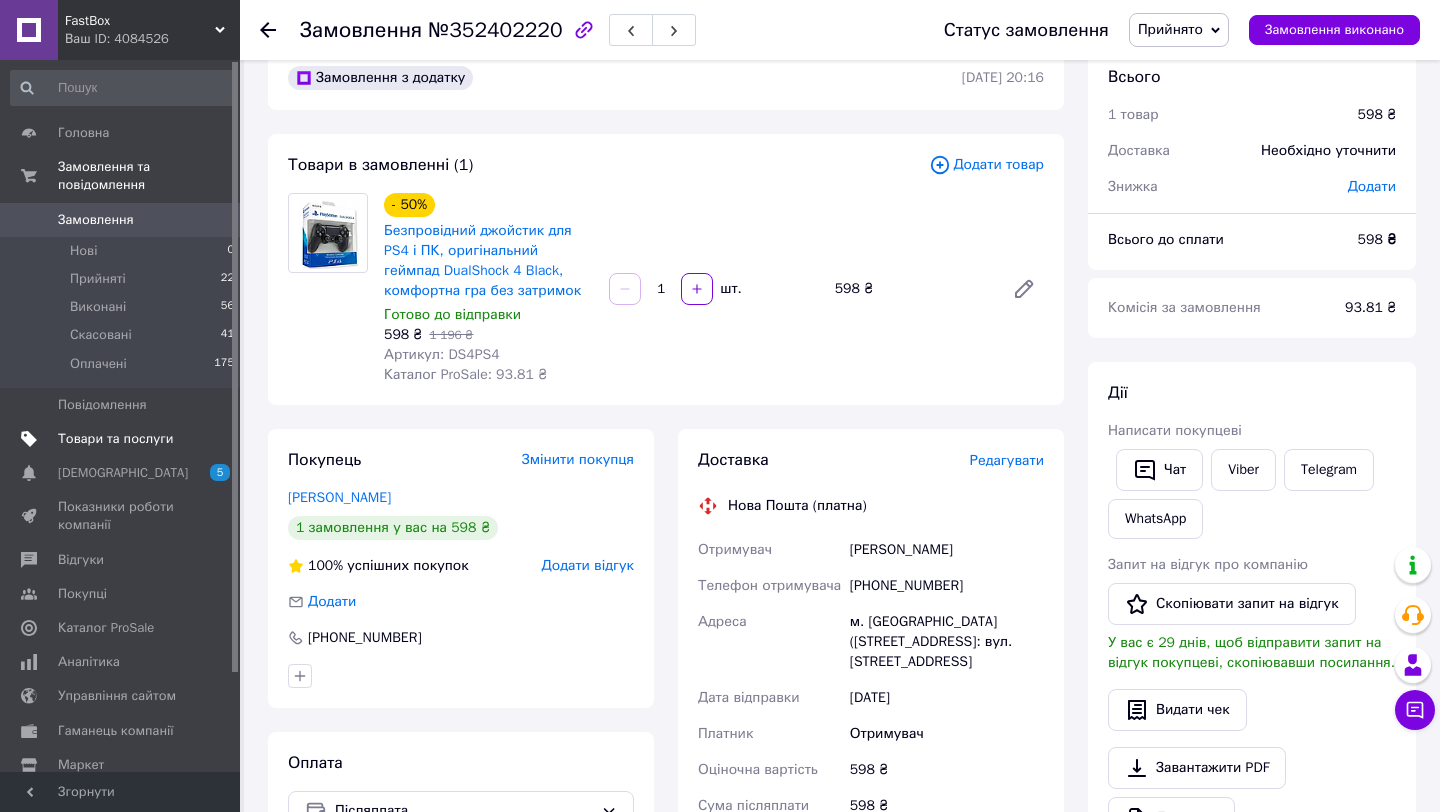 click on "Товари та послуги" at bounding box center [115, 439] 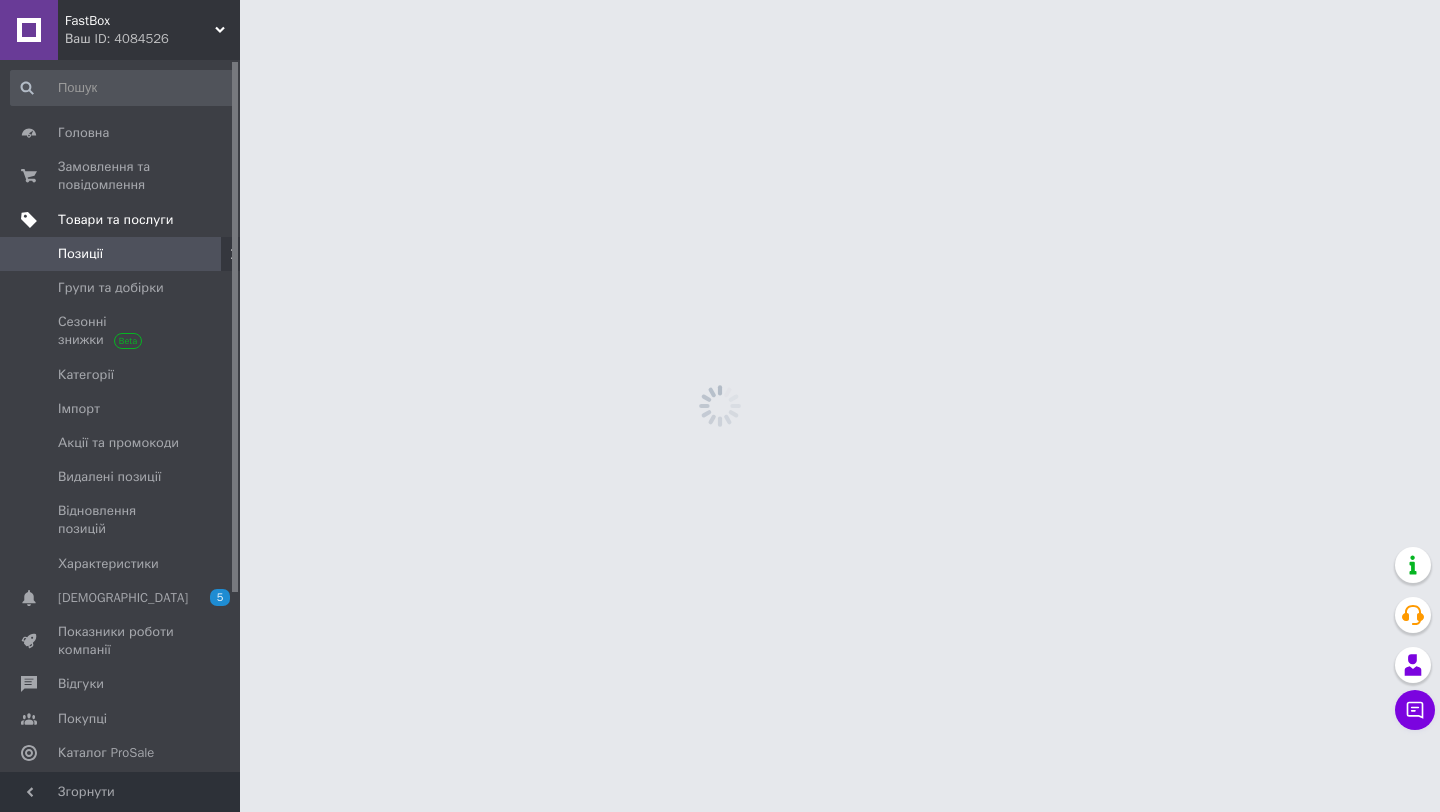 scroll, scrollTop: 0, scrollLeft: 0, axis: both 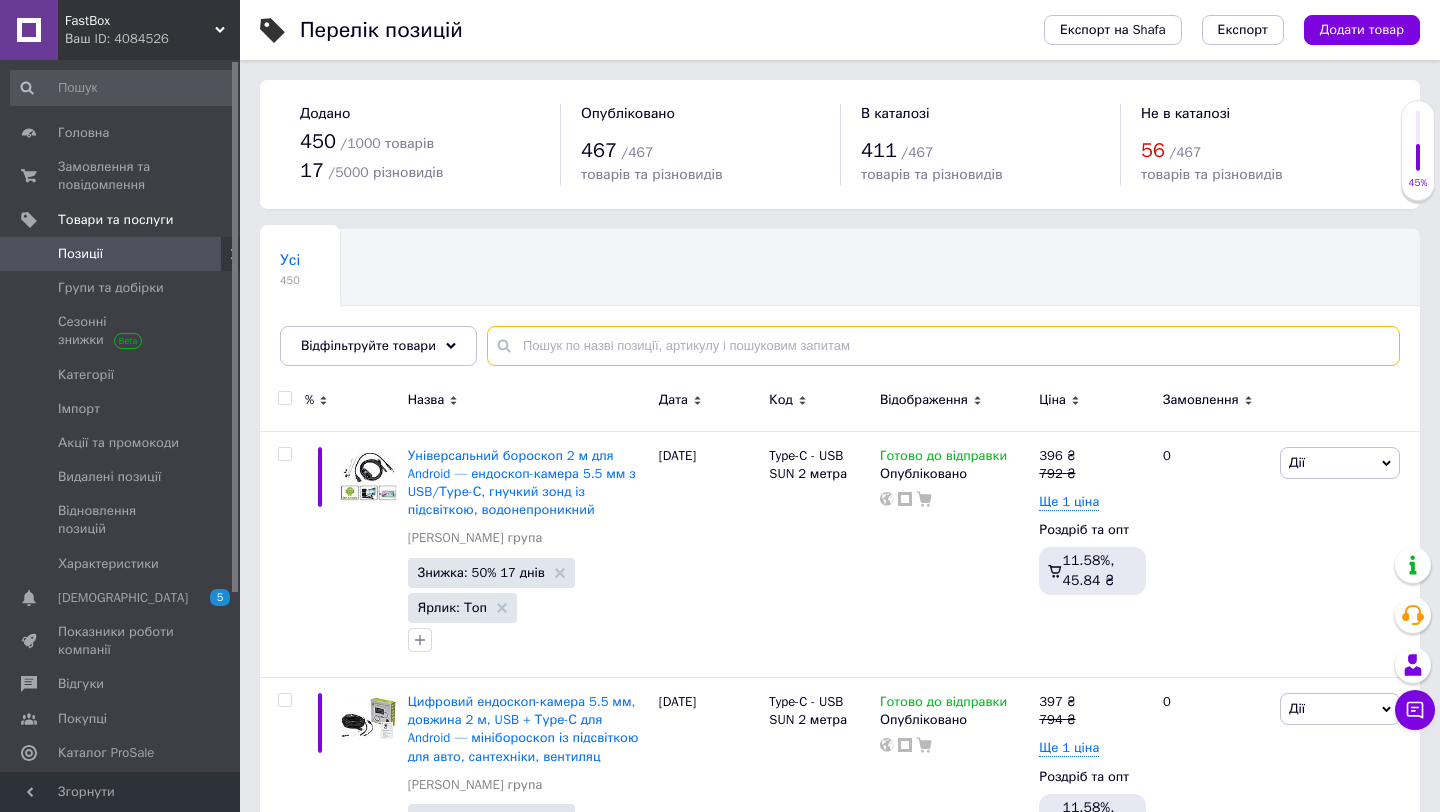 click at bounding box center [943, 346] 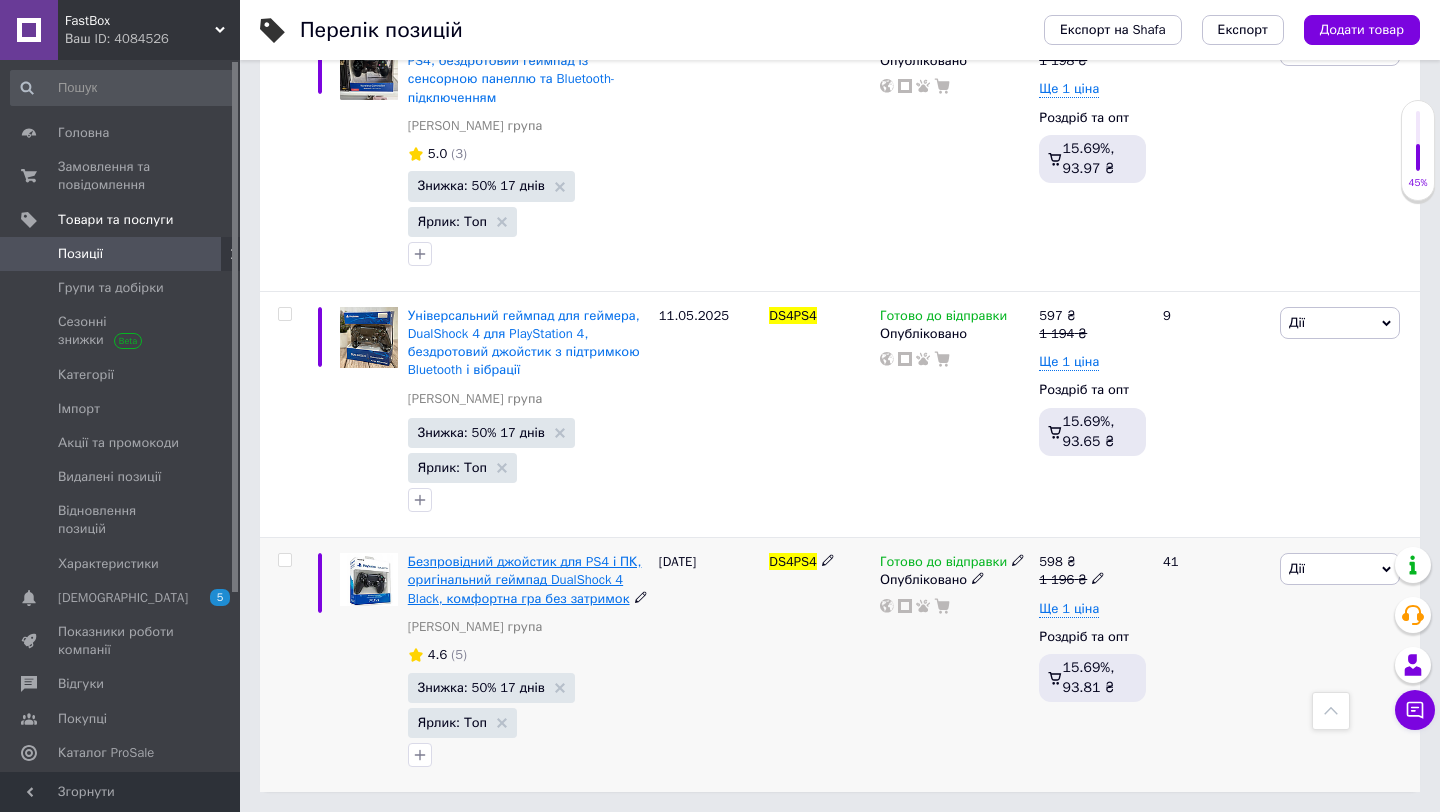 scroll, scrollTop: 677, scrollLeft: 0, axis: vertical 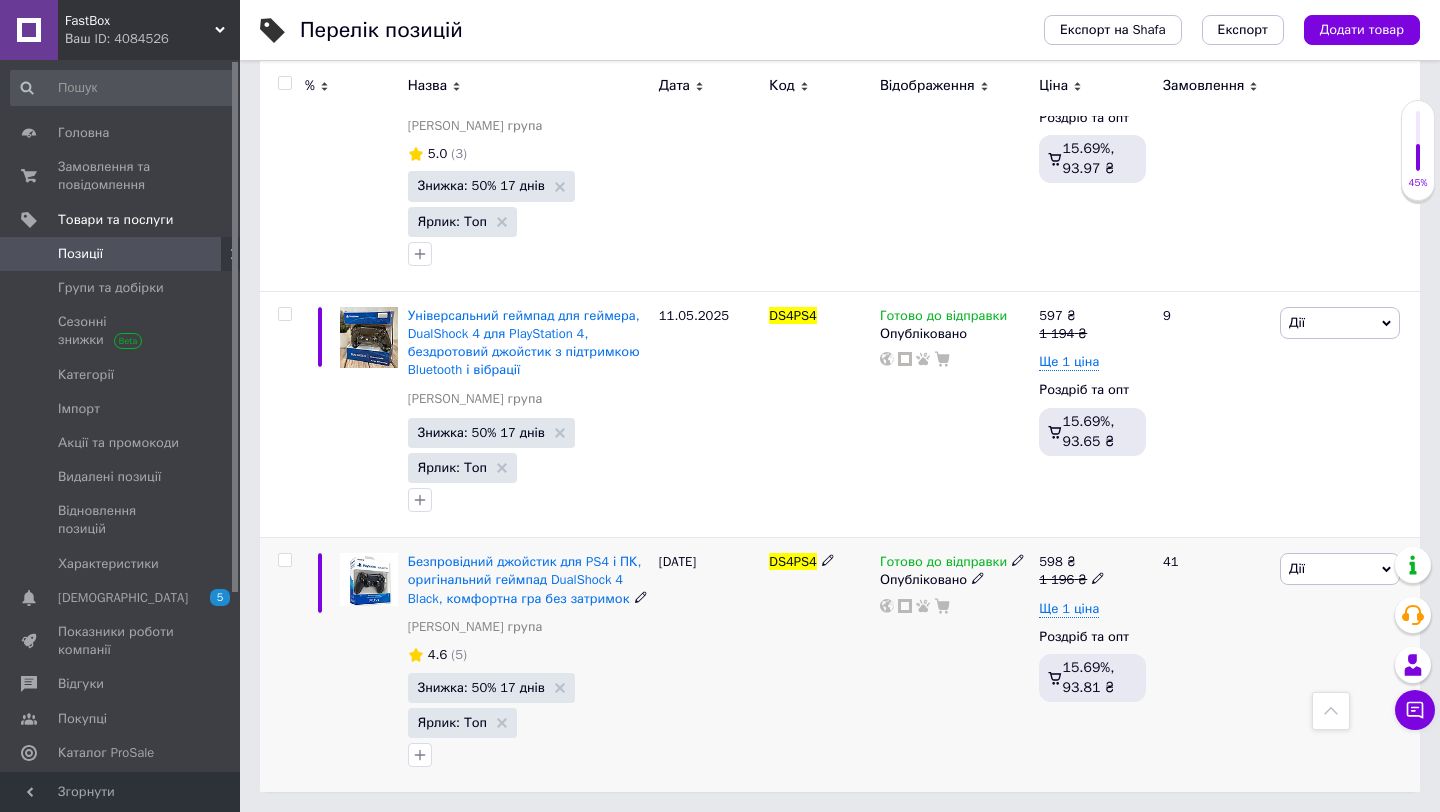 type on "DS4PS4" 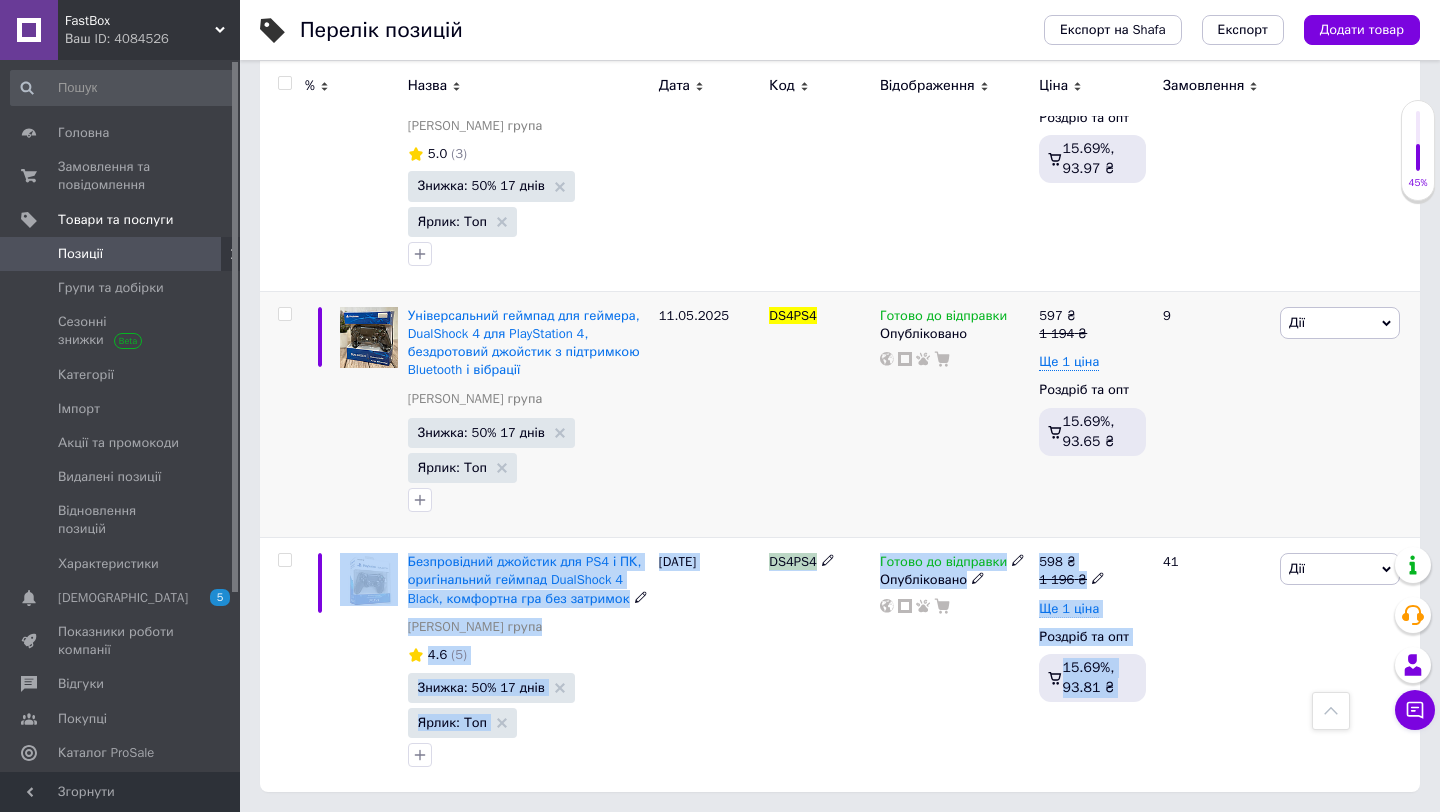 drag, startPoint x: 1156, startPoint y: 541, endPoint x: 1212, endPoint y: 518, distance: 60.53924 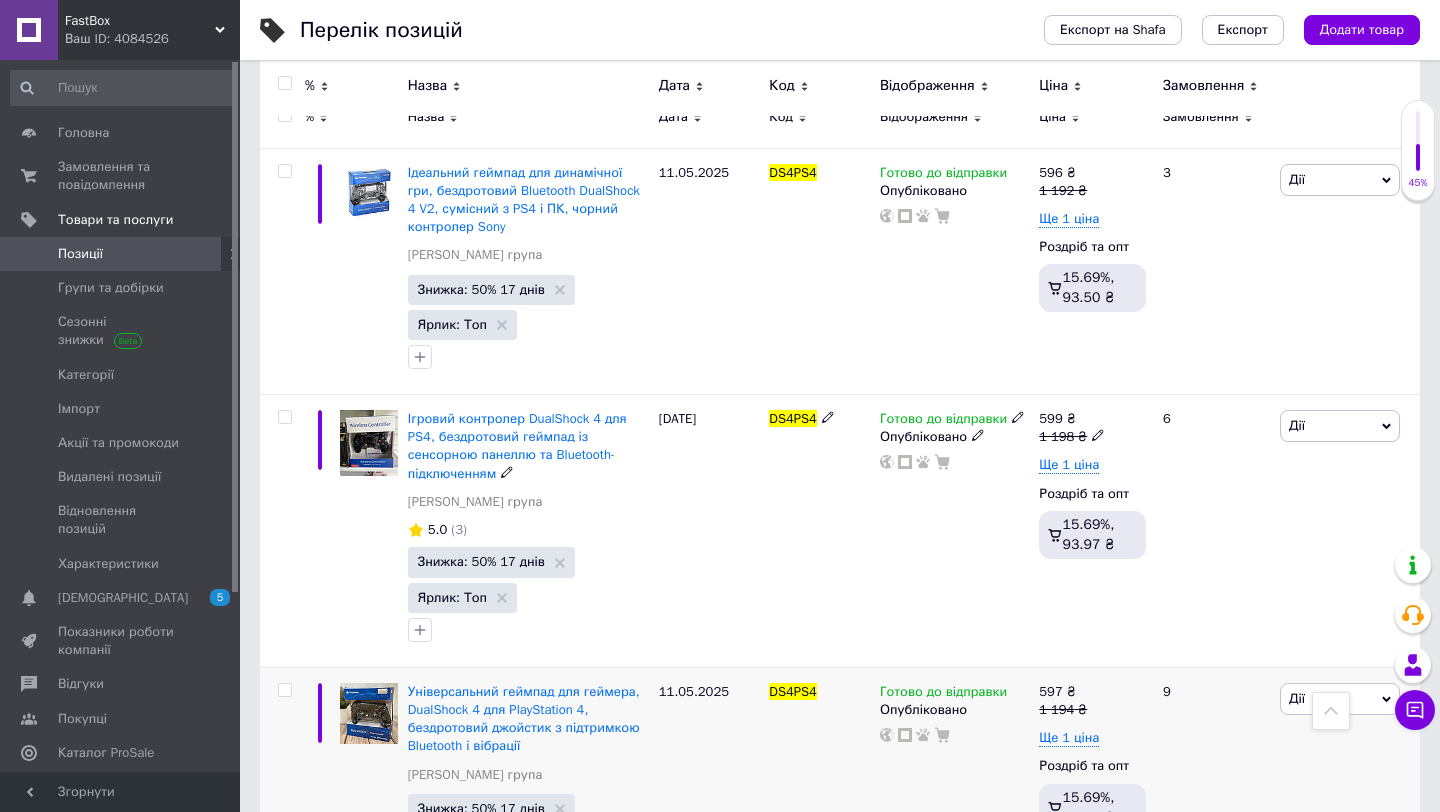 click on "6" at bounding box center (1213, 530) 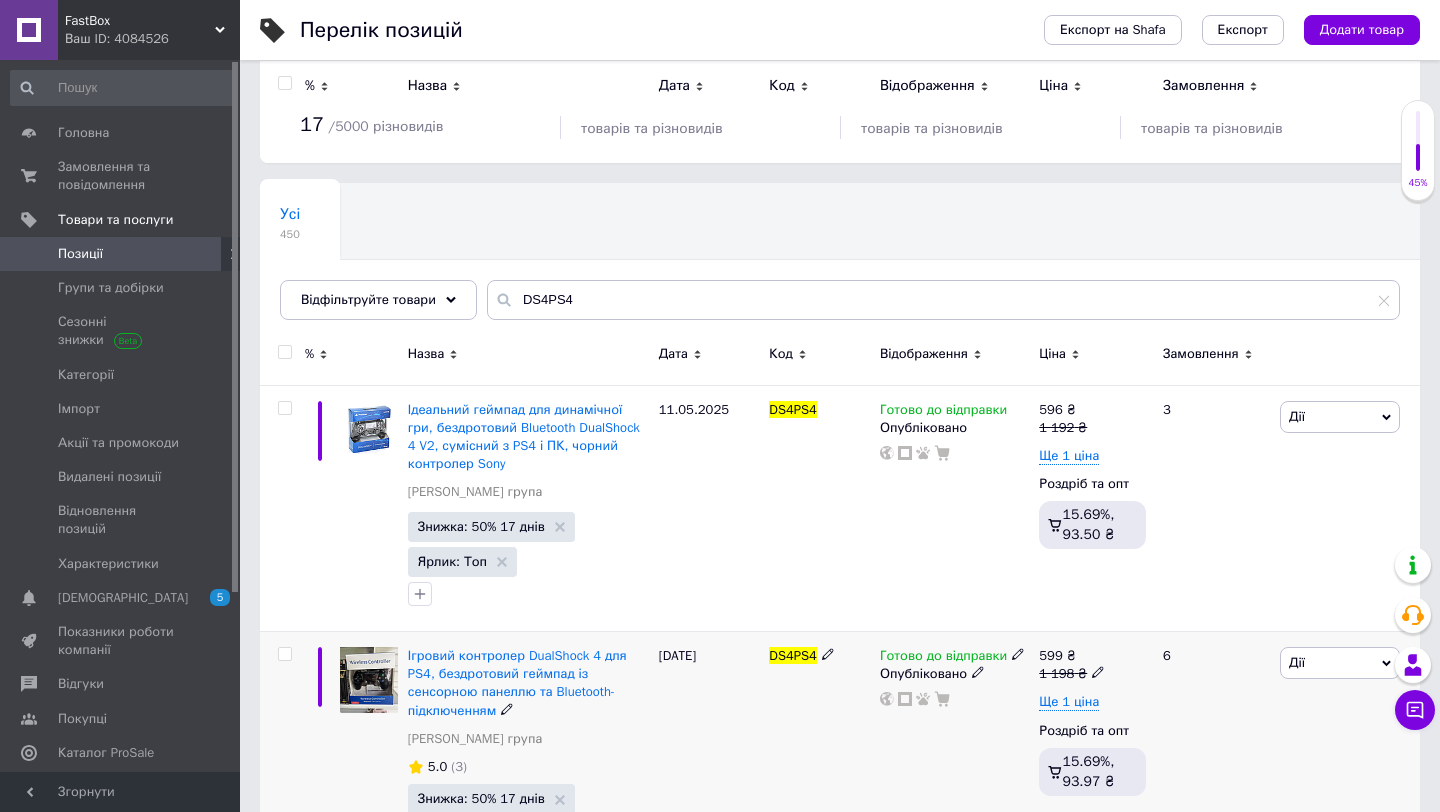 scroll, scrollTop: 0, scrollLeft: 0, axis: both 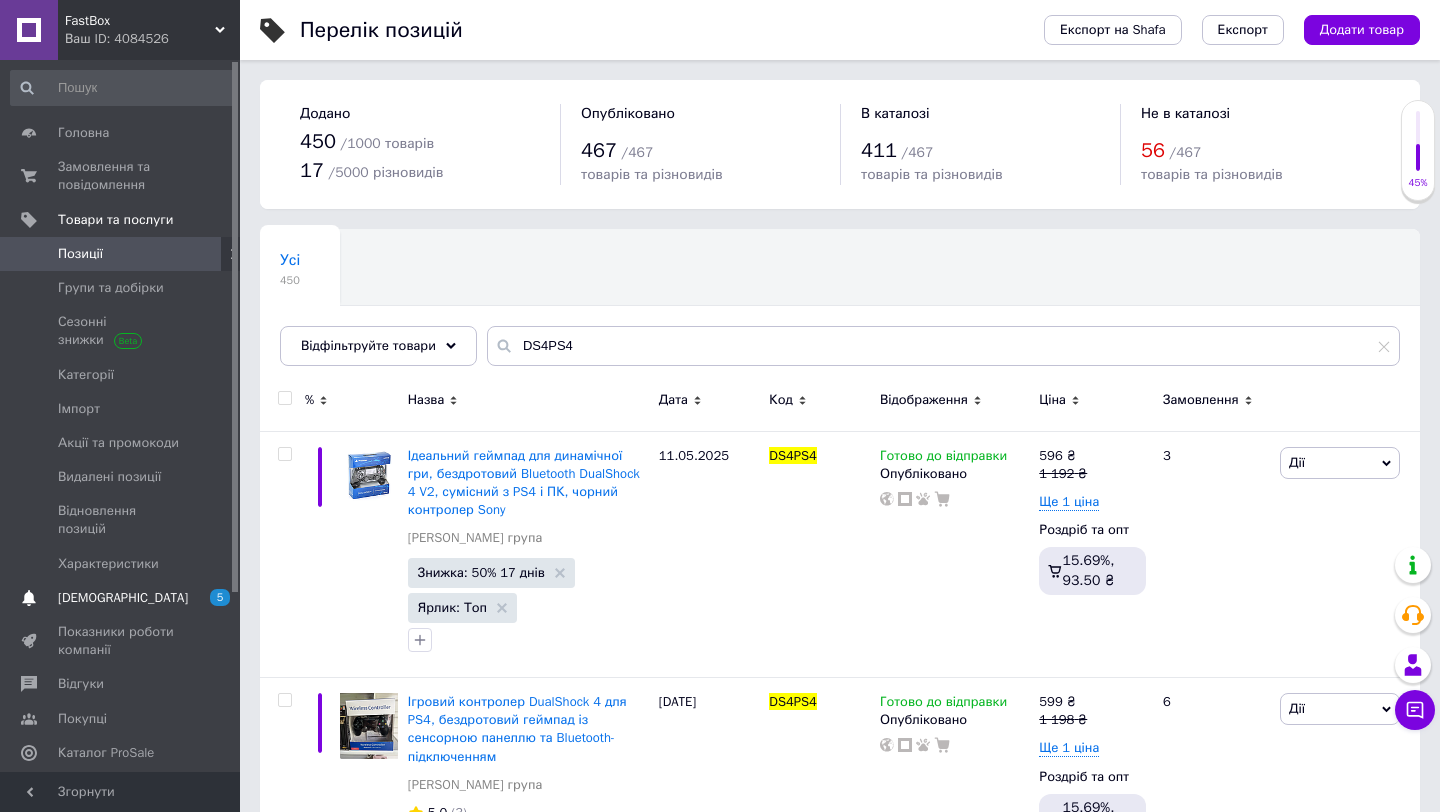 click on "[DEMOGRAPHIC_DATA]" at bounding box center (121, 598) 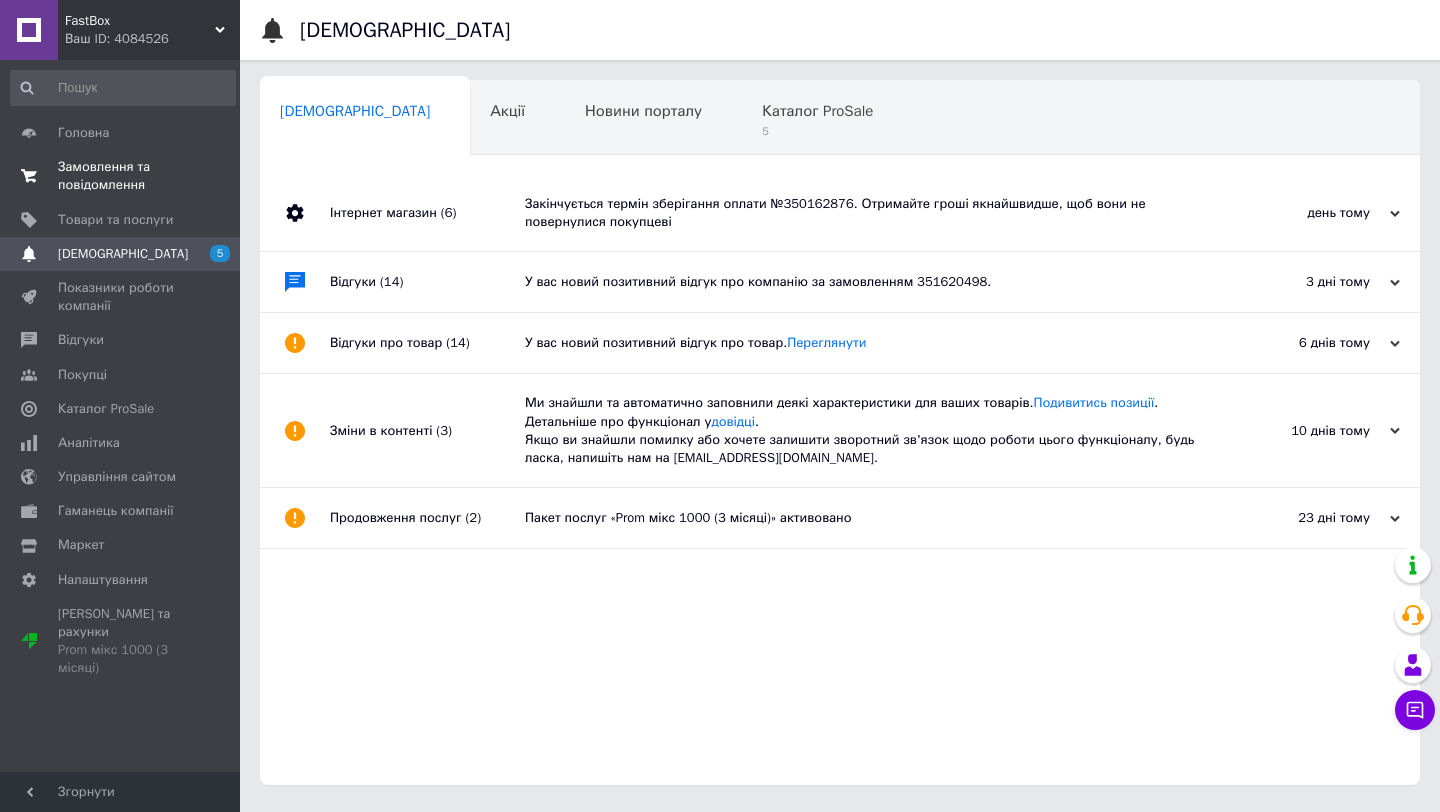 click on "Замовлення та повідомлення" at bounding box center [121, 176] 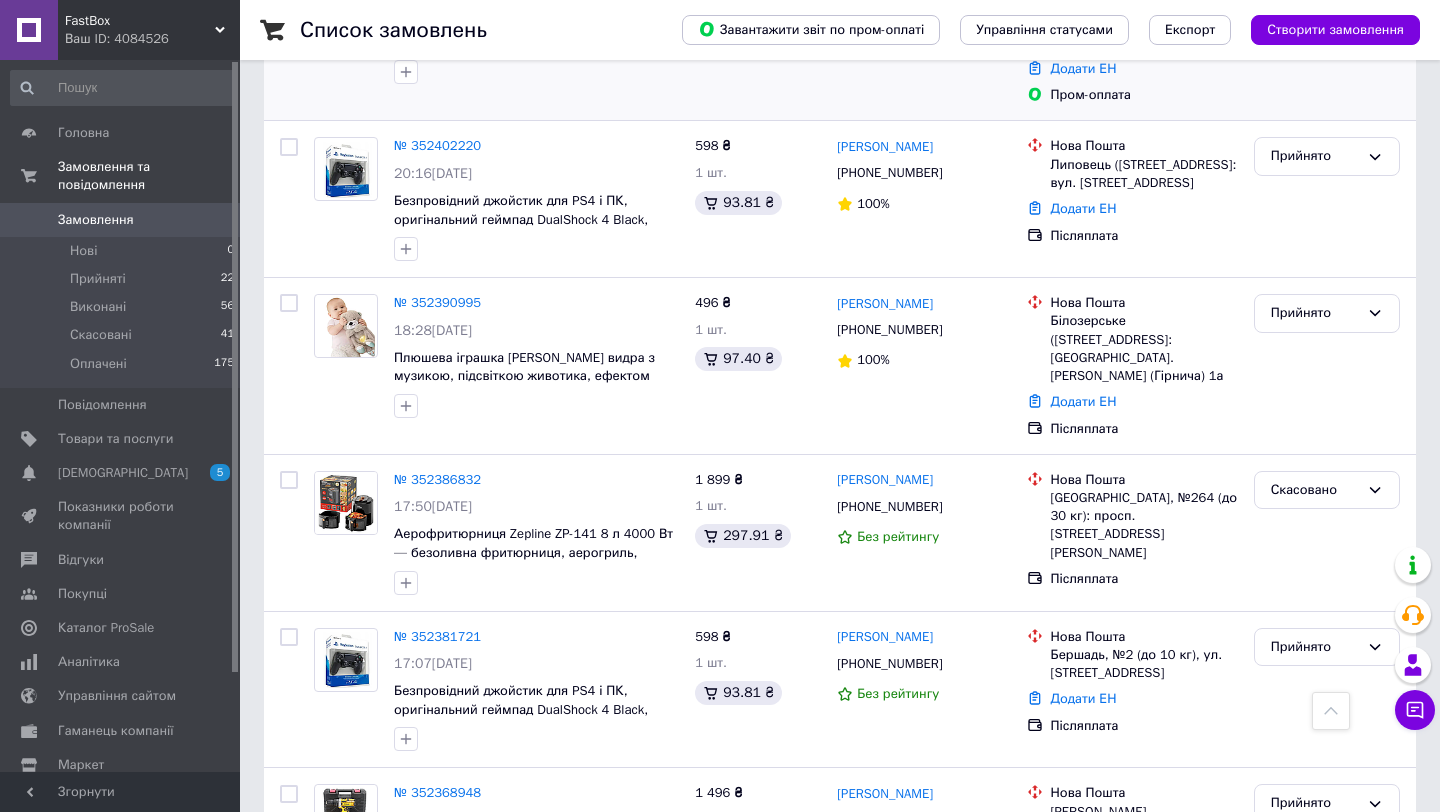 scroll, scrollTop: 0, scrollLeft: 0, axis: both 